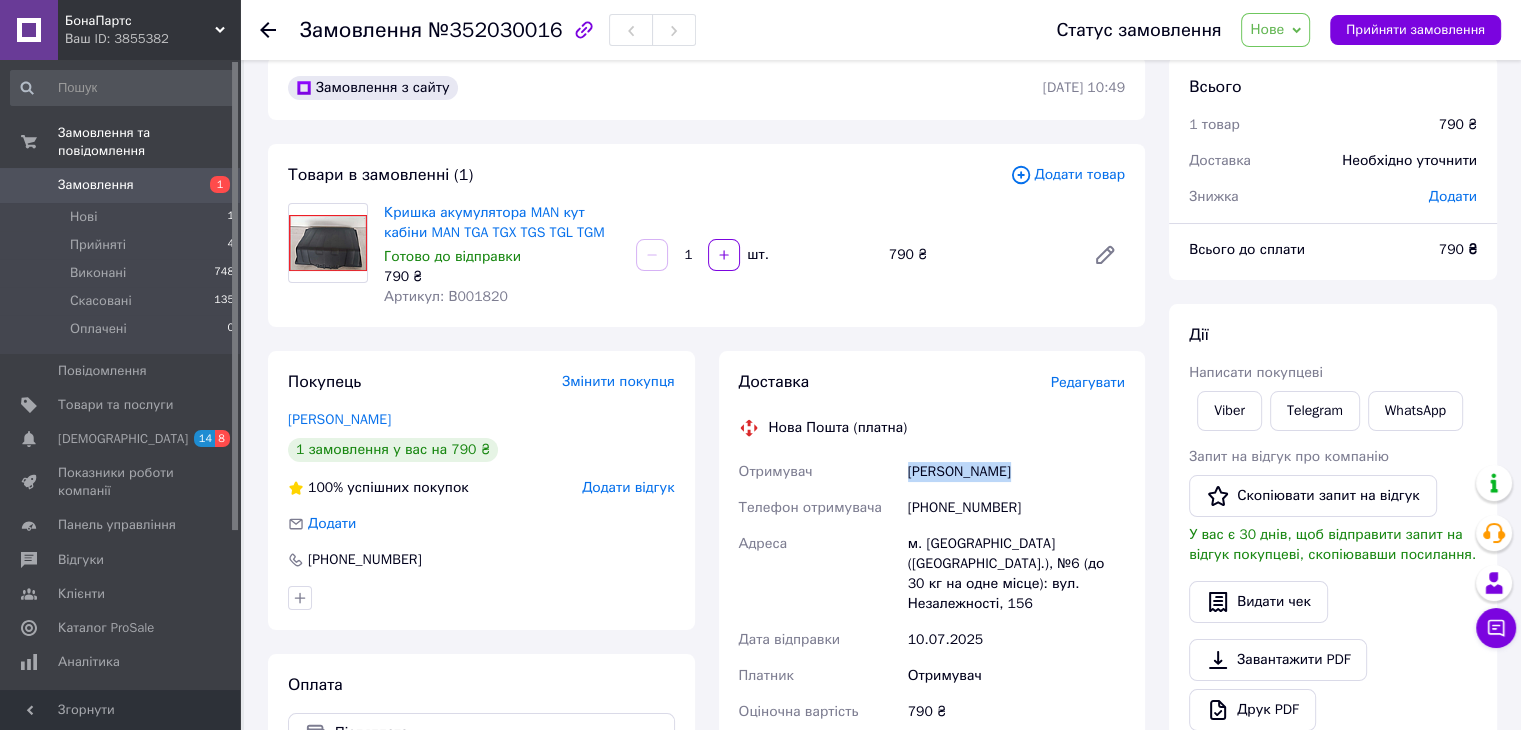 scroll, scrollTop: 0, scrollLeft: 0, axis: both 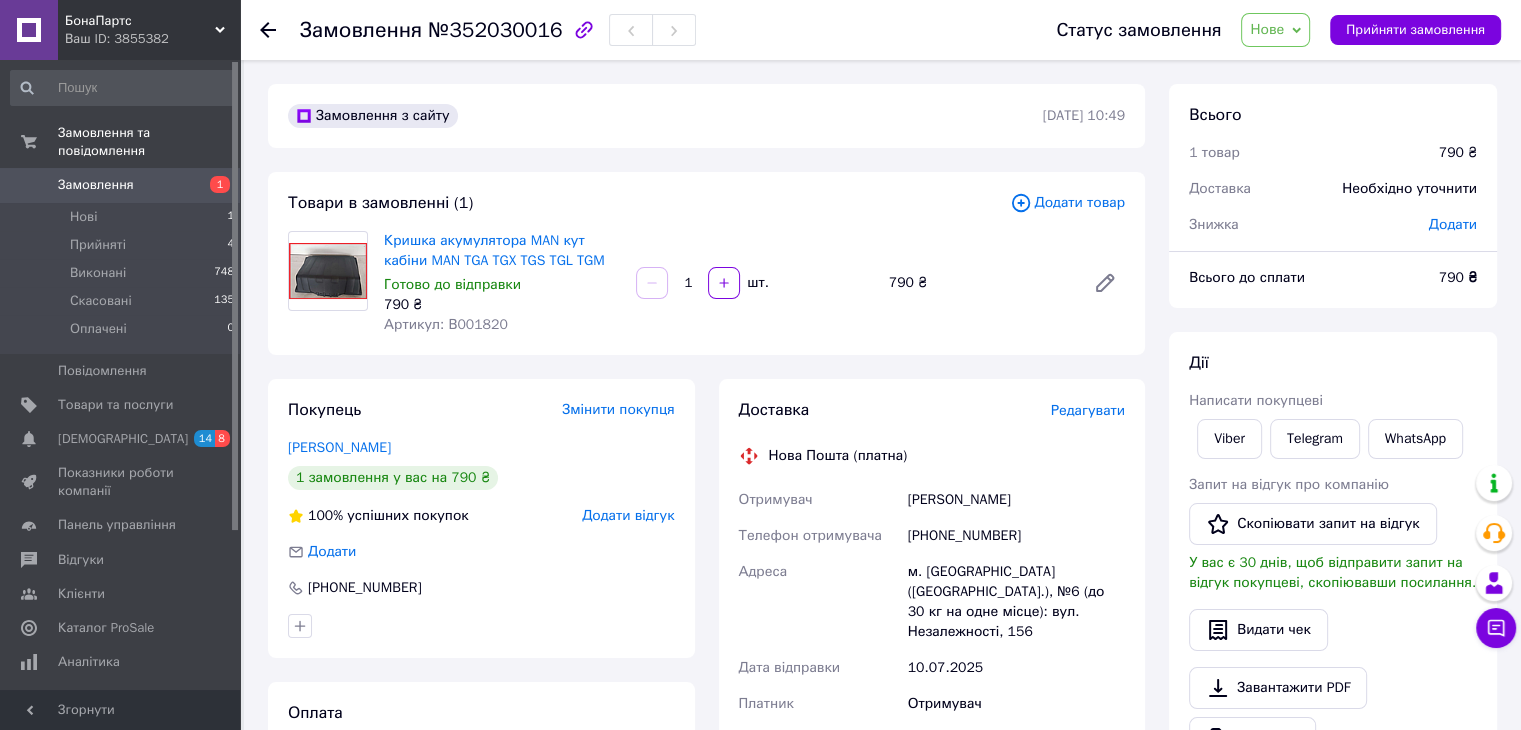 click 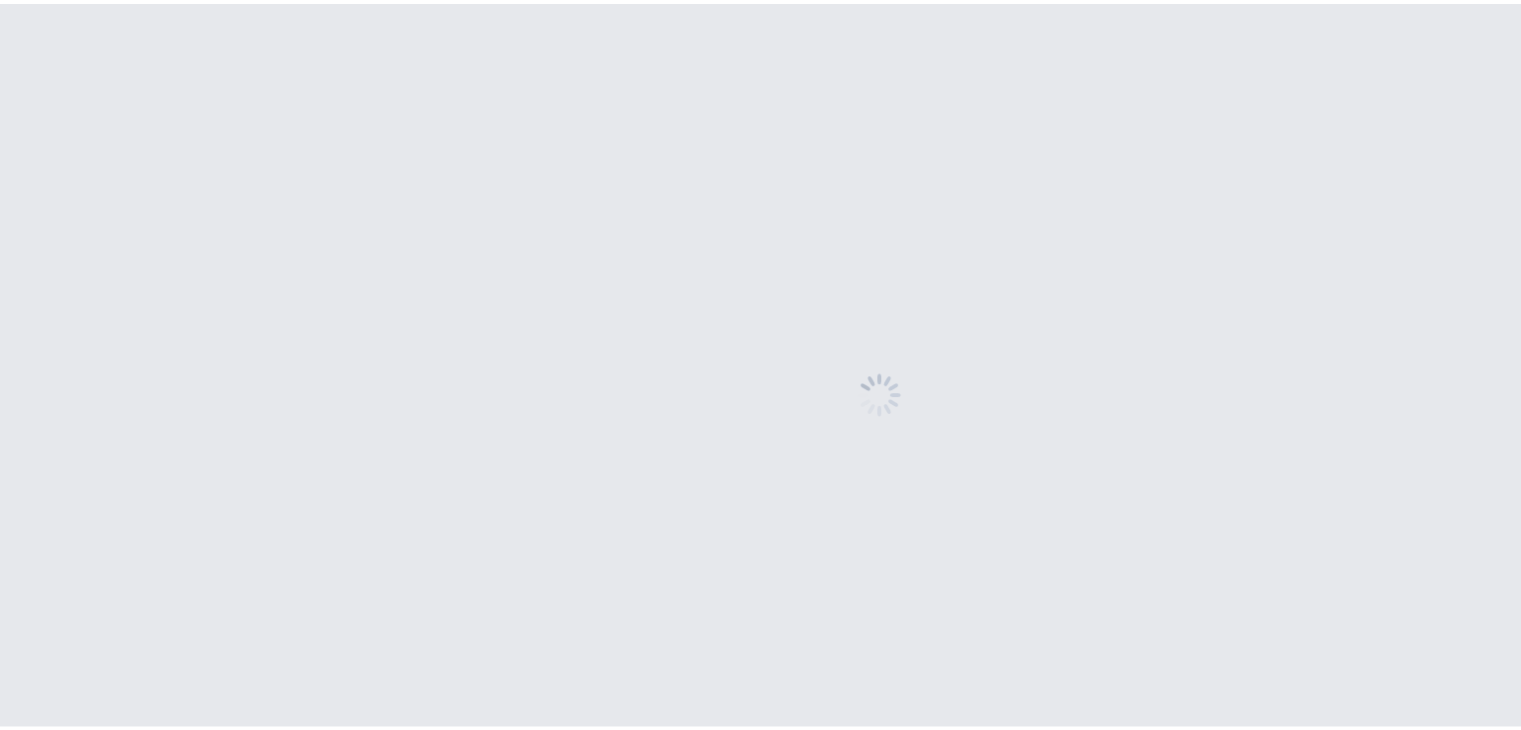scroll, scrollTop: 0, scrollLeft: 0, axis: both 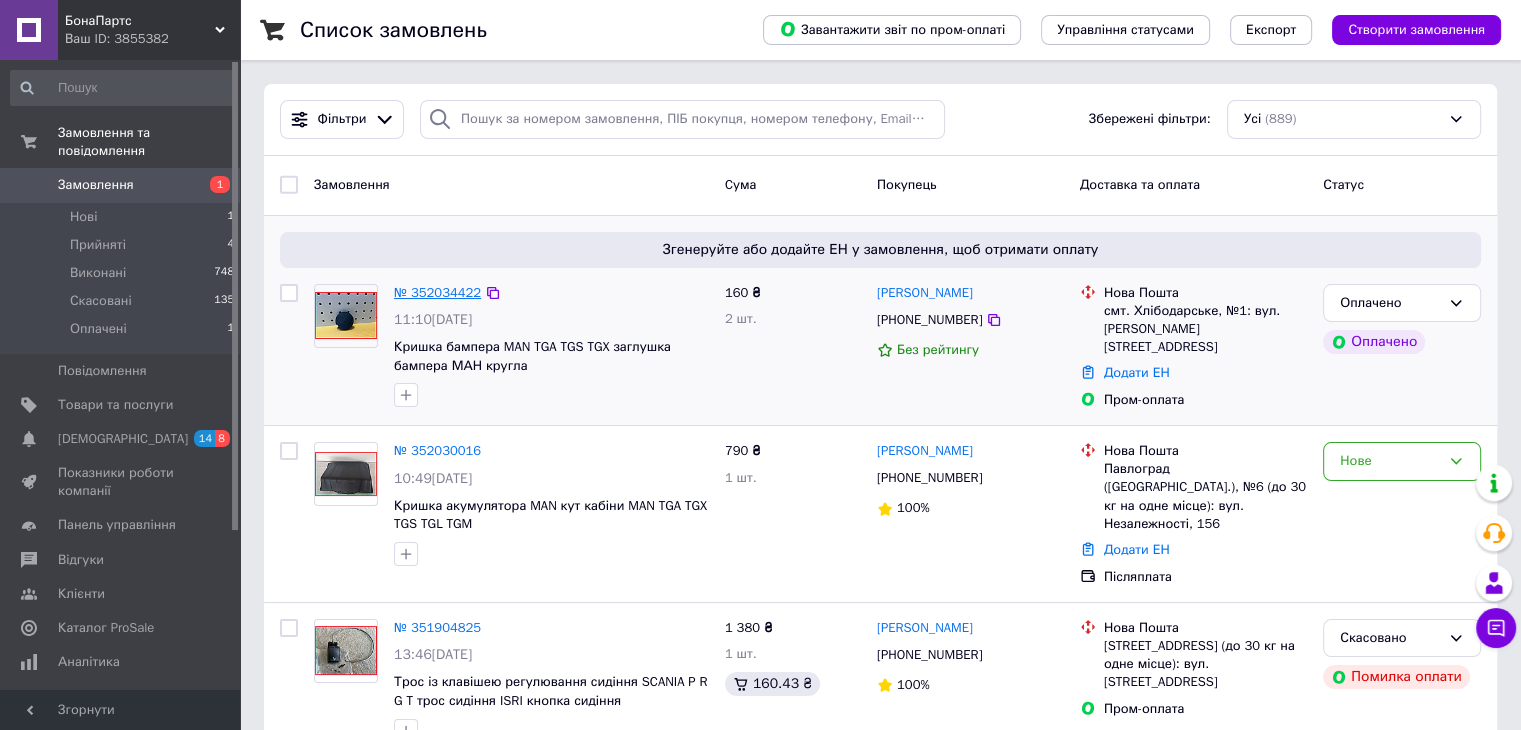 click on "№ 352034422" at bounding box center [437, 292] 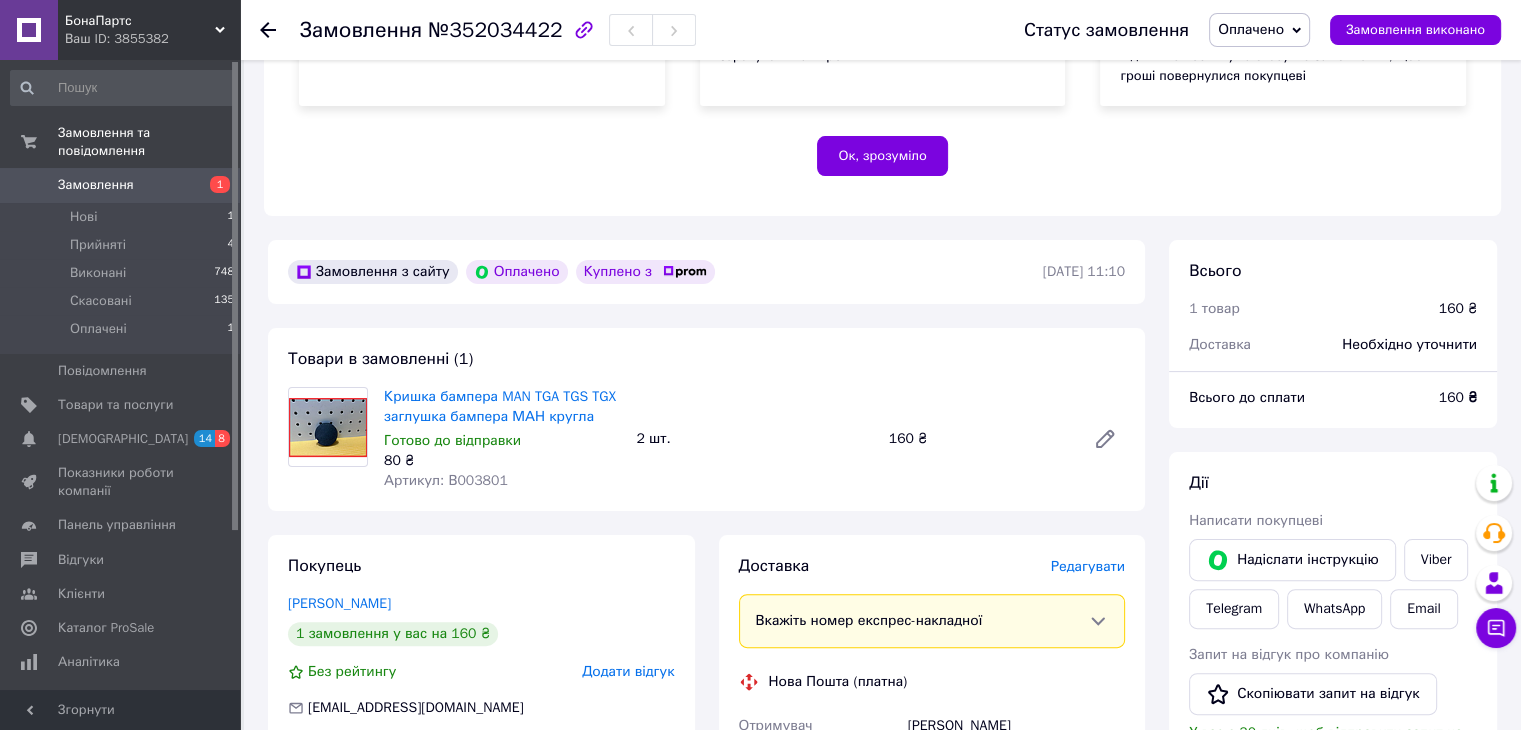 scroll, scrollTop: 400, scrollLeft: 0, axis: vertical 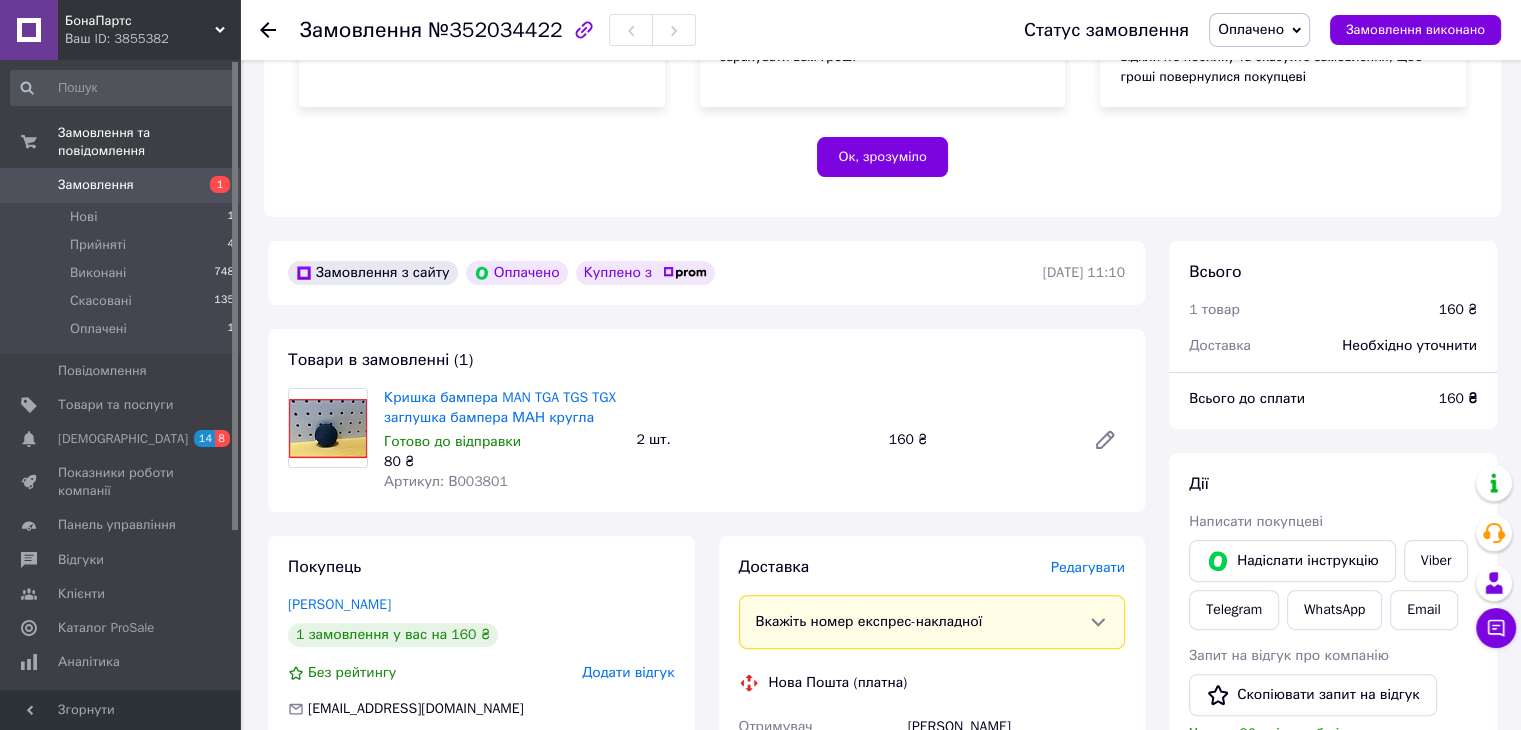 click on "Артикул: В003801" at bounding box center (446, 481) 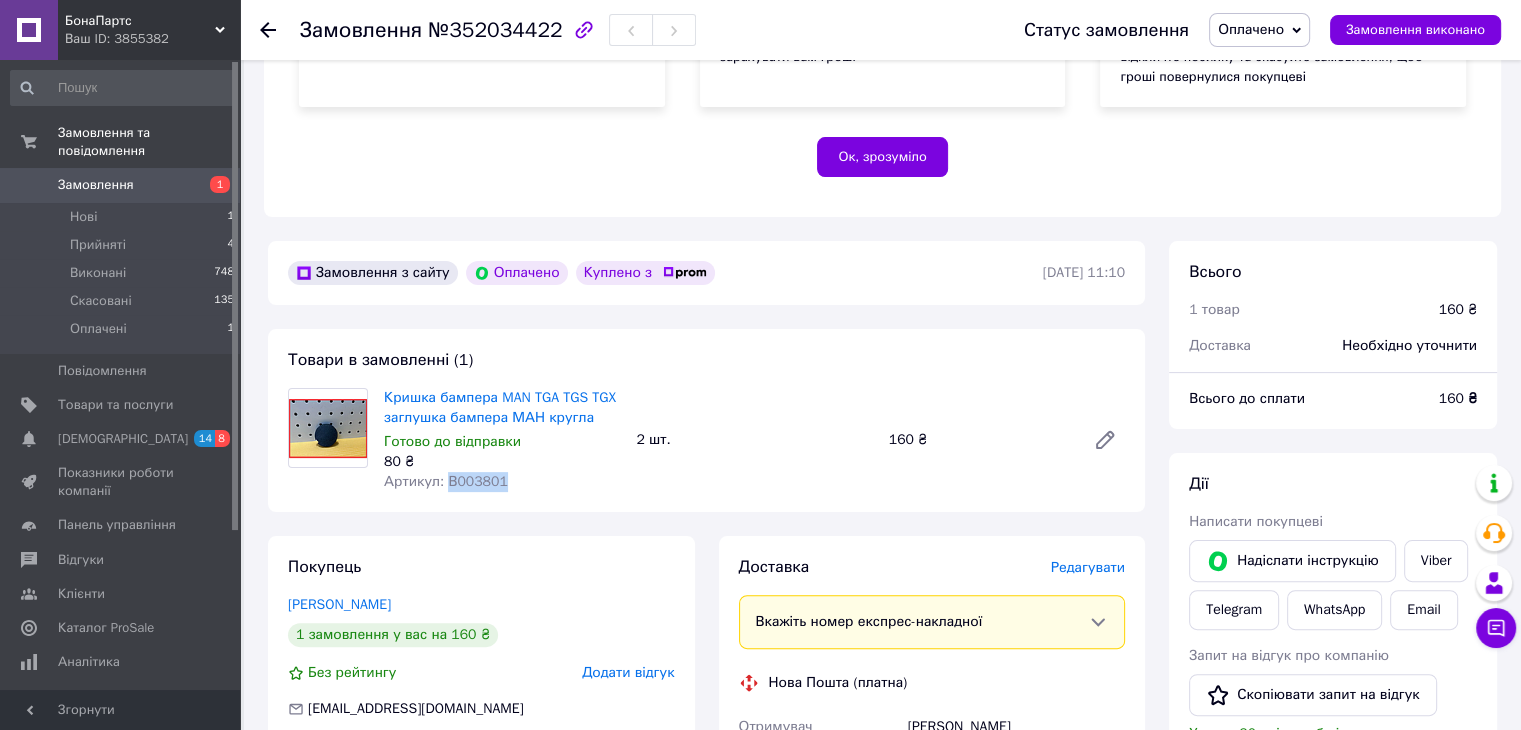 click on "Артикул: В003801" at bounding box center [446, 481] 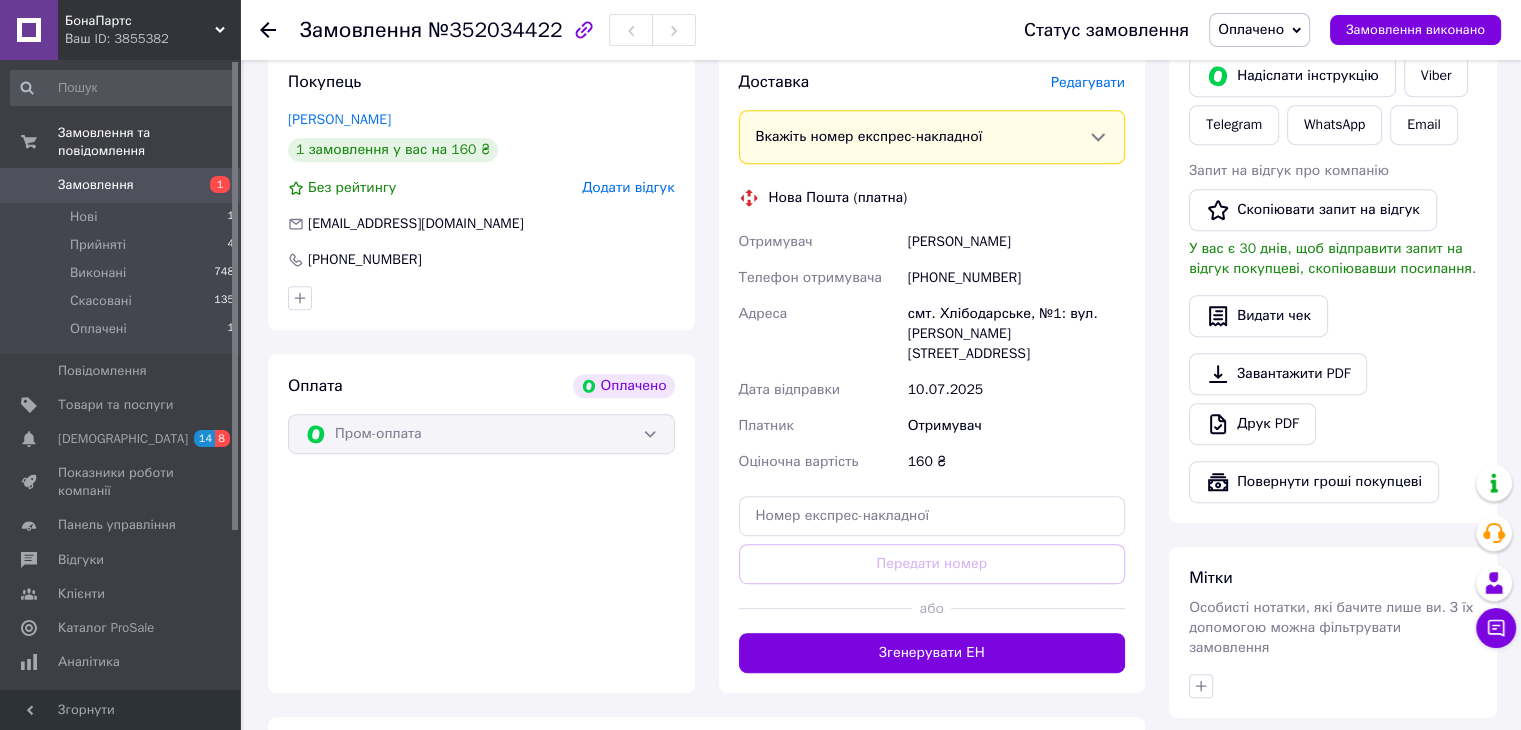 scroll, scrollTop: 900, scrollLeft: 0, axis: vertical 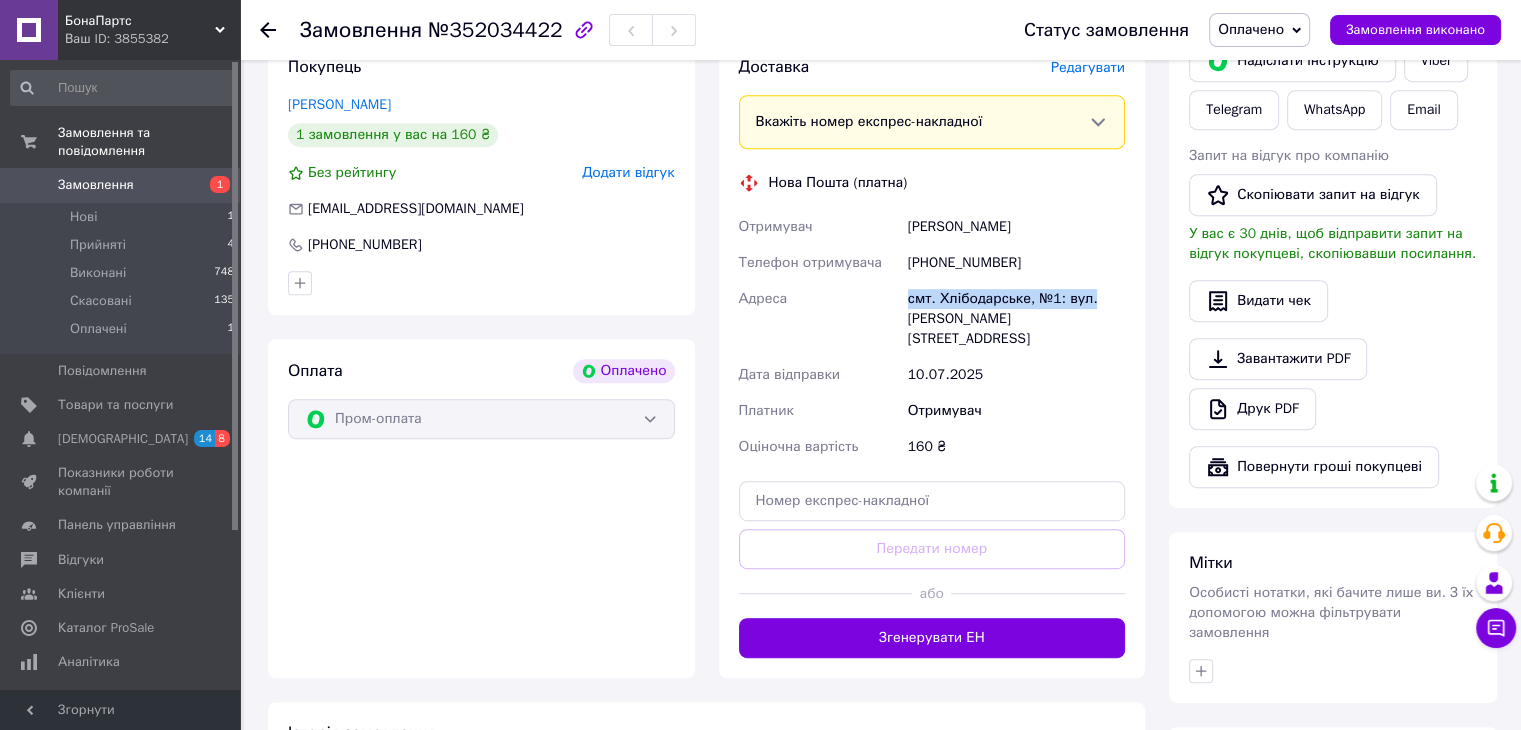 drag, startPoint x: 908, startPoint y: 301, endPoint x: 1090, endPoint y: 289, distance: 182.39517 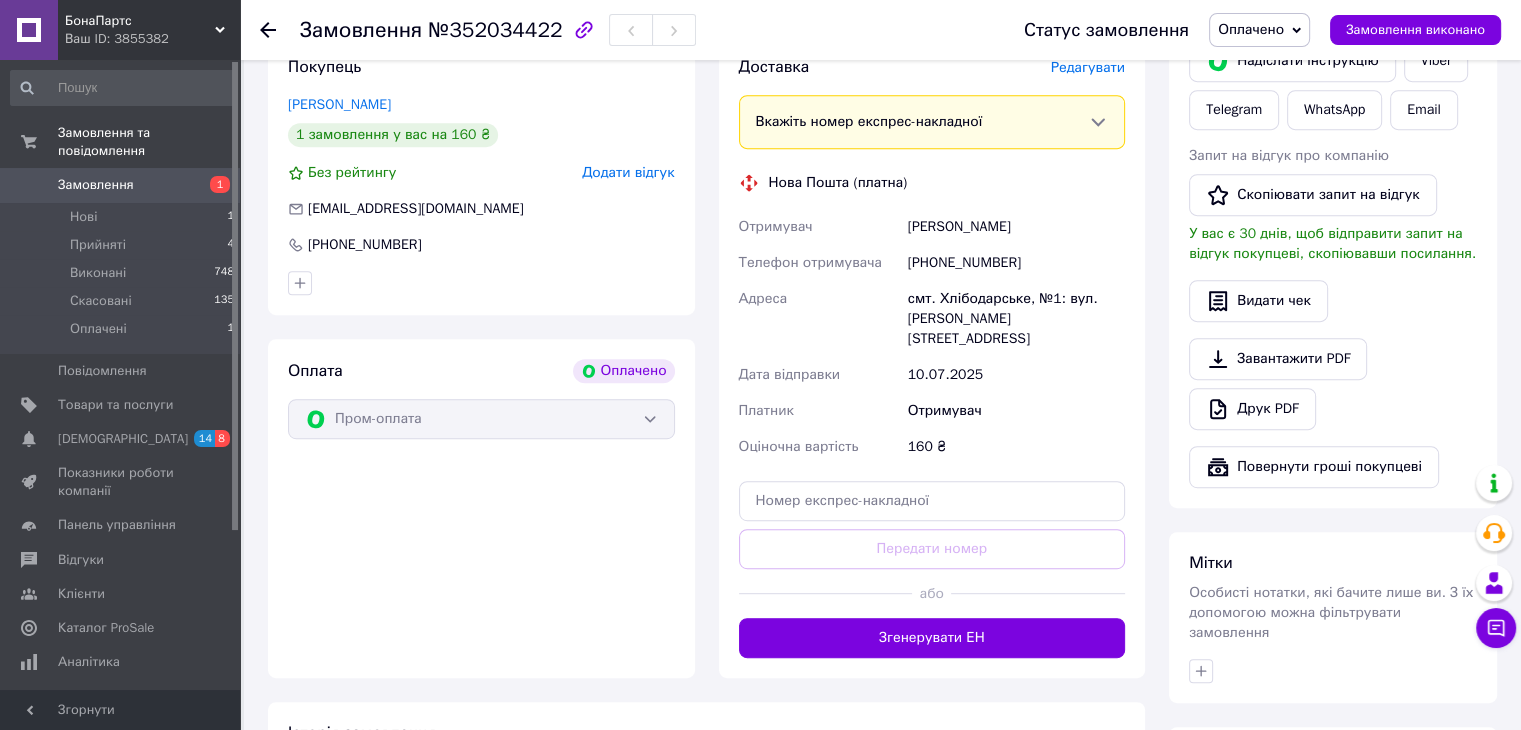 click on "[PHONE_NUMBER]" at bounding box center [1016, 263] 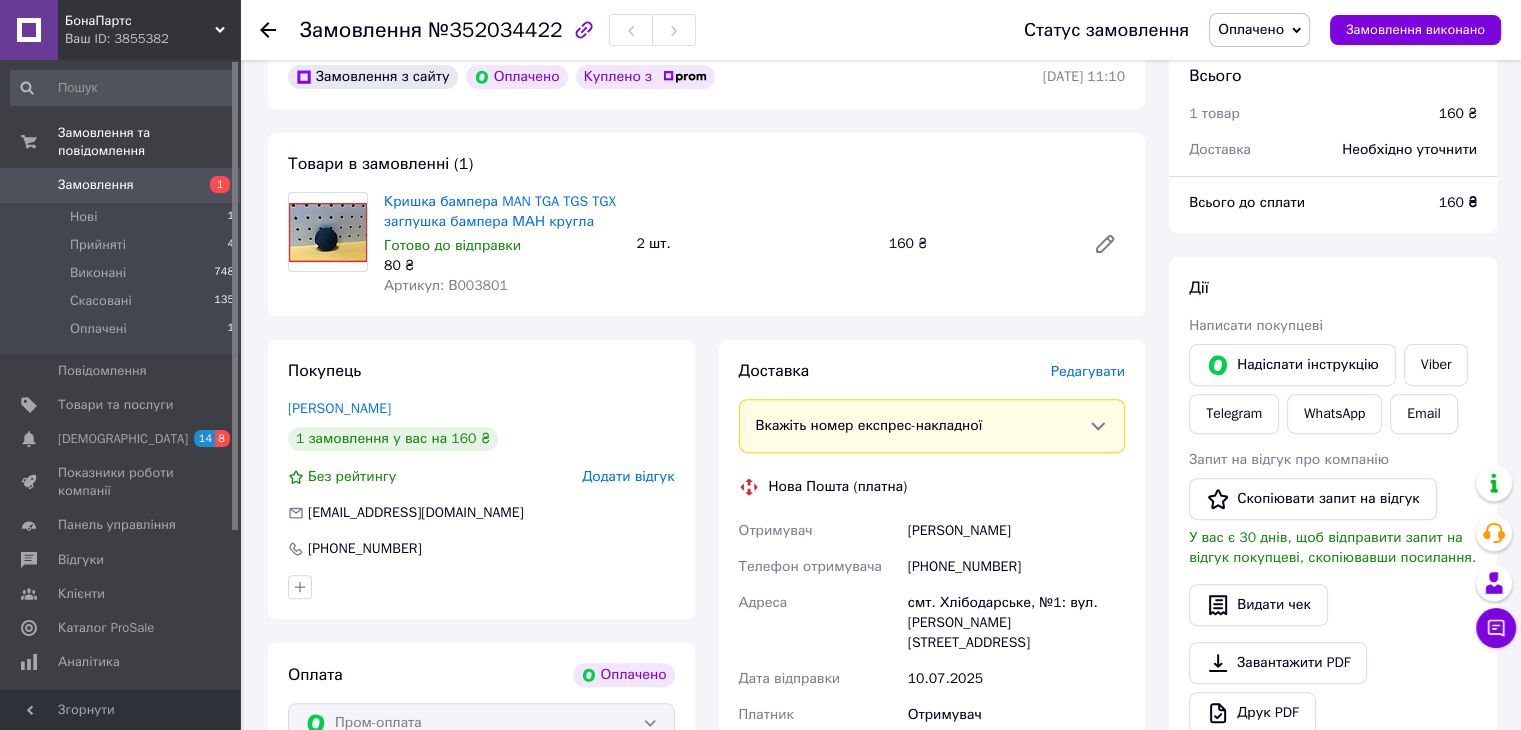scroll, scrollTop: 800, scrollLeft: 0, axis: vertical 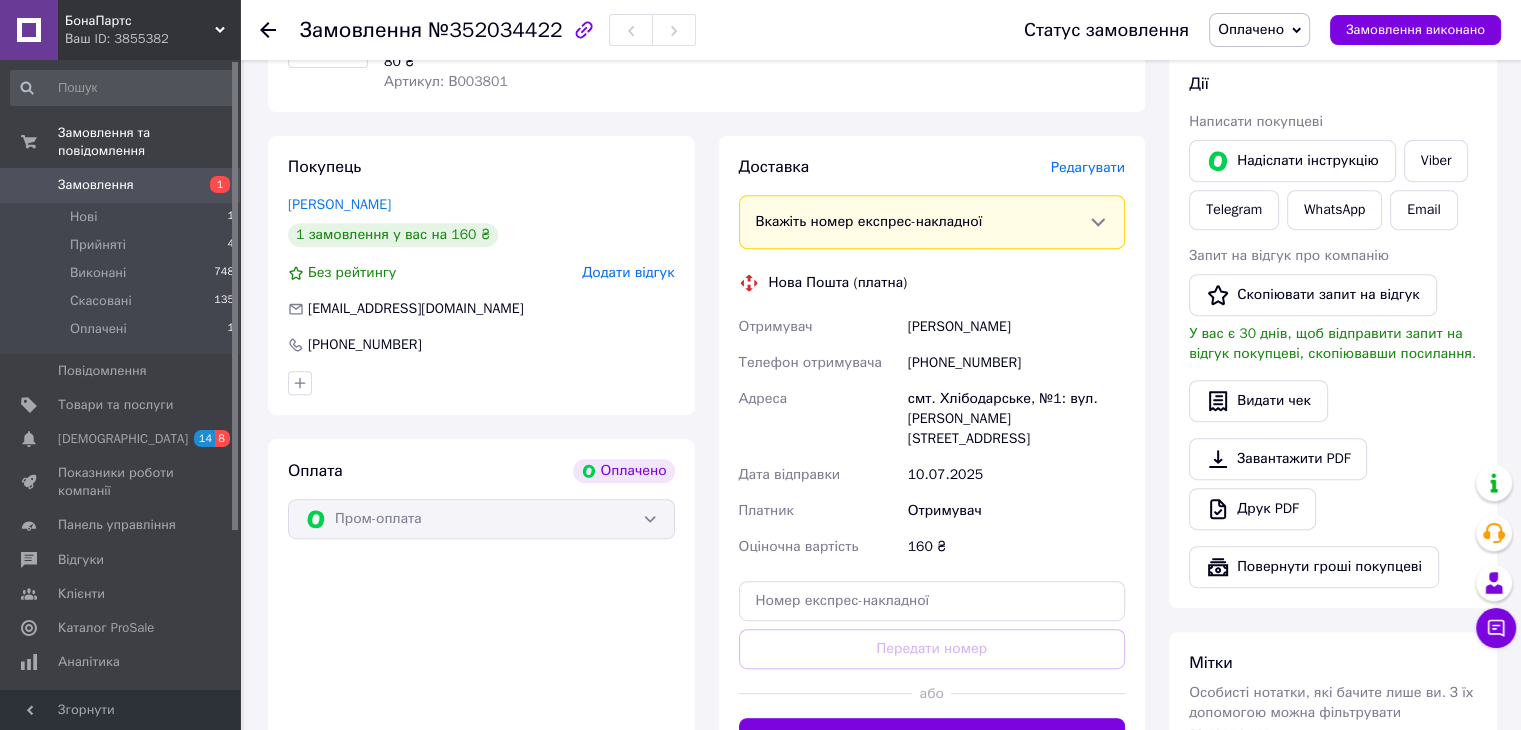 click on "смт. Хлібодарське, №1: вул. [PERSON_NAME][STREET_ADDRESS]" at bounding box center (1016, 419) 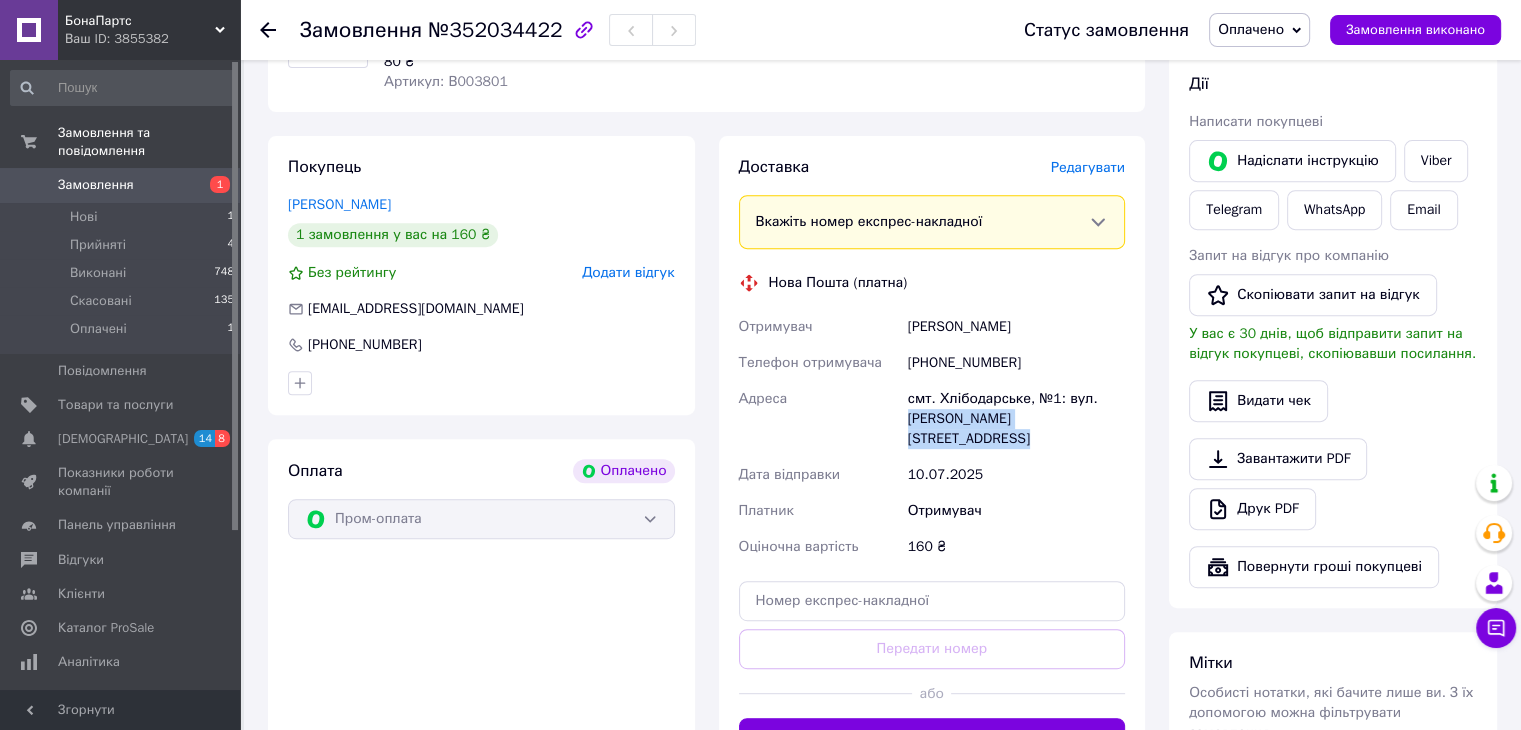 drag, startPoint x: 920, startPoint y: 423, endPoint x: 1088, endPoint y: 423, distance: 168 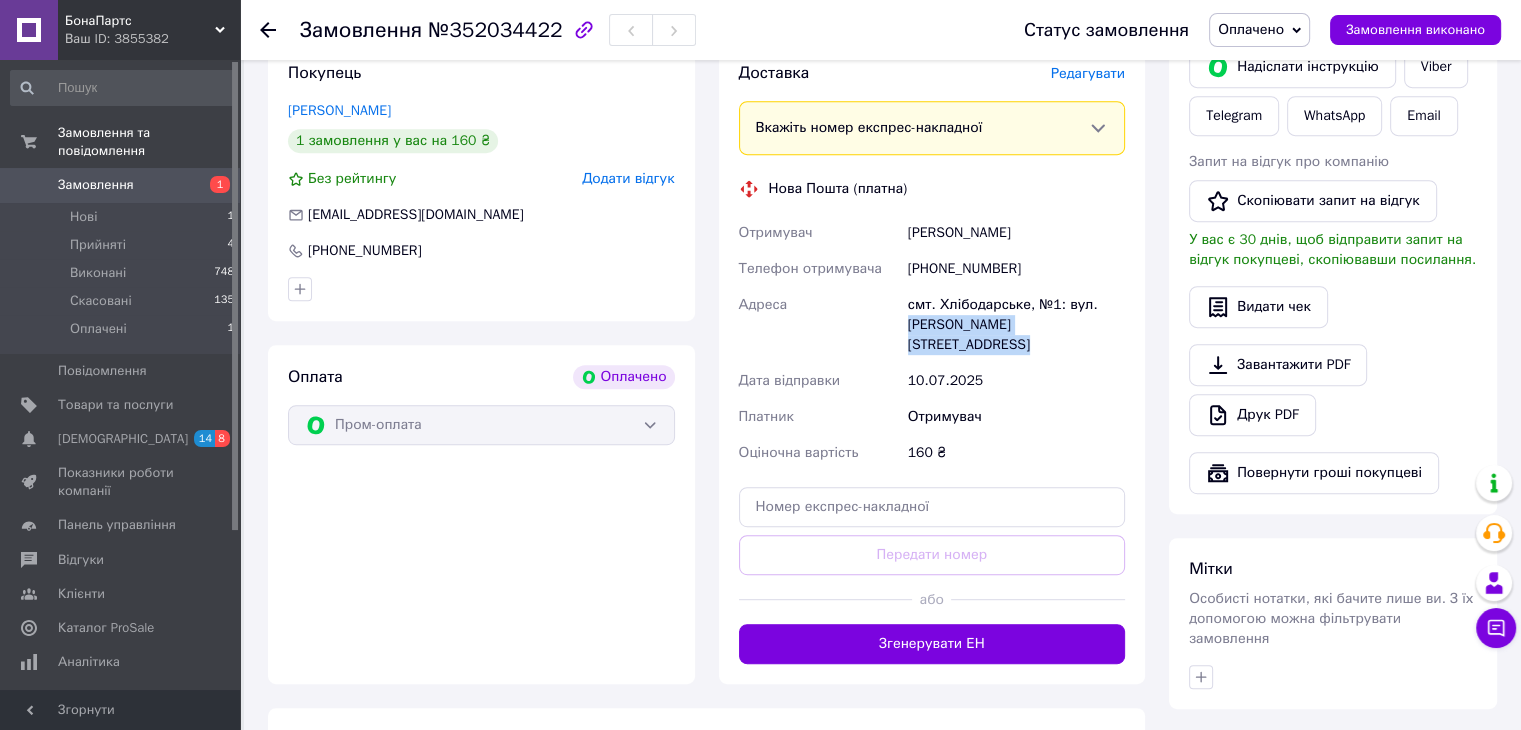 scroll, scrollTop: 900, scrollLeft: 0, axis: vertical 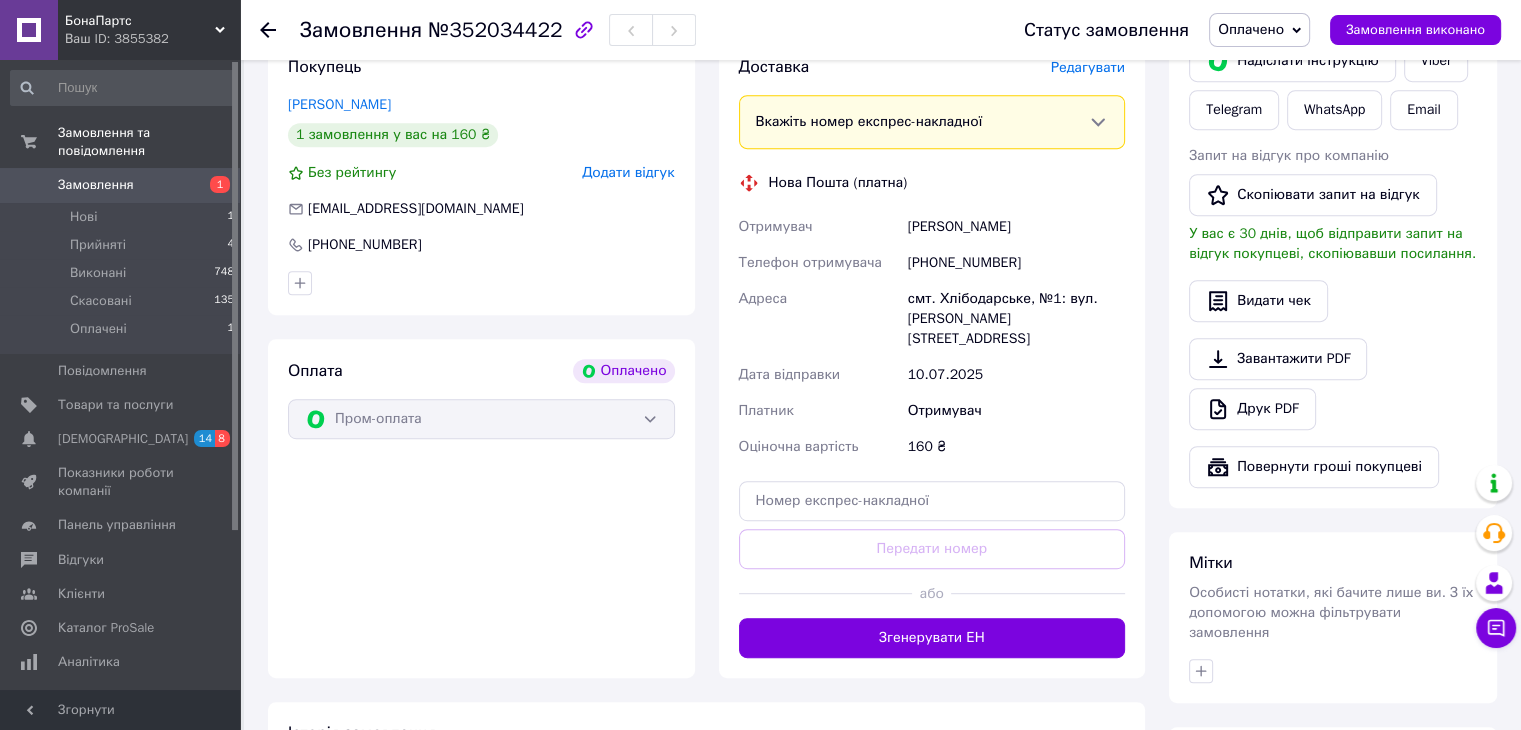 click on "смт. Хлібодарське, №1: вул. [PERSON_NAME][STREET_ADDRESS]" at bounding box center (1016, 319) 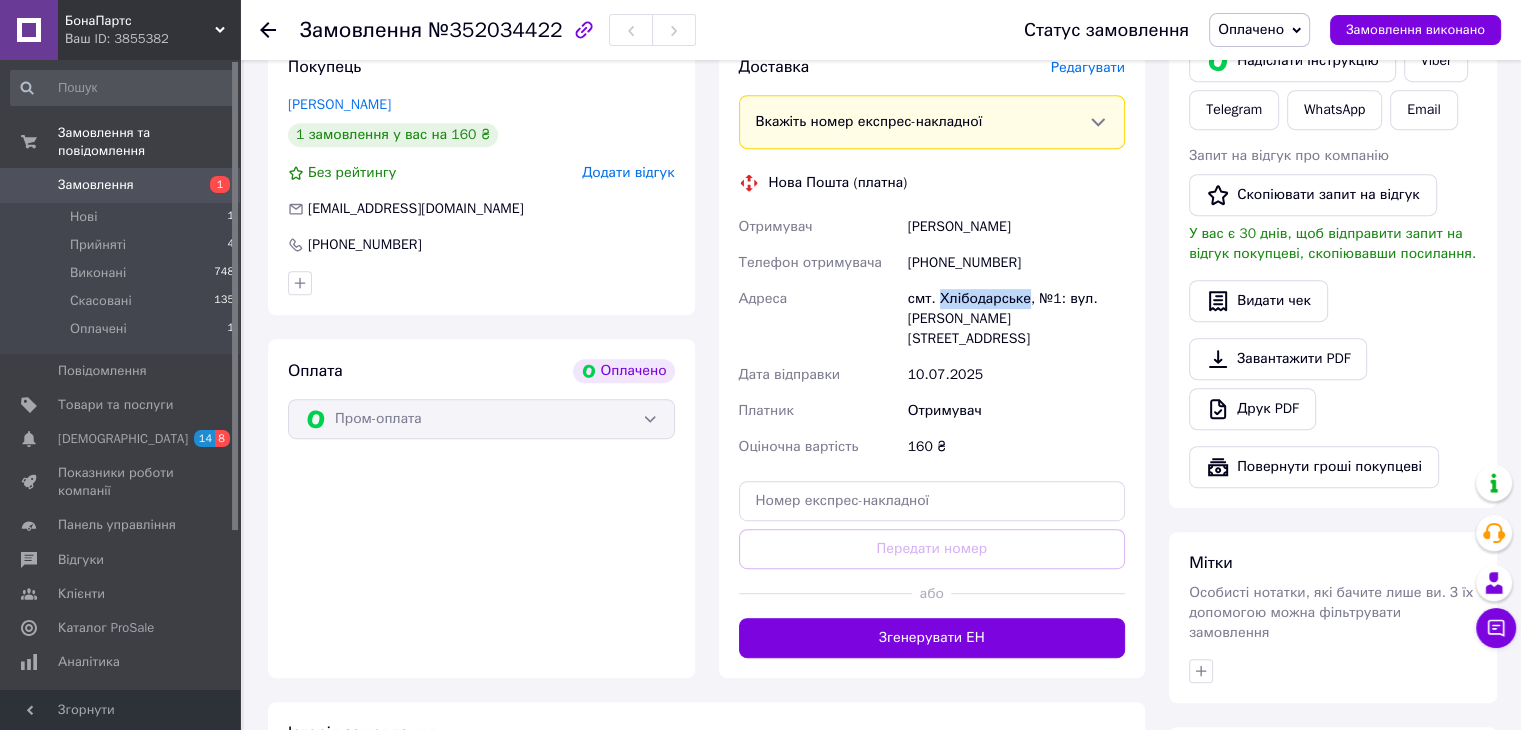 click on "смт. Хлібодарське, №1: вул. [PERSON_NAME][STREET_ADDRESS]" at bounding box center [1016, 319] 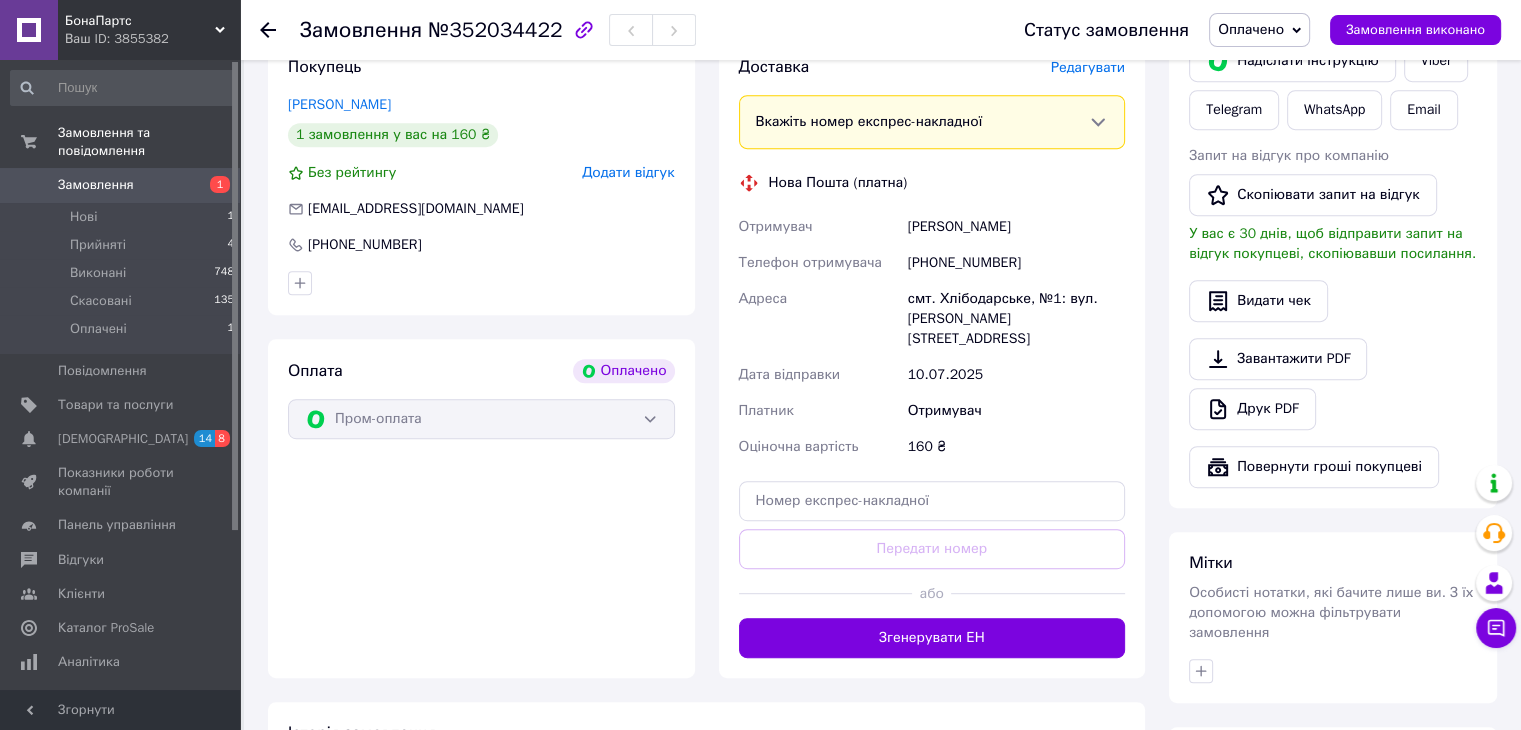 click on "10.07.2025" at bounding box center (1016, 375) 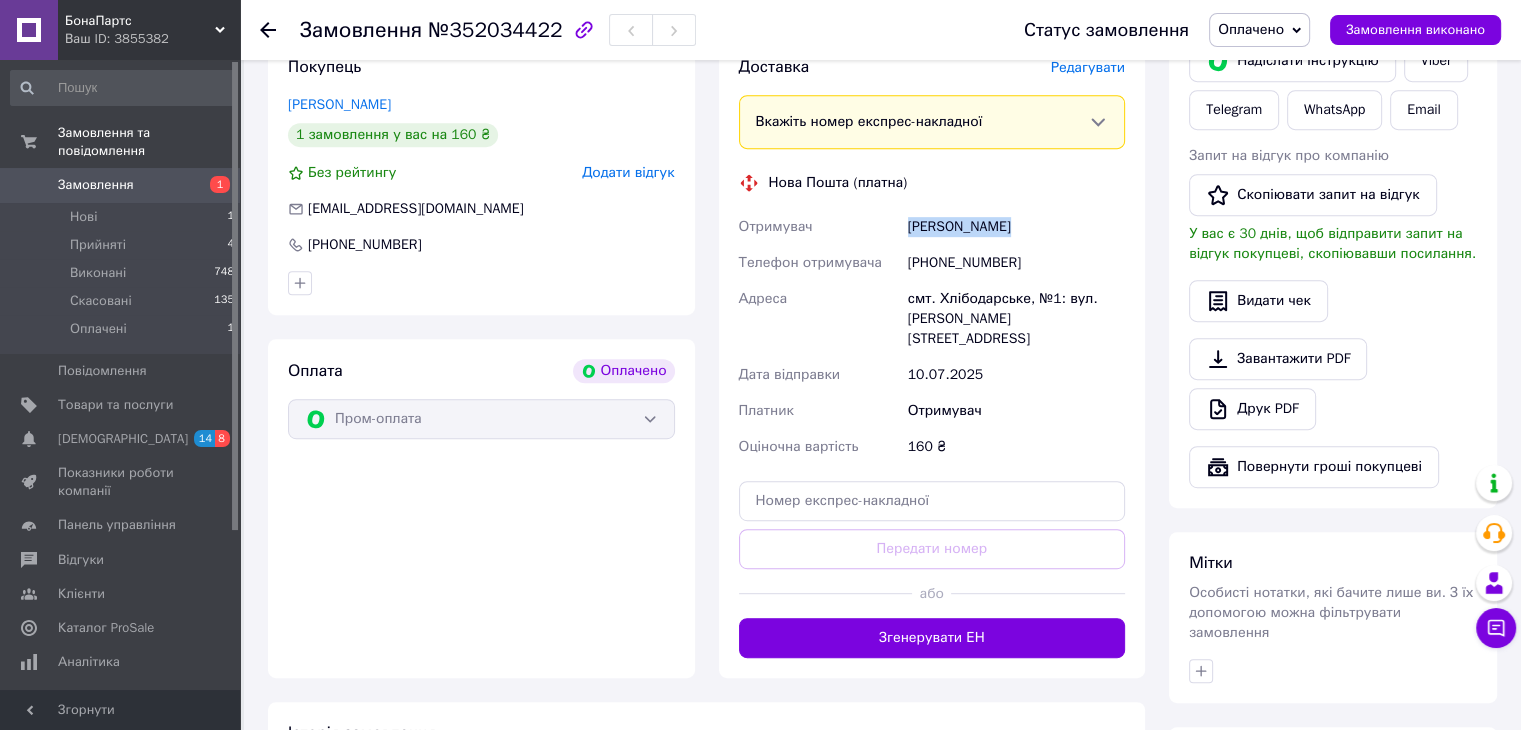 drag, startPoint x: 1018, startPoint y: 225, endPoint x: 903, endPoint y: 224, distance: 115.00435 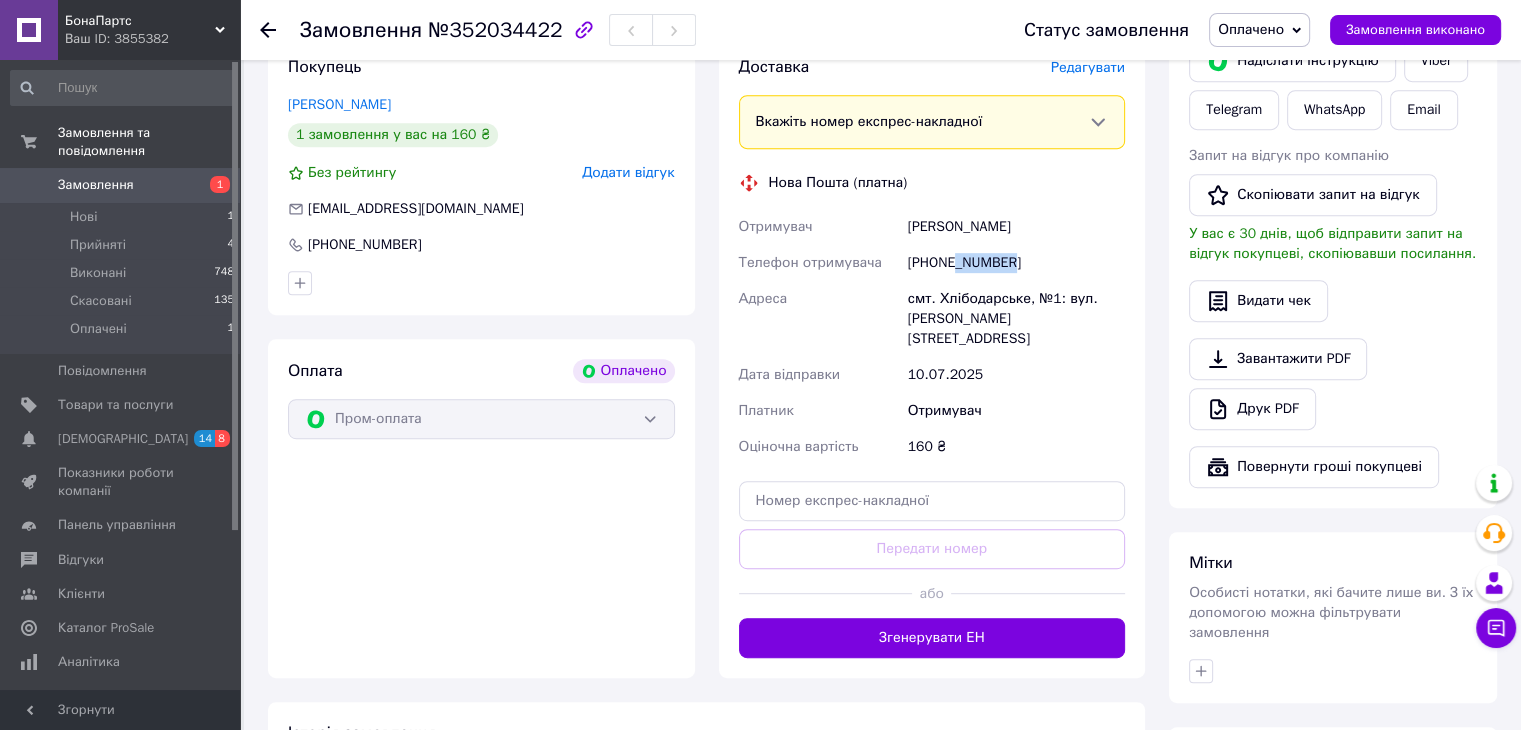 drag, startPoint x: 1021, startPoint y: 257, endPoint x: 958, endPoint y: 261, distance: 63.126858 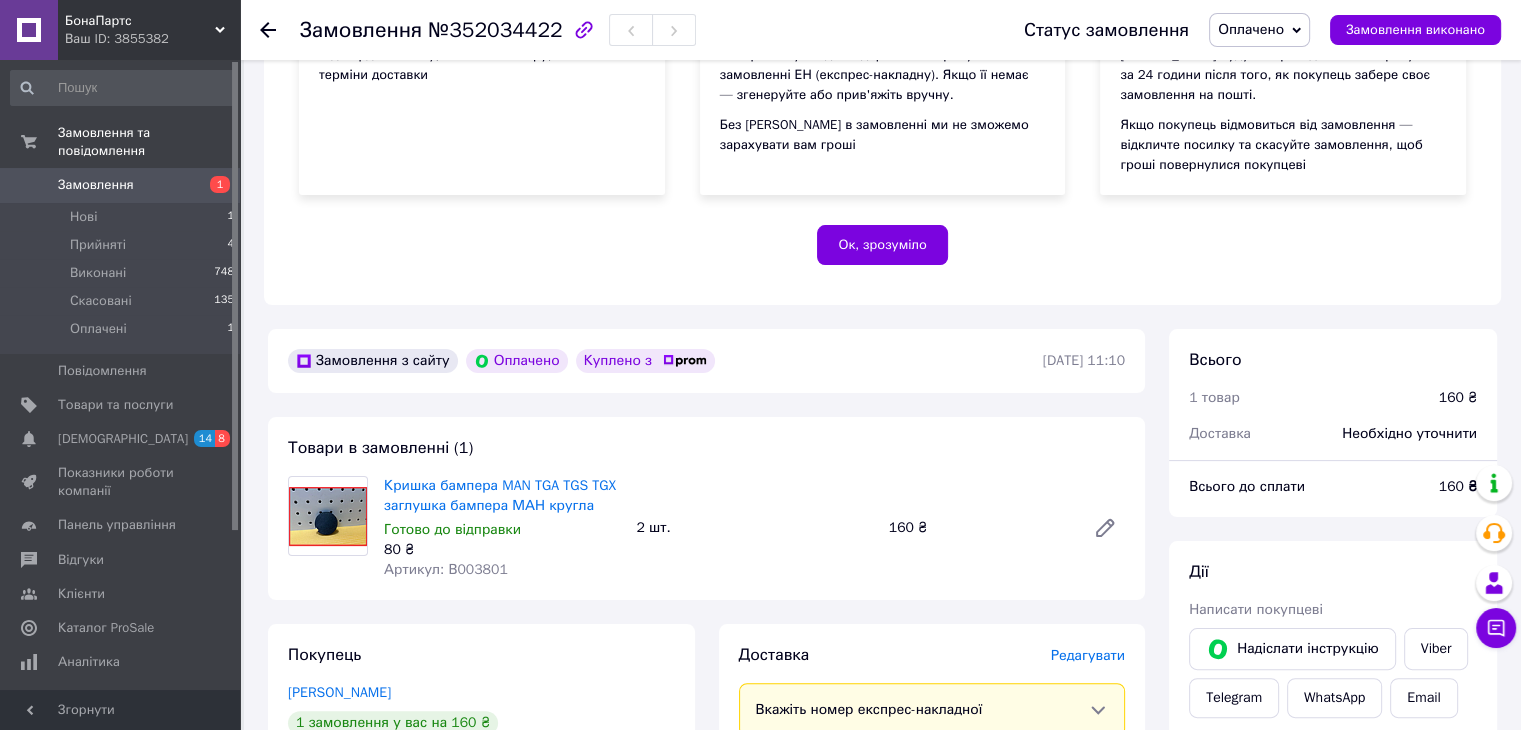 scroll, scrollTop: 300, scrollLeft: 0, axis: vertical 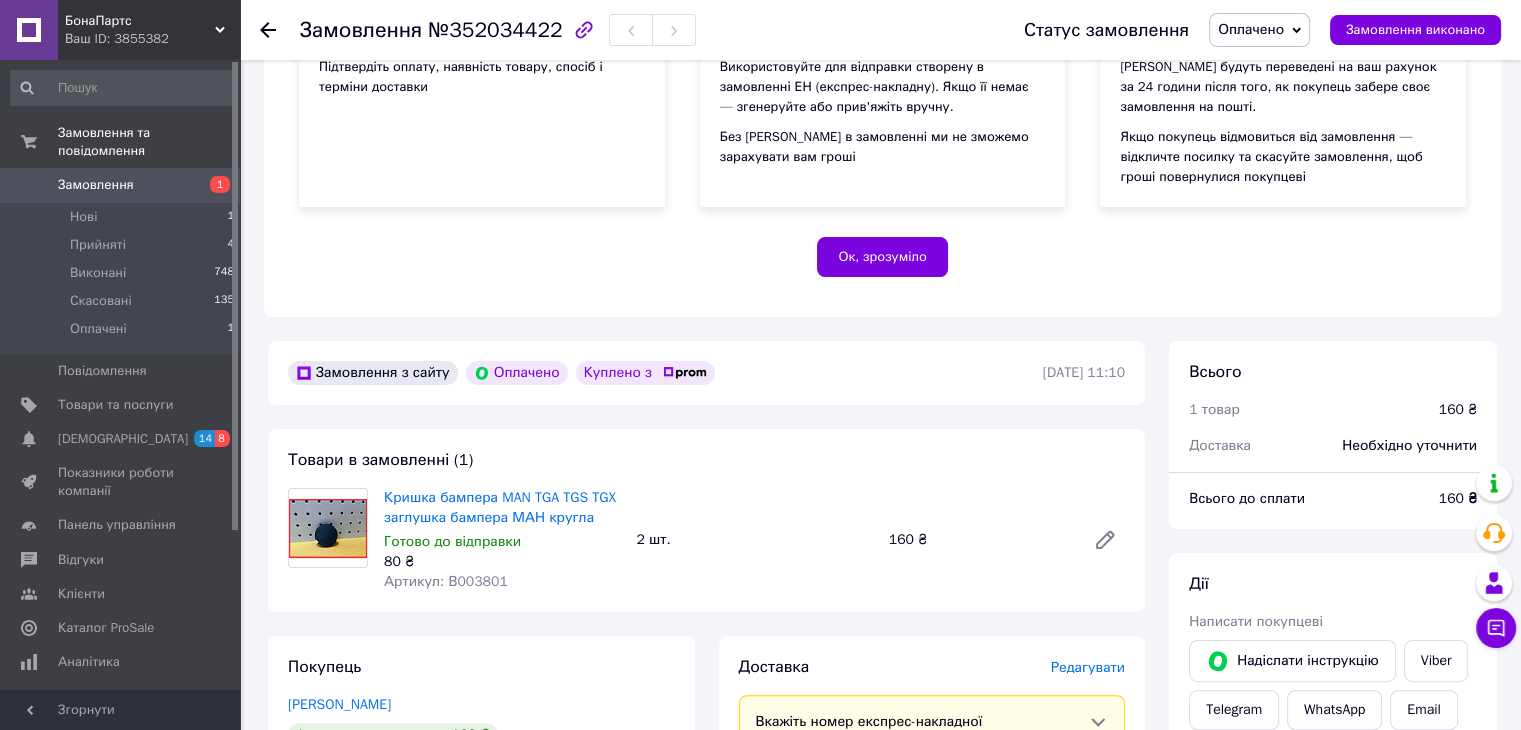 click 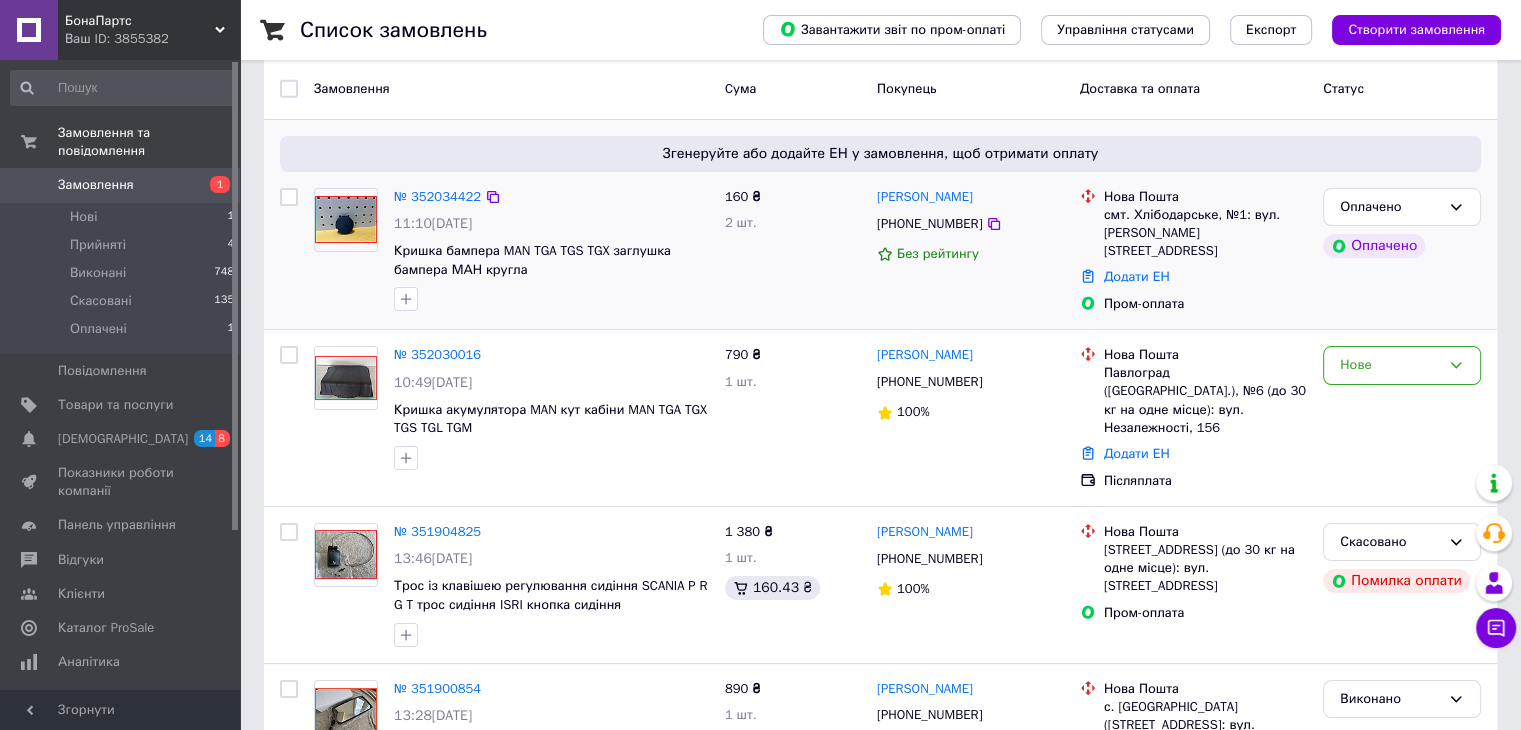 scroll, scrollTop: 100, scrollLeft: 0, axis: vertical 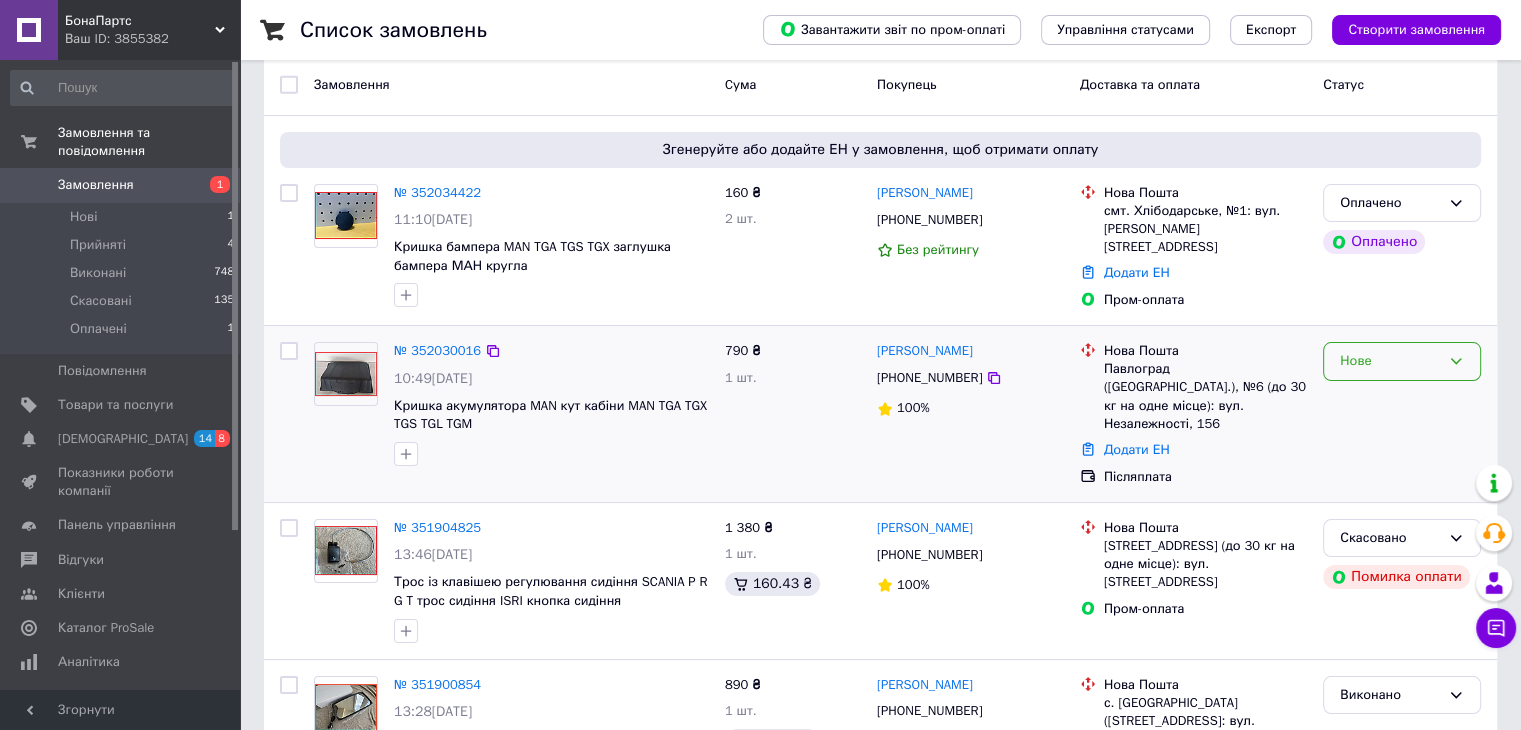 click on "Нове" at bounding box center [1390, 361] 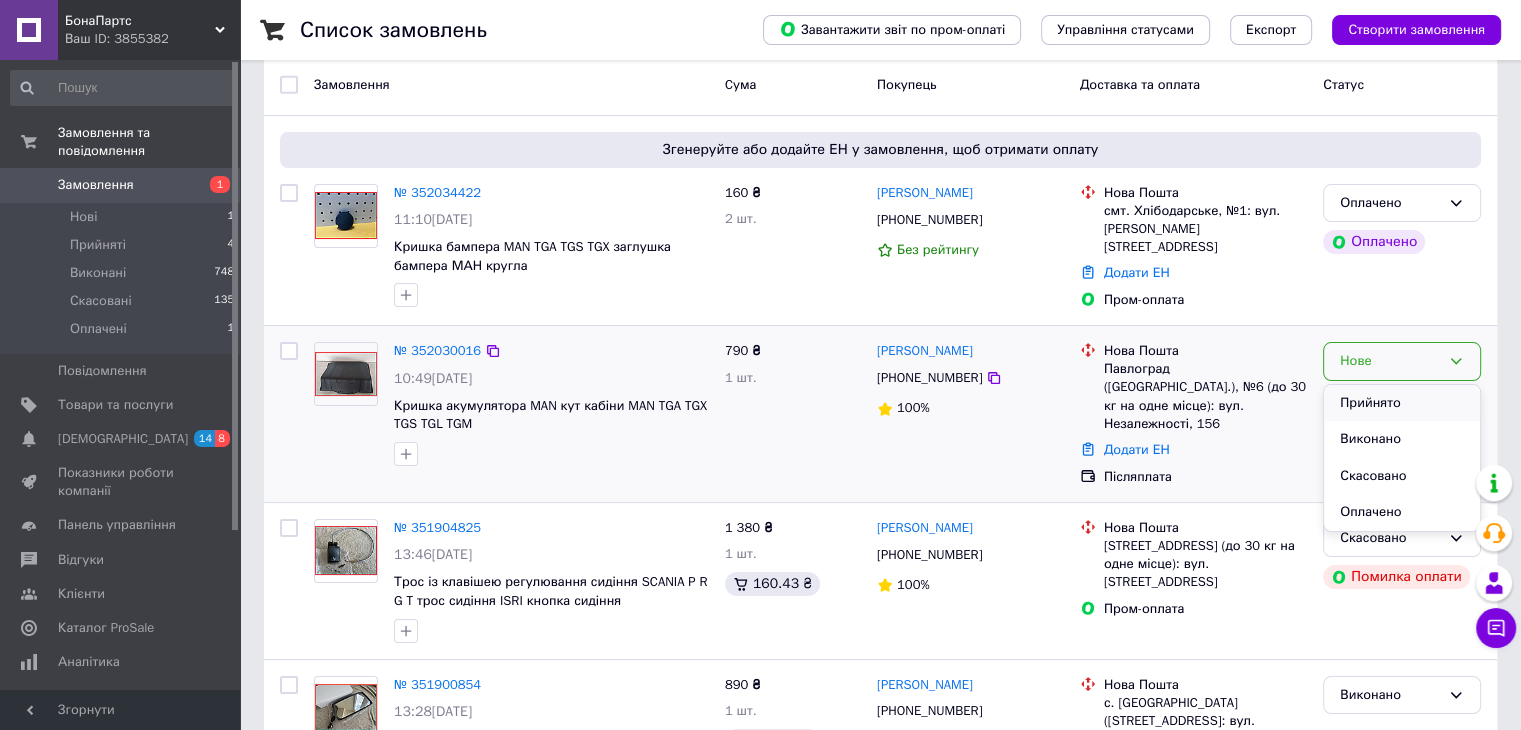 click on "Прийнято" at bounding box center [1402, 403] 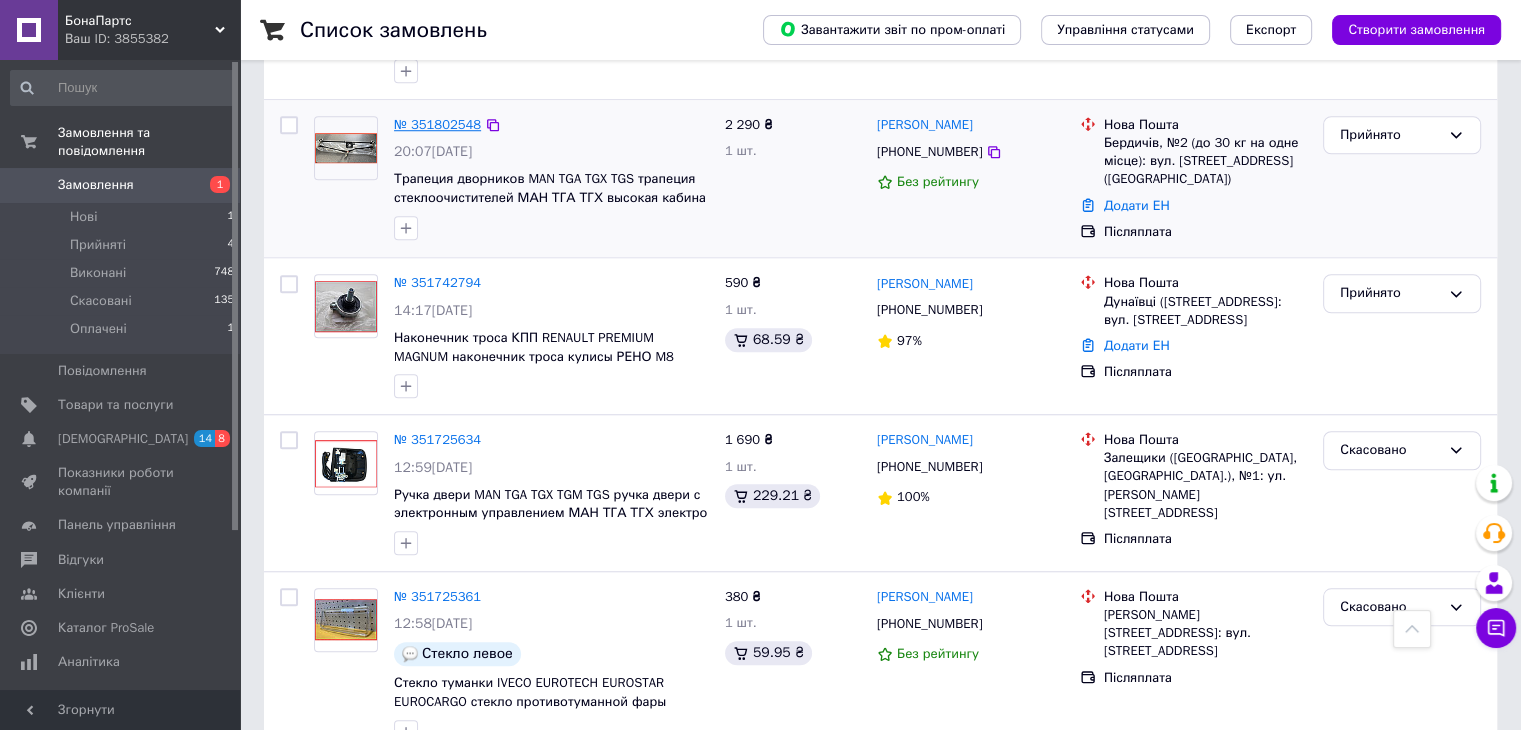 click on "№ 351802548" at bounding box center [437, 124] 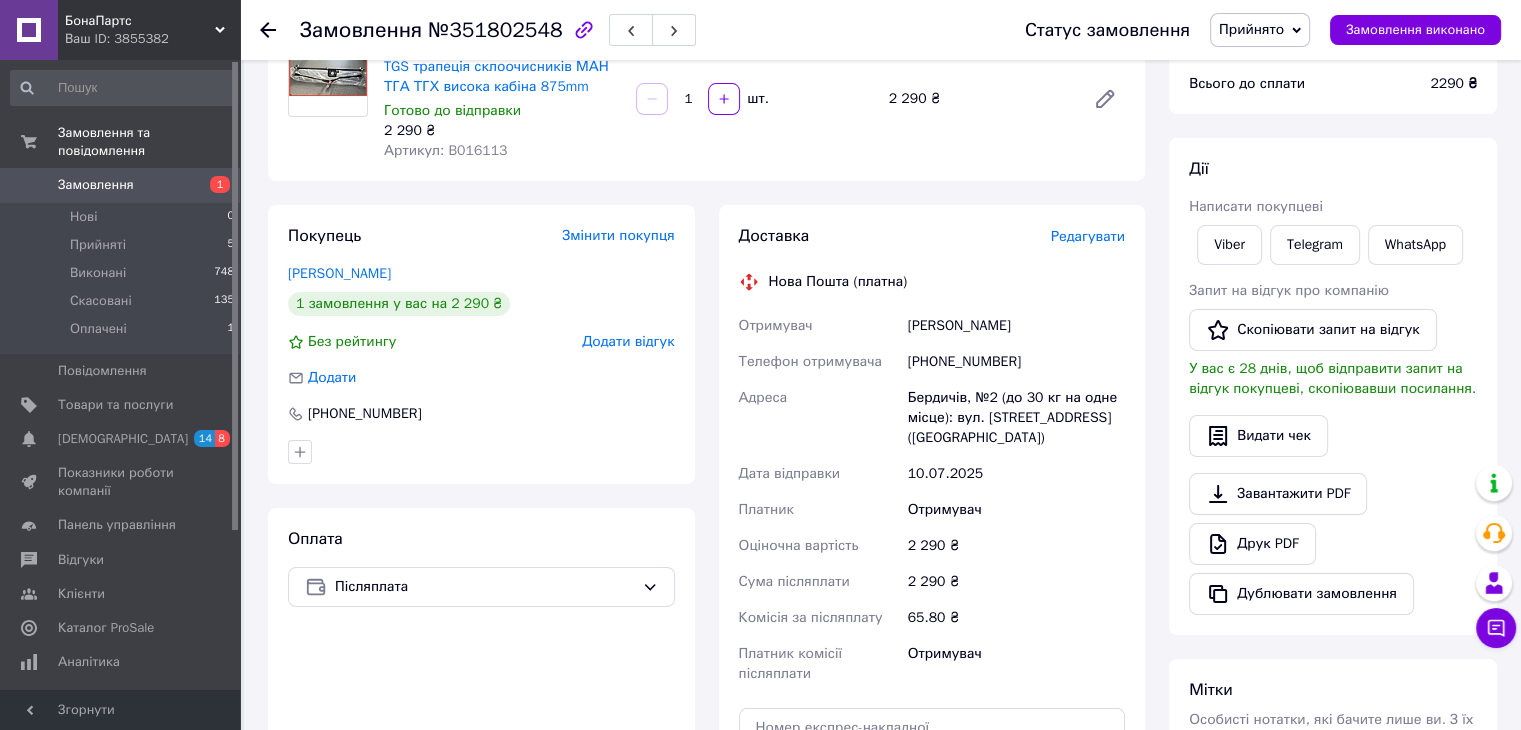 scroll, scrollTop: 200, scrollLeft: 0, axis: vertical 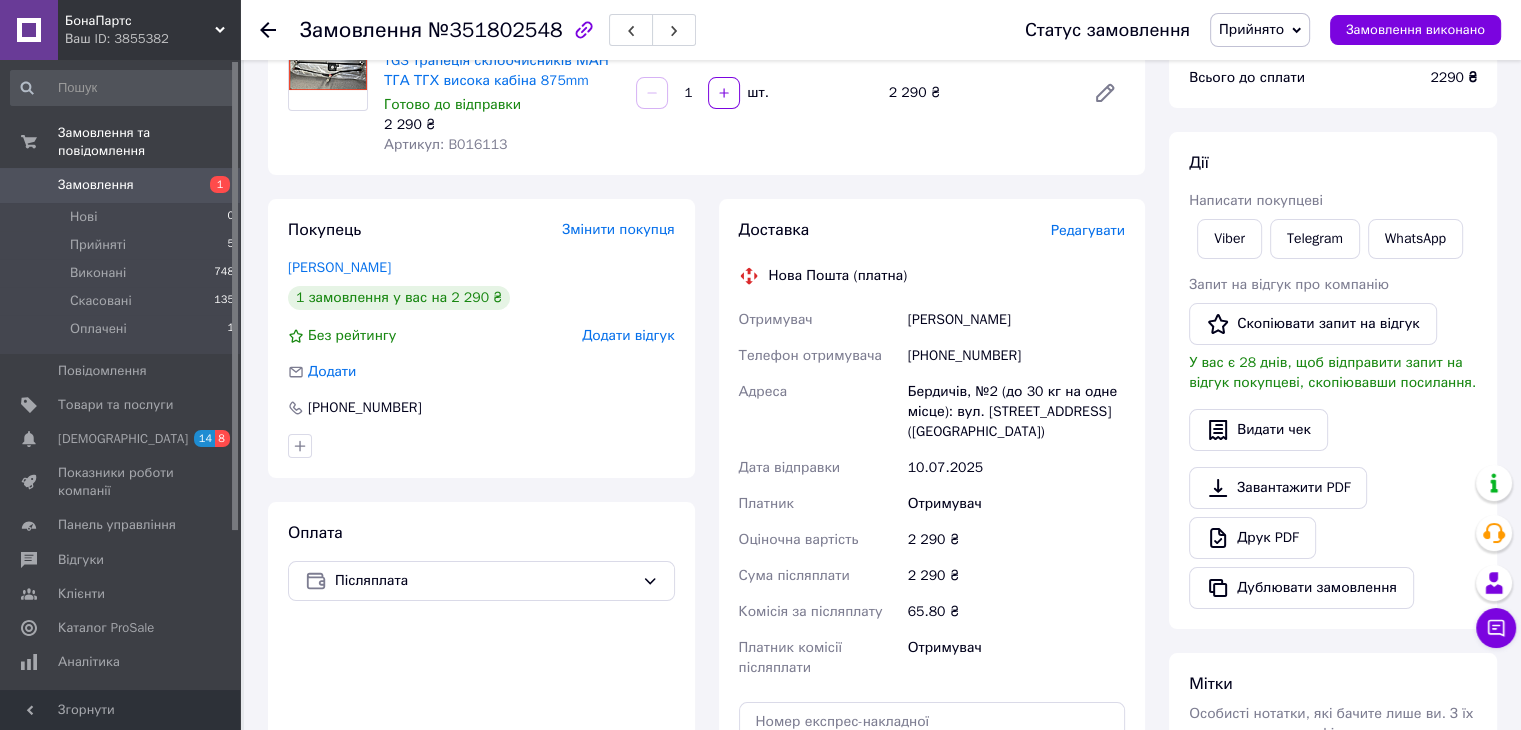 click on "Бердичів, №2 (до 30 кг на одне місце): вул. [STREET_ADDRESS] ([GEOGRAPHIC_DATA])" at bounding box center (1016, 412) 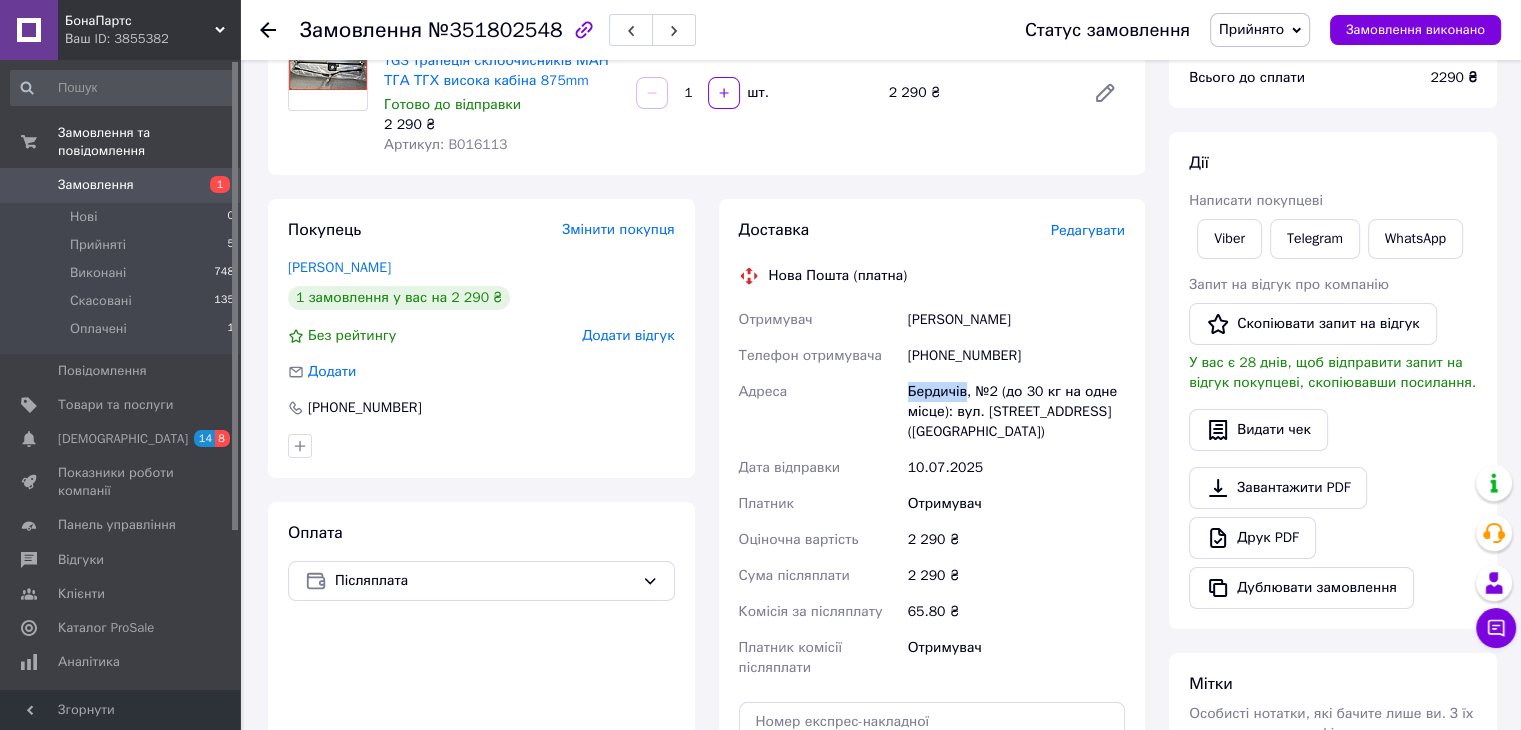 click on "Бердичів, №2 (до 30 кг на одне місце): вул. [STREET_ADDRESS] ([GEOGRAPHIC_DATA])" at bounding box center (1016, 412) 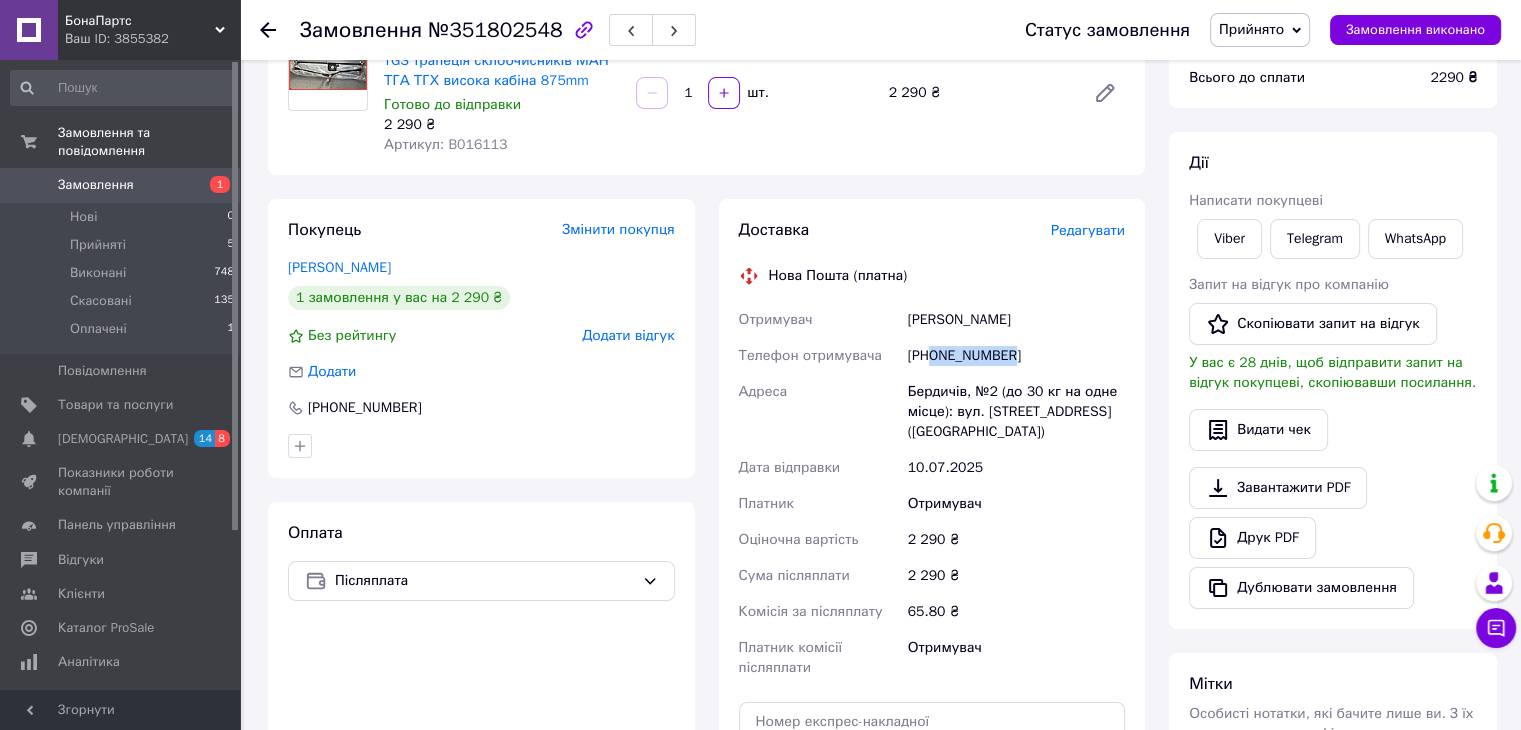 drag, startPoint x: 1011, startPoint y: 360, endPoint x: 934, endPoint y: 360, distance: 77 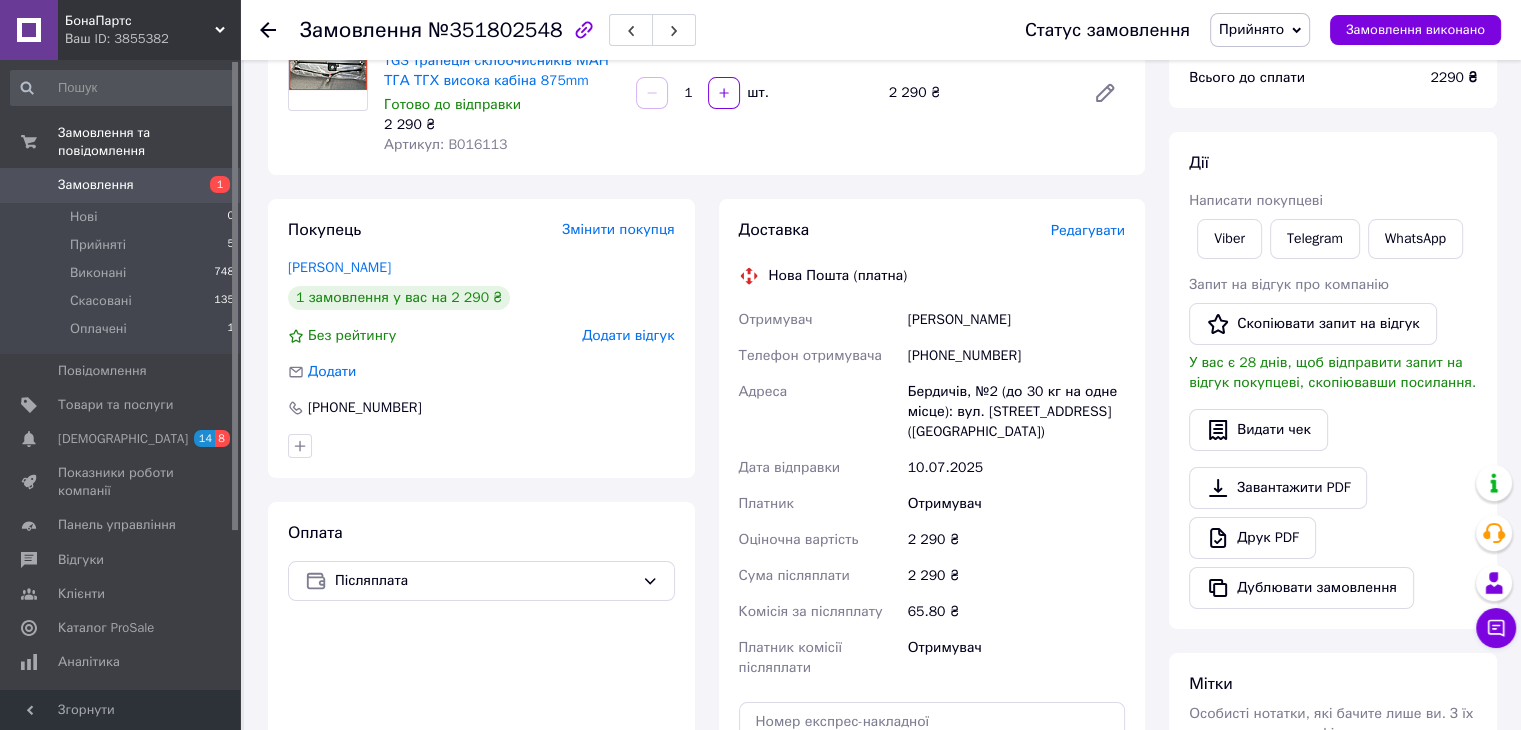 click on "[PERSON_NAME]" at bounding box center [1016, 320] 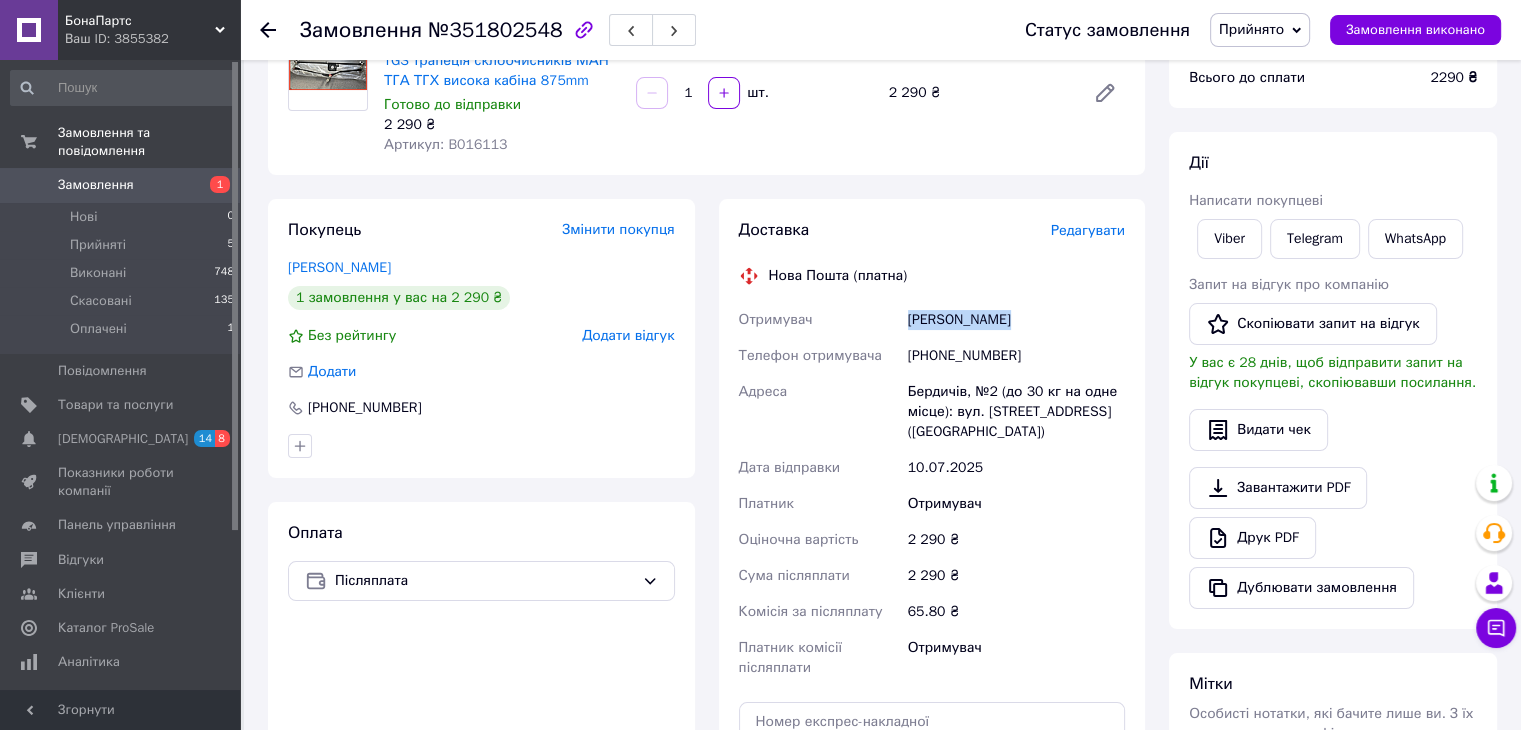drag, startPoint x: 916, startPoint y: 313, endPoint x: 1033, endPoint y: 312, distance: 117.00427 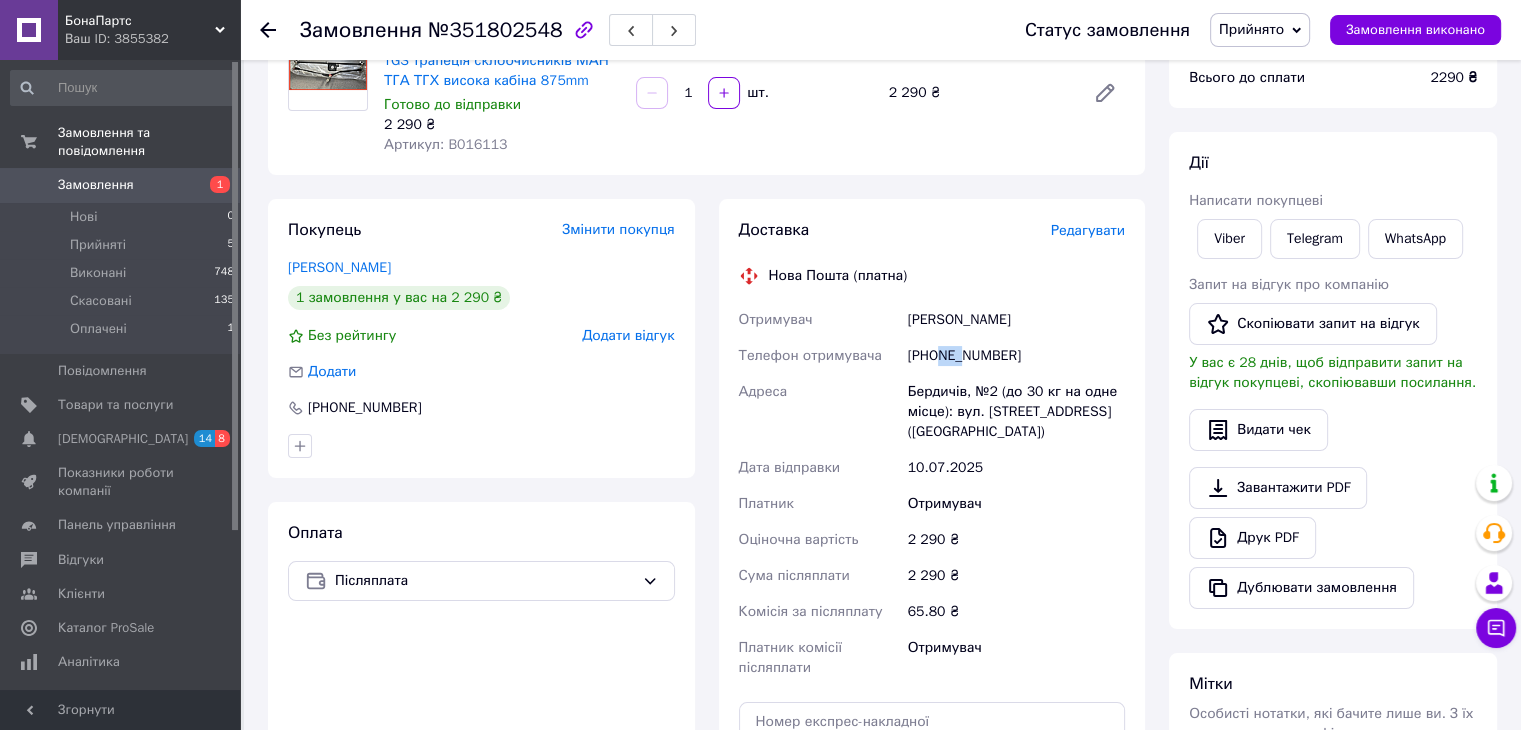 drag, startPoint x: 936, startPoint y: 360, endPoint x: 961, endPoint y: 361, distance: 25.019993 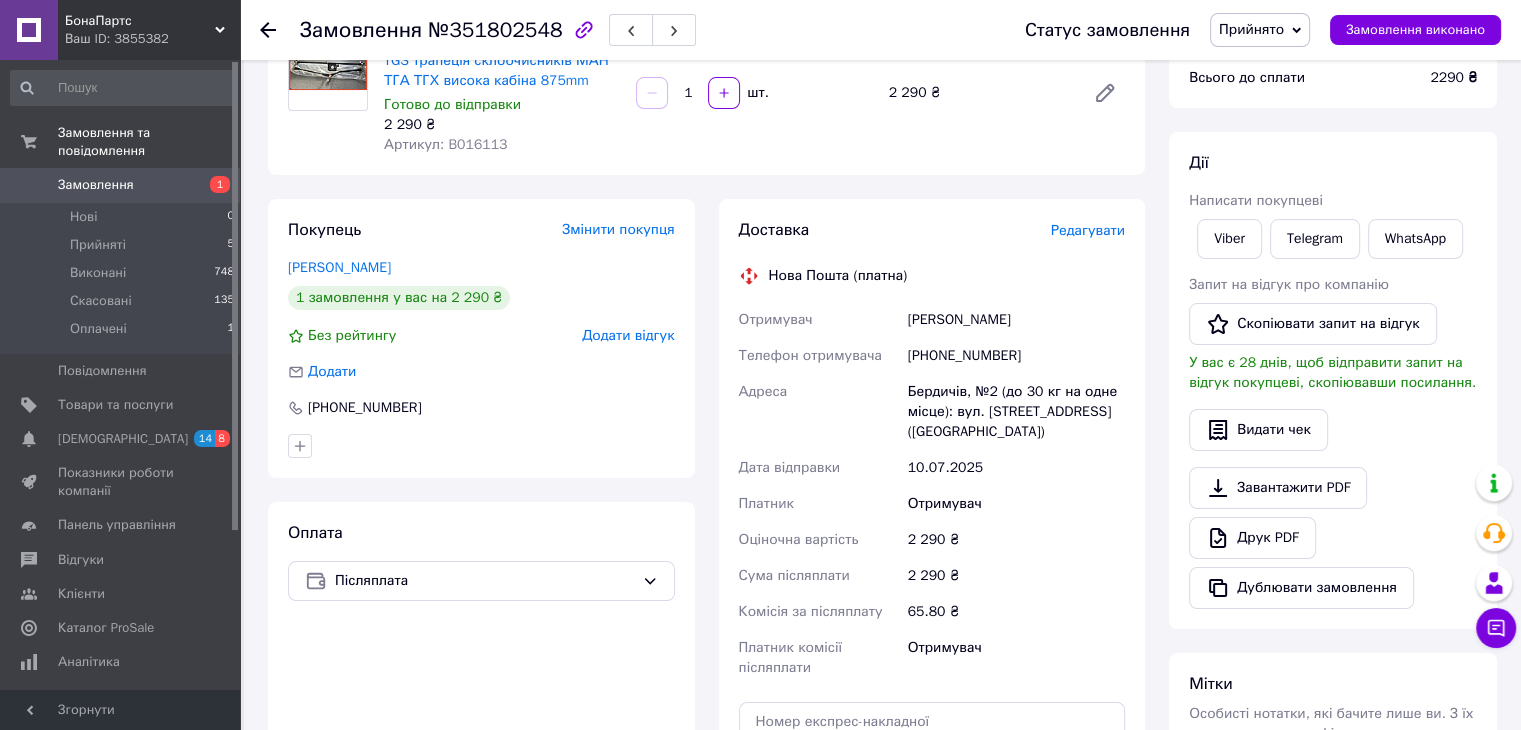 click on "[PHONE_NUMBER]" at bounding box center [1016, 356] 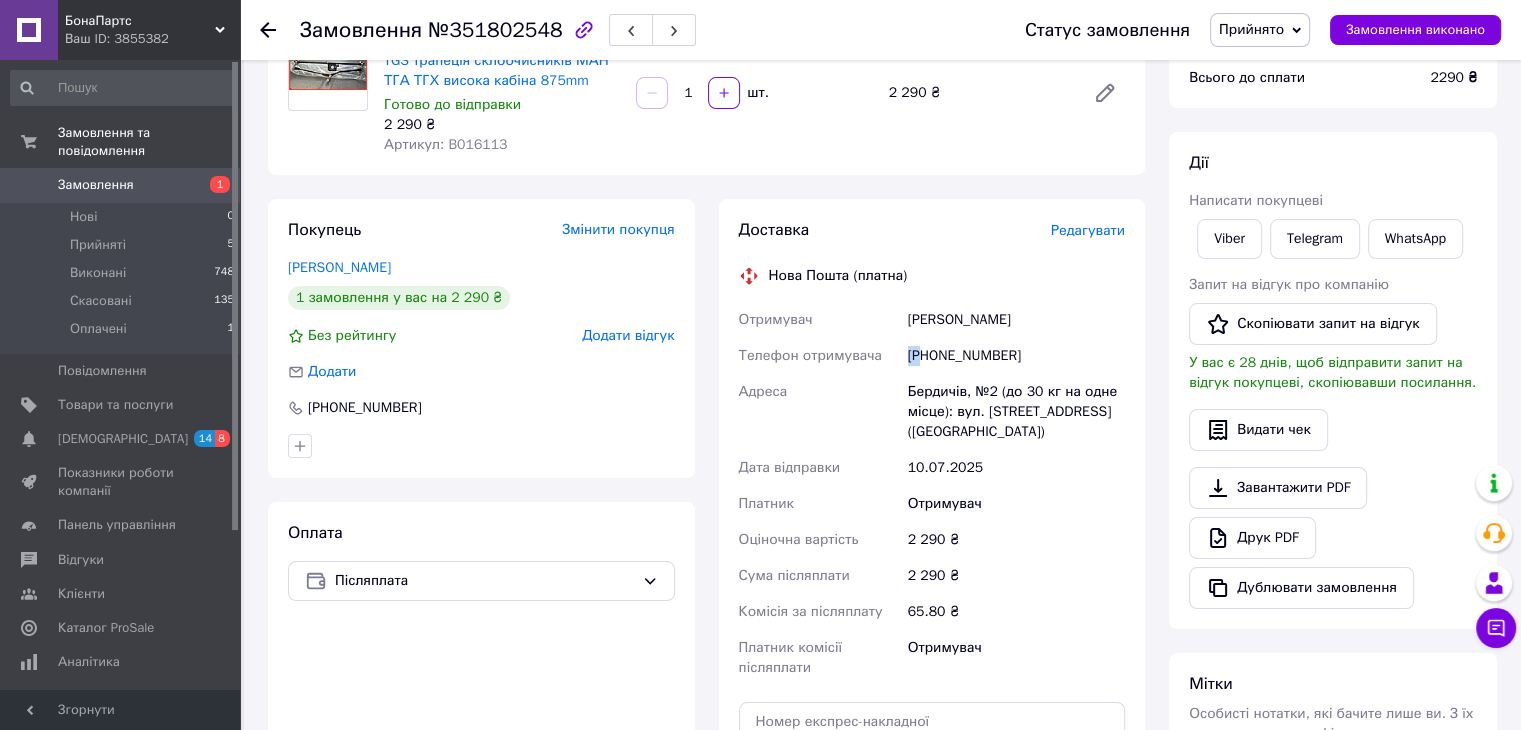 drag, startPoint x: 928, startPoint y: 356, endPoint x: 912, endPoint y: 358, distance: 16.124516 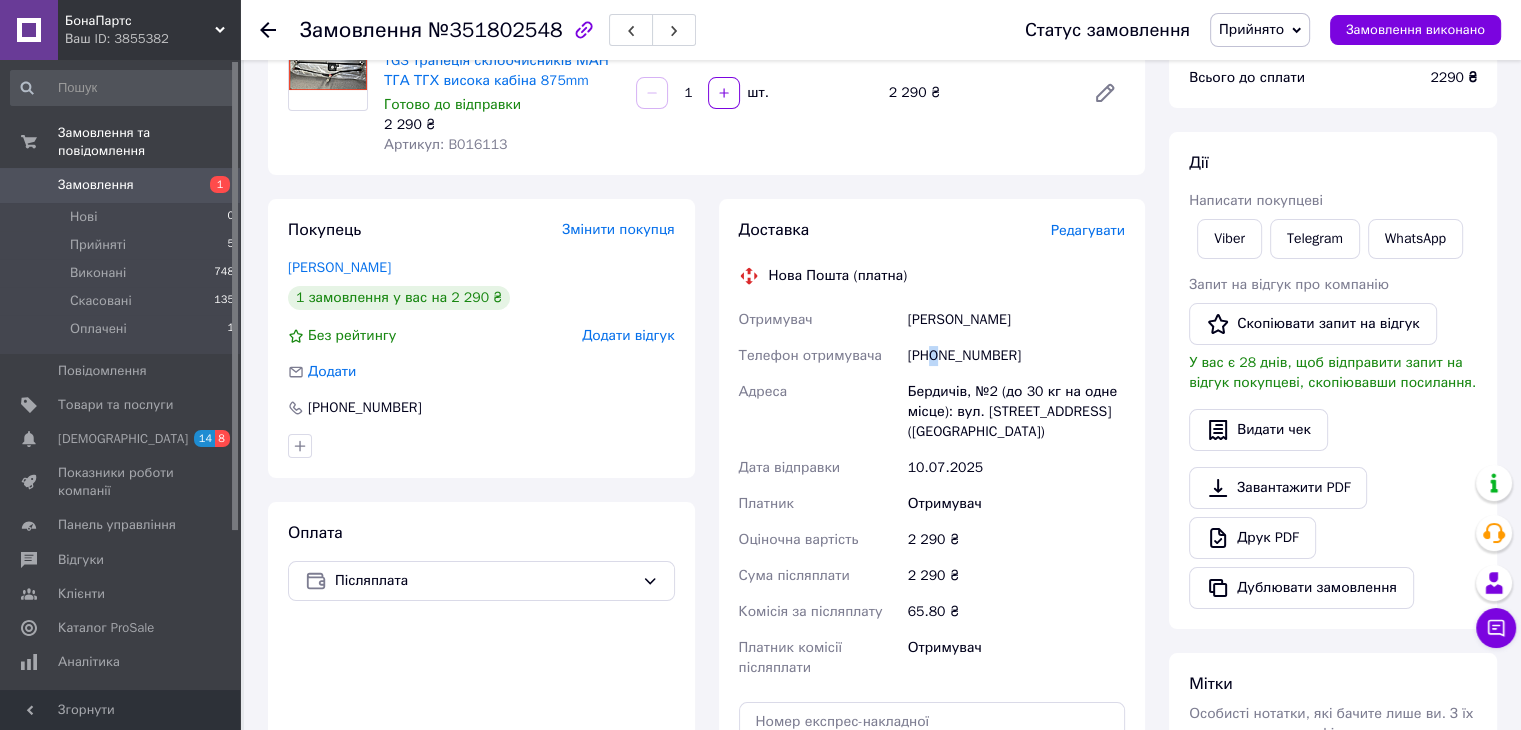 click on "[PHONE_NUMBER]" at bounding box center (1016, 356) 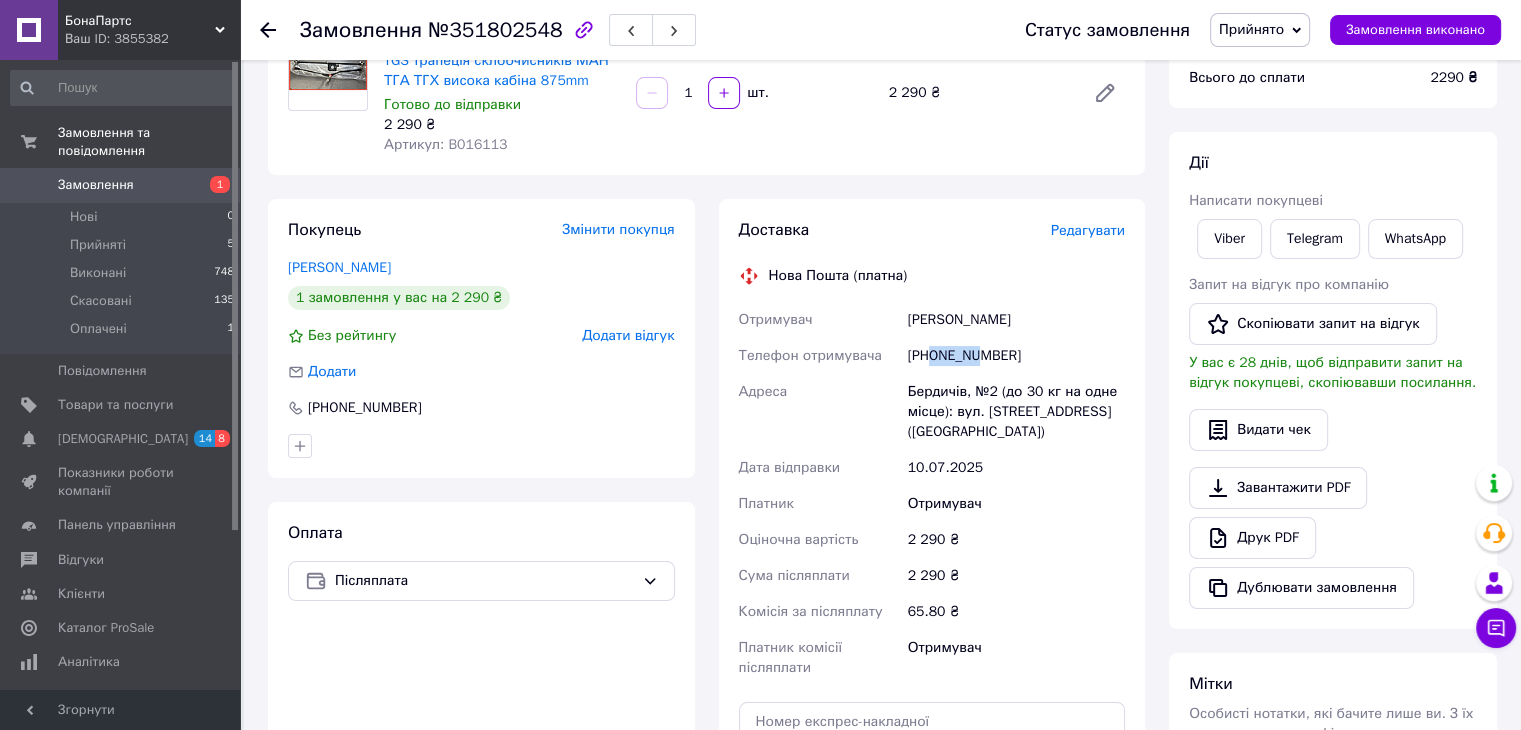 drag, startPoint x: 933, startPoint y: 354, endPoint x: 980, endPoint y: 366, distance: 48.507732 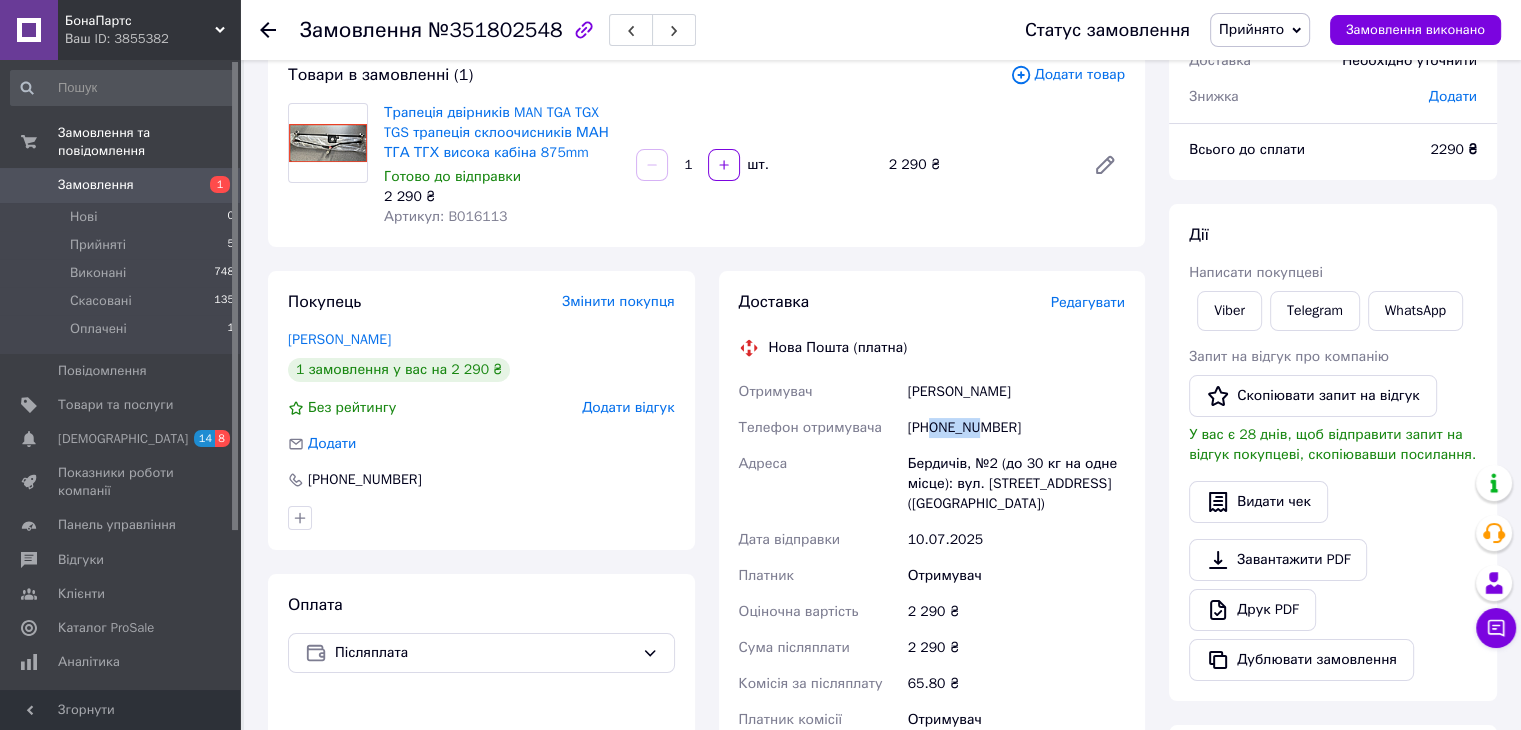 scroll, scrollTop: 0, scrollLeft: 0, axis: both 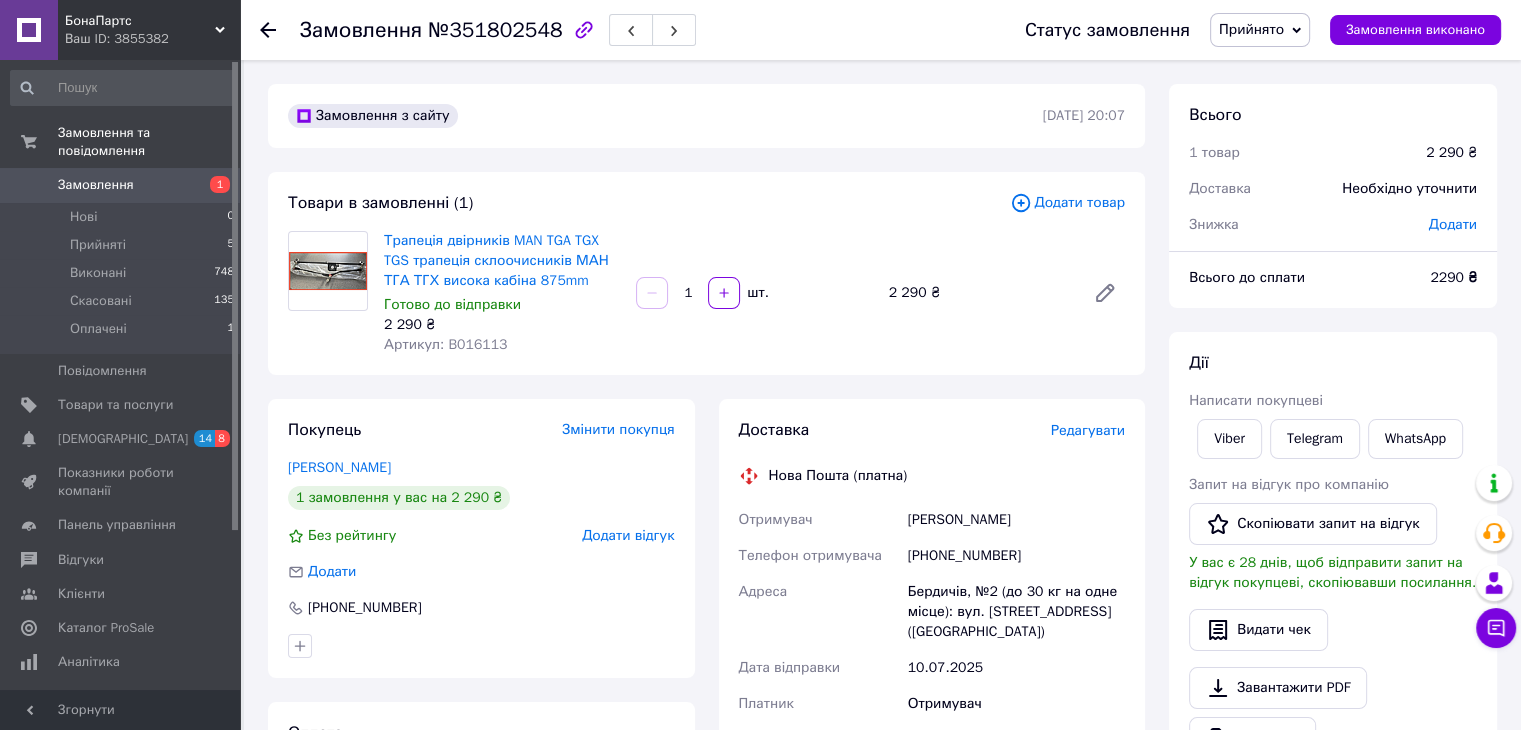 drag, startPoint x: 387, startPoint y: 241, endPoint x: 368, endPoint y: 233, distance: 20.615528 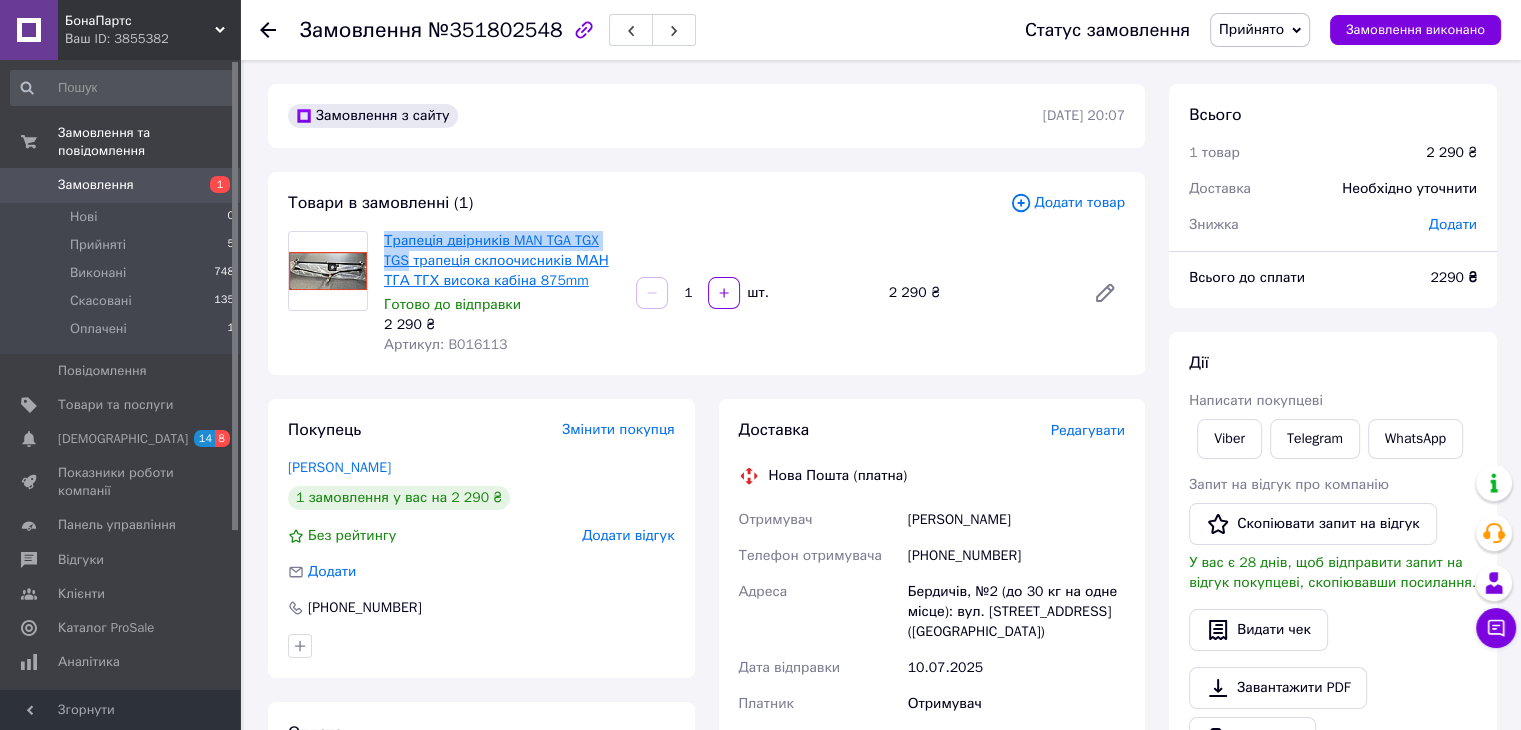 drag, startPoint x: 383, startPoint y: 237, endPoint x: 408, endPoint y: 260, distance: 33.970577 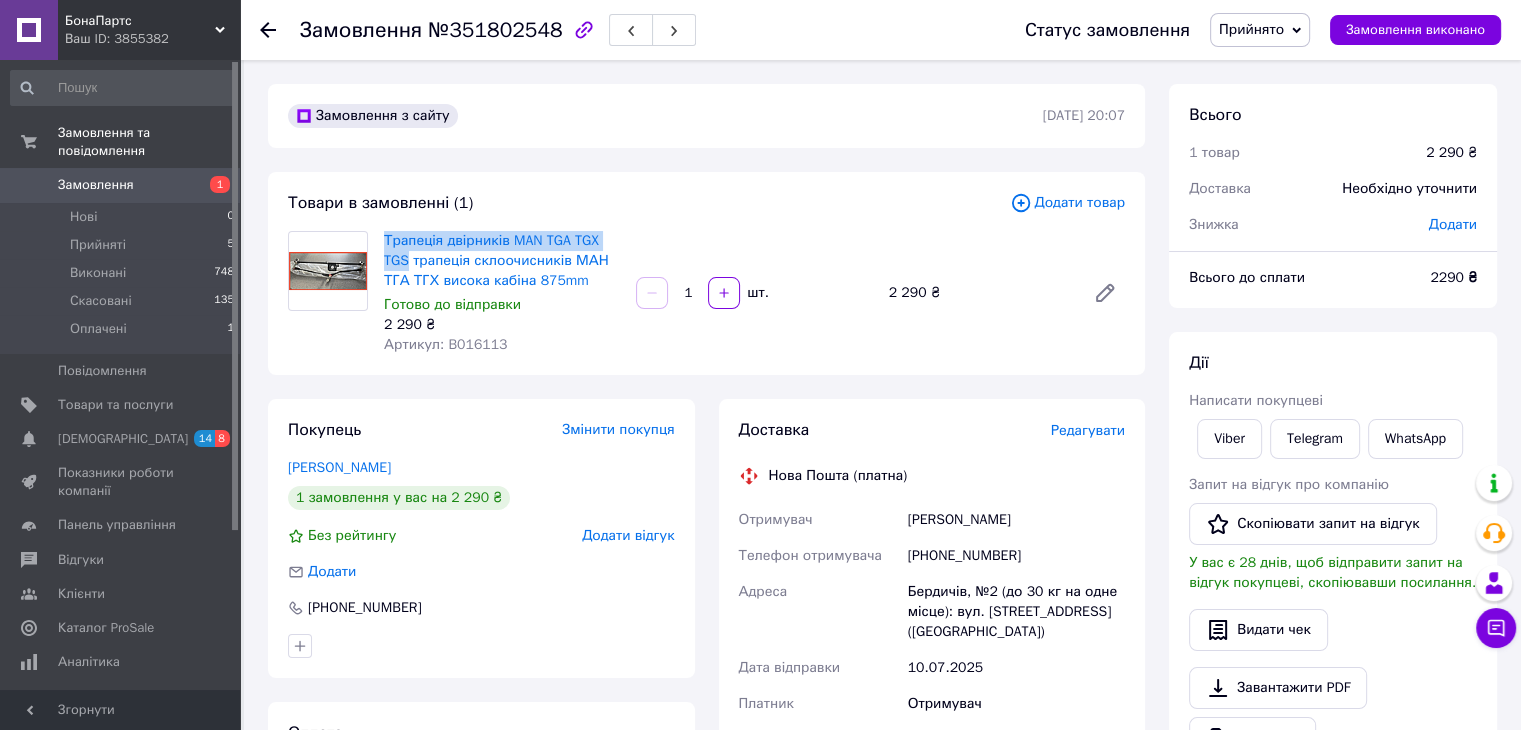 copy on "Трапеція двірників MAN TGA TGX TGS" 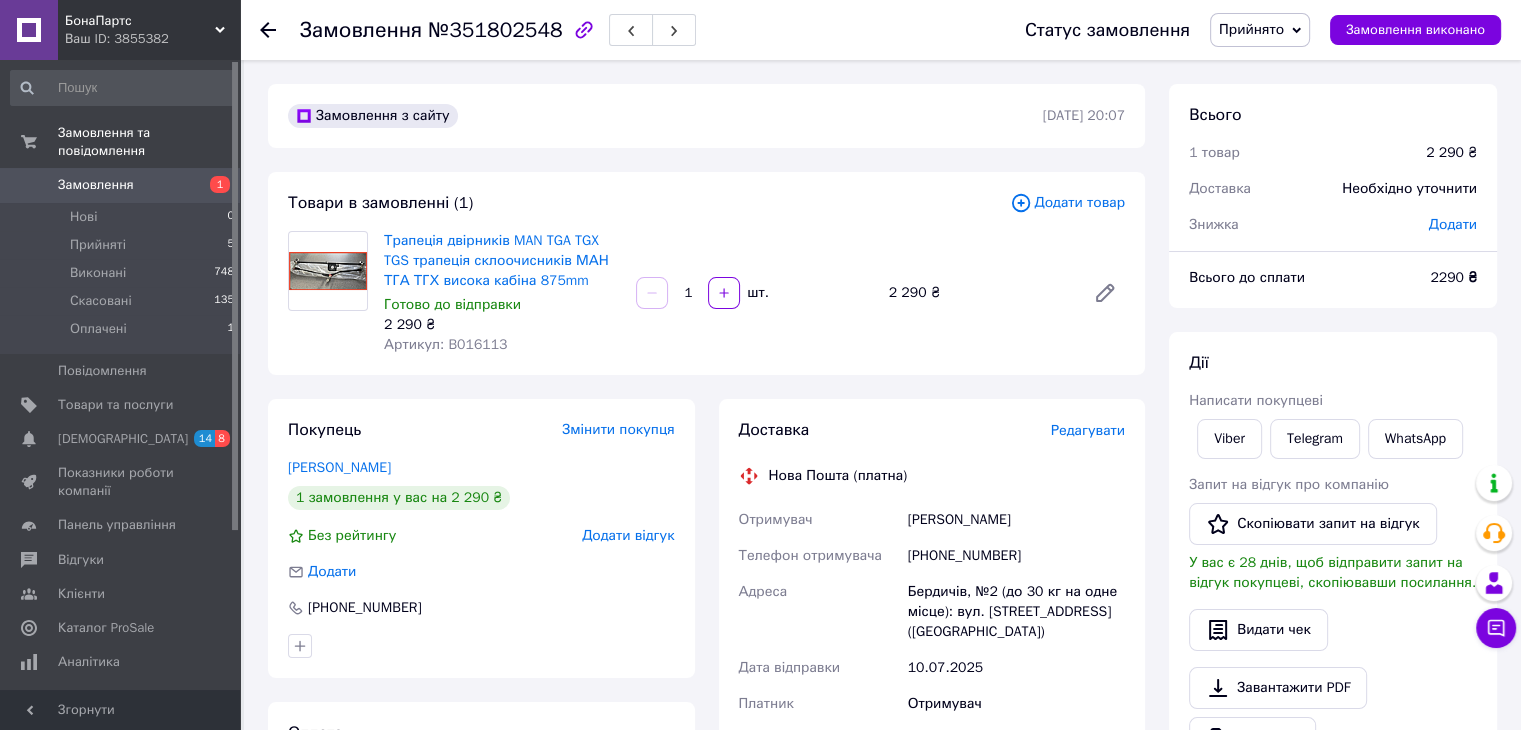 click on "Артикул: B016113" at bounding box center (445, 344) 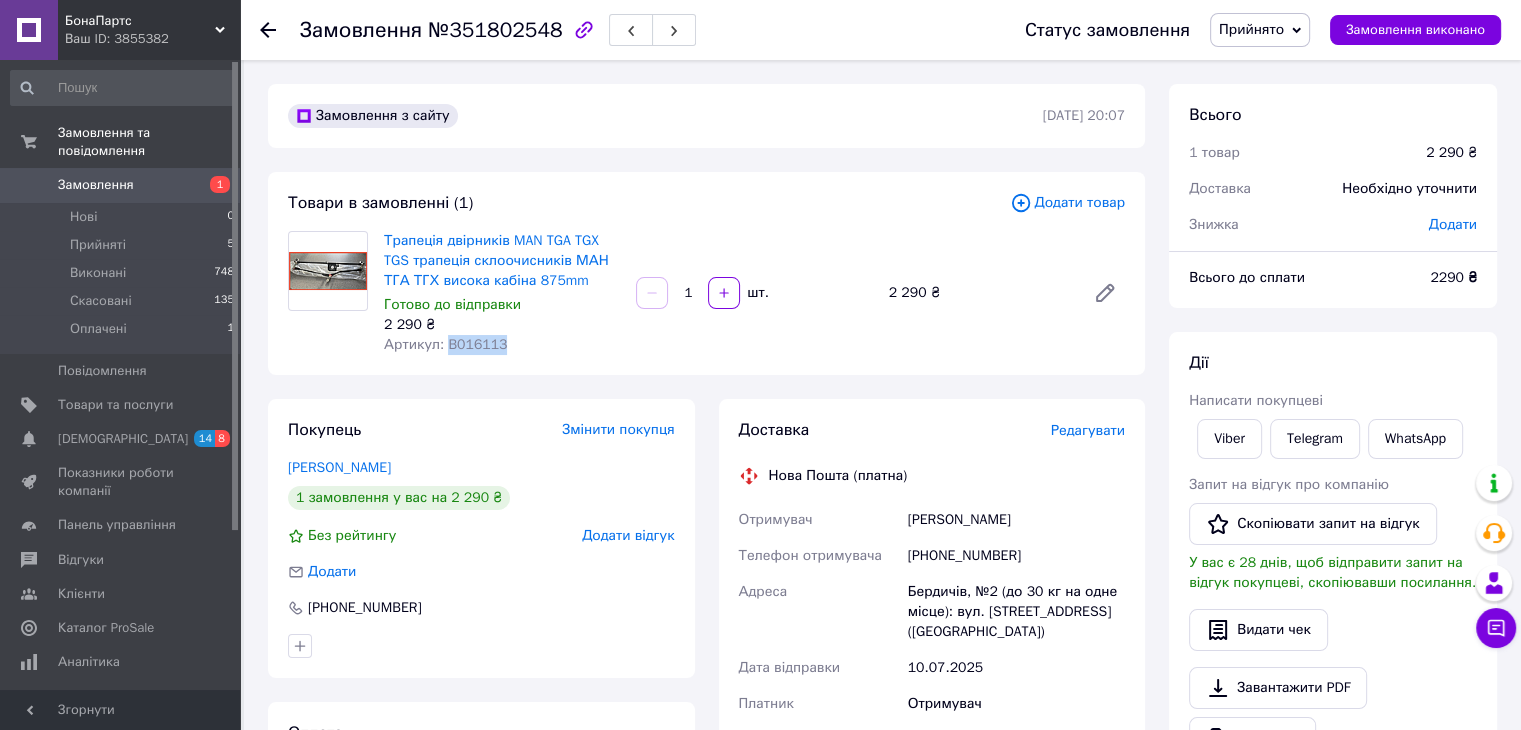 click on "Артикул: B016113" at bounding box center (445, 344) 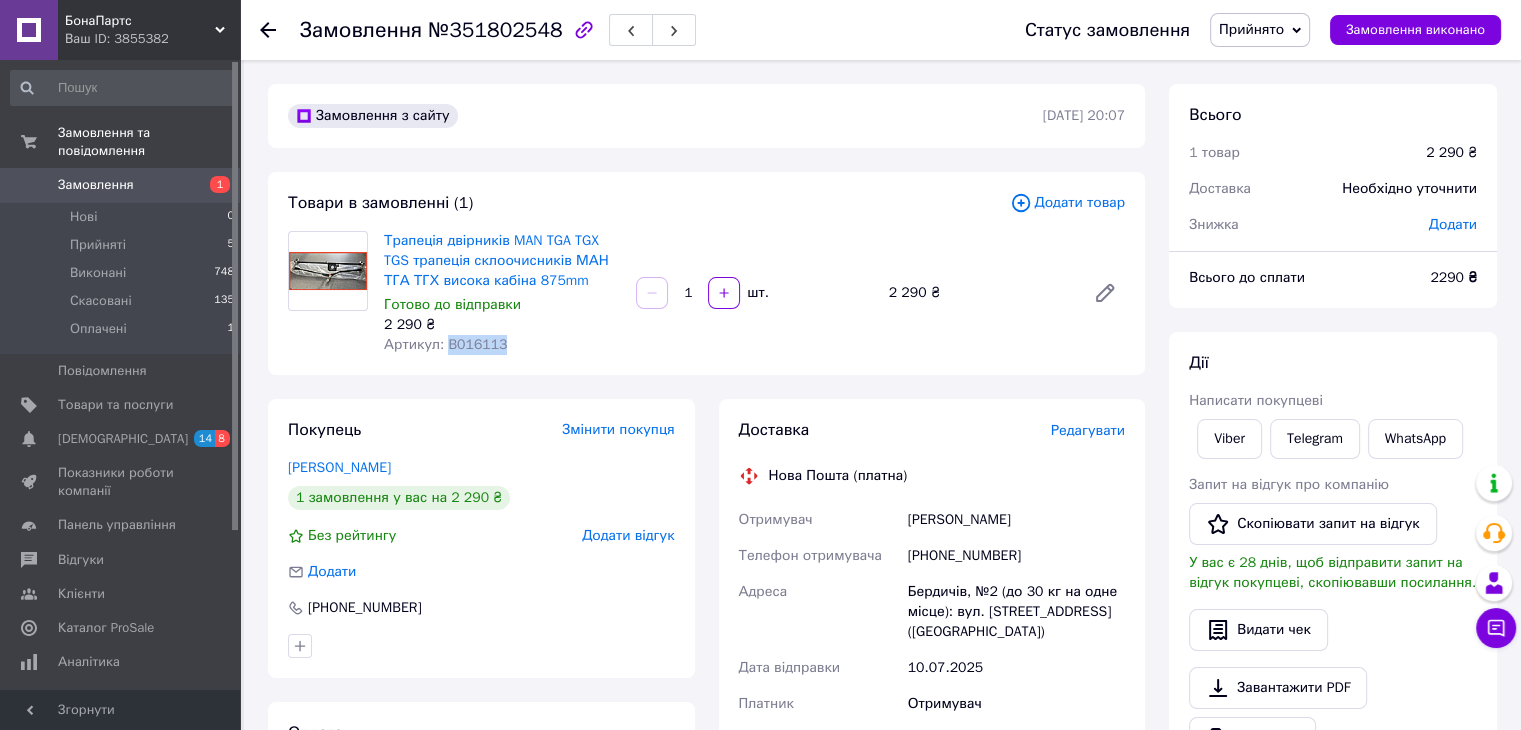 click on "Прийнято" at bounding box center (1251, 29) 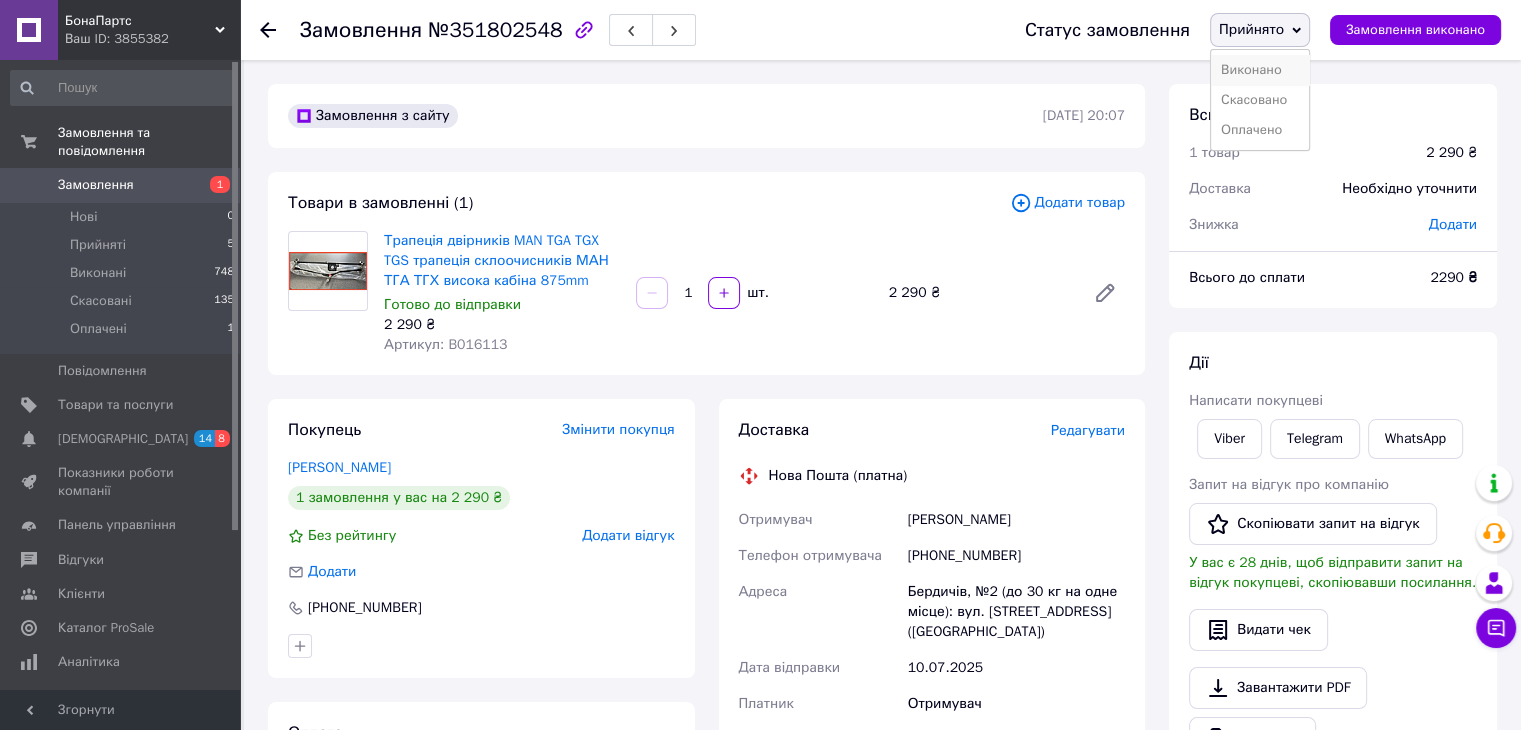 click on "Виконано" at bounding box center (1260, 70) 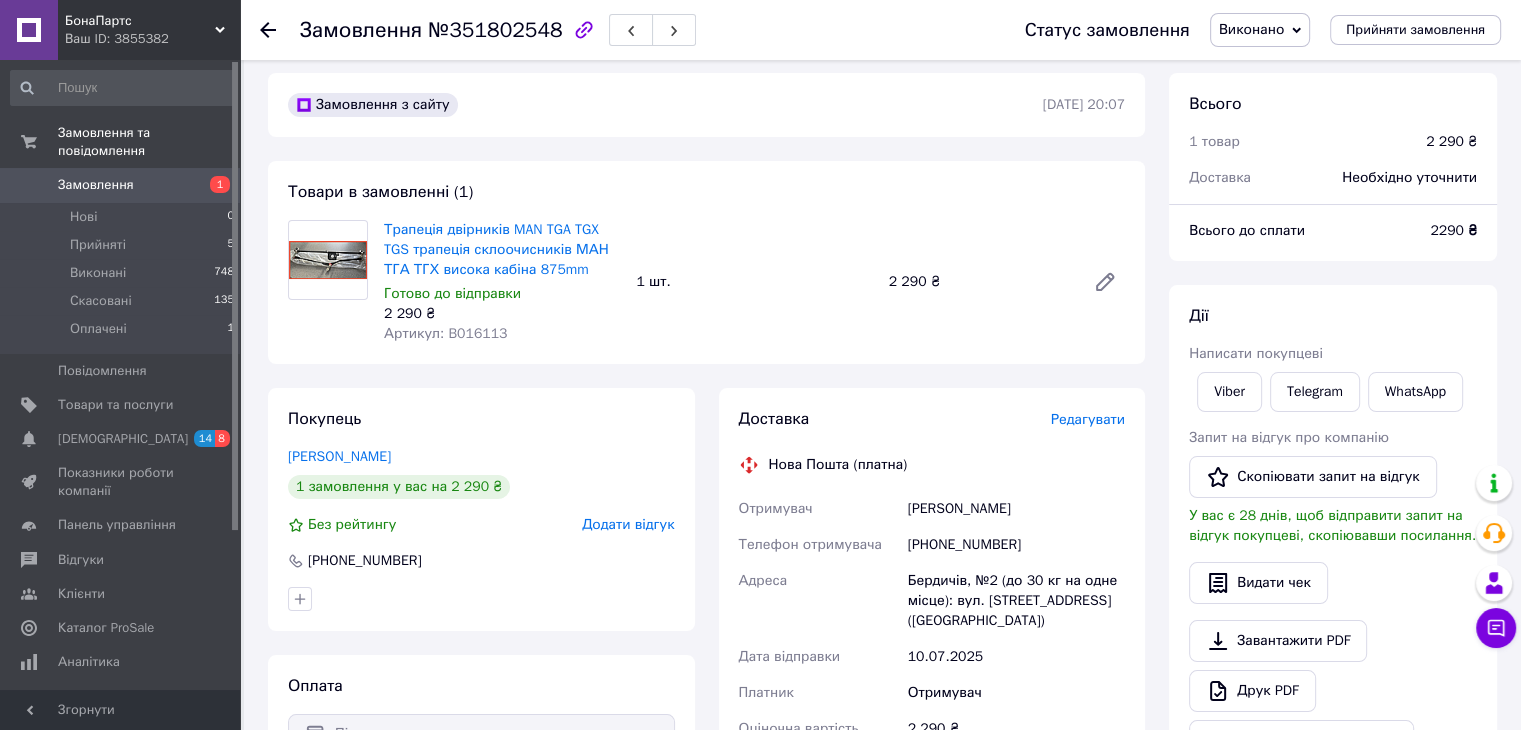 scroll, scrollTop: 0, scrollLeft: 0, axis: both 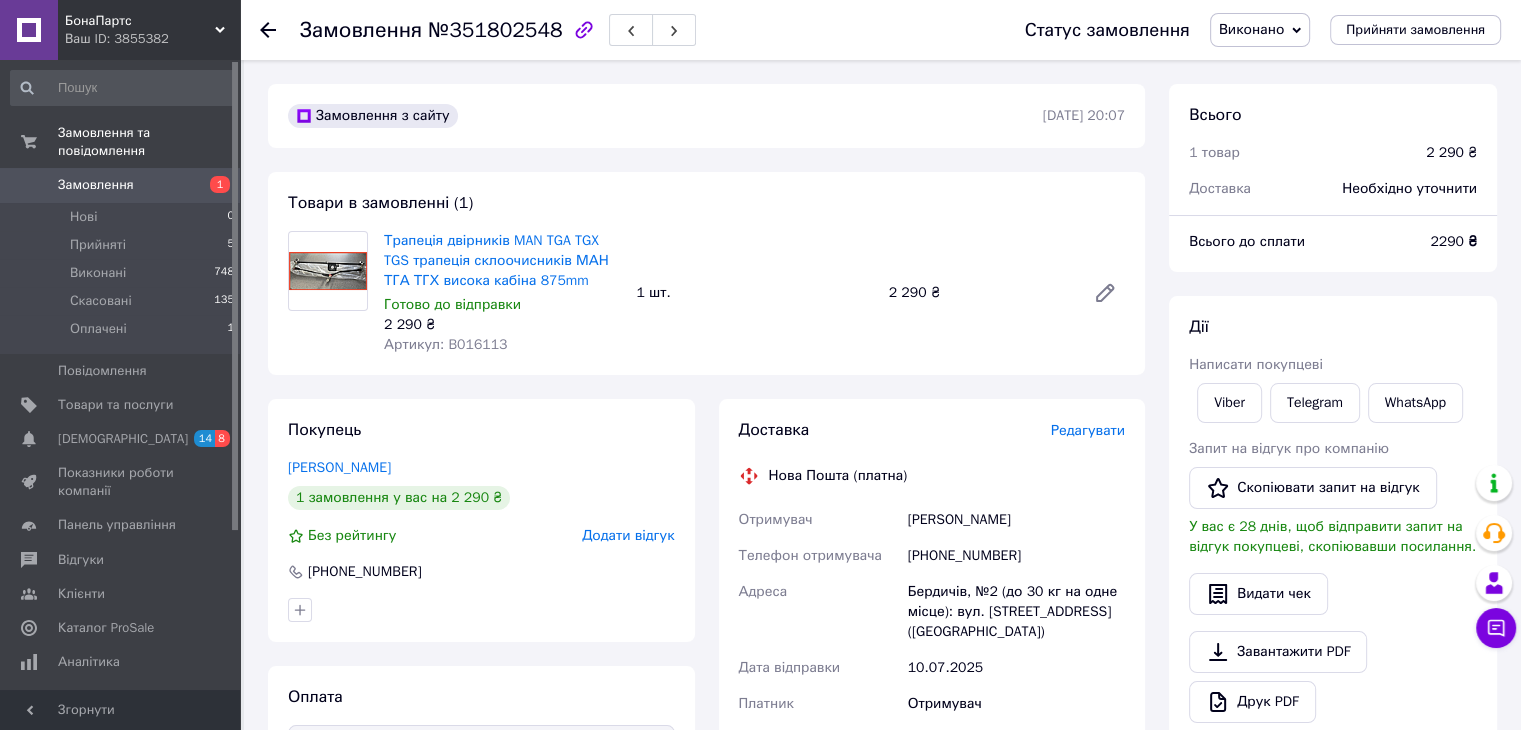 click 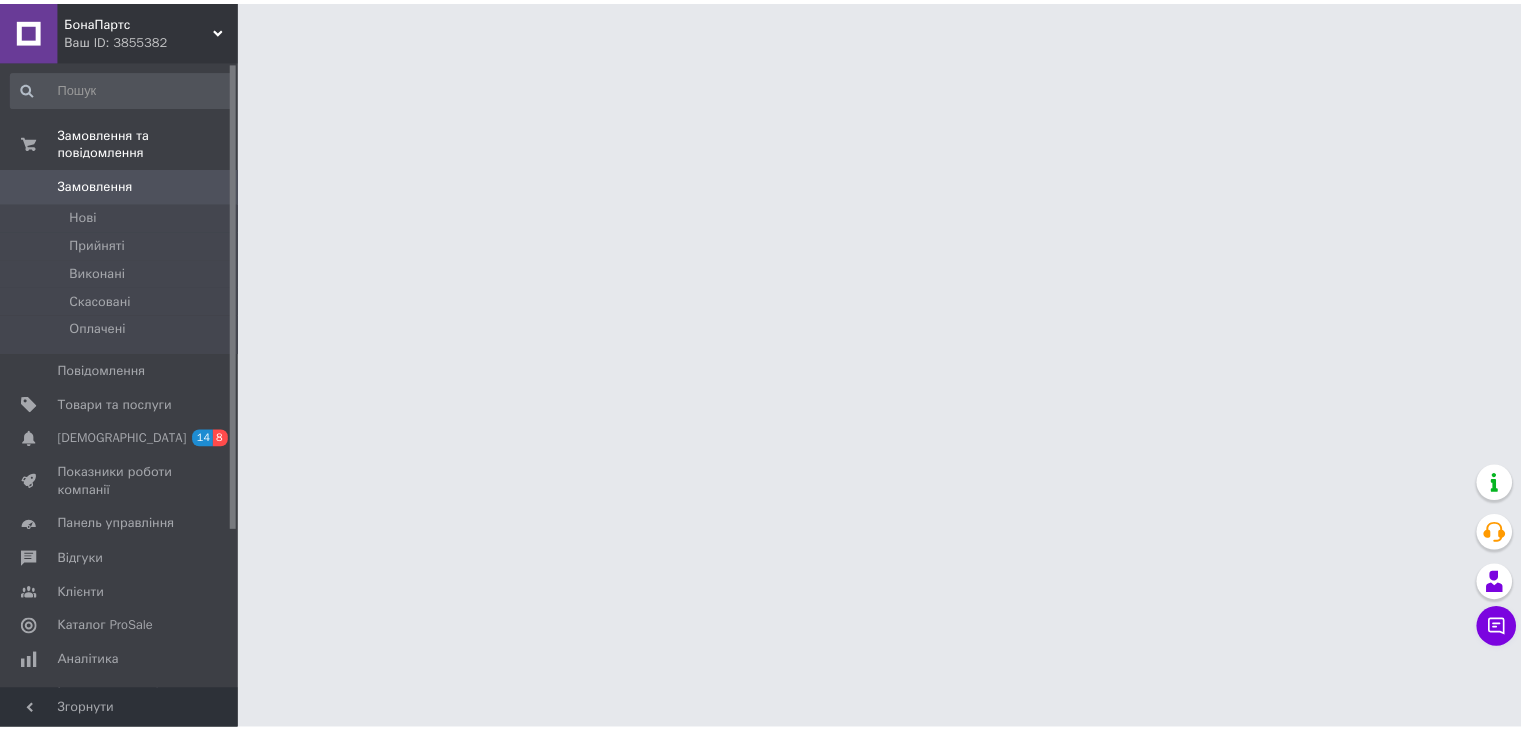 scroll, scrollTop: 0, scrollLeft: 0, axis: both 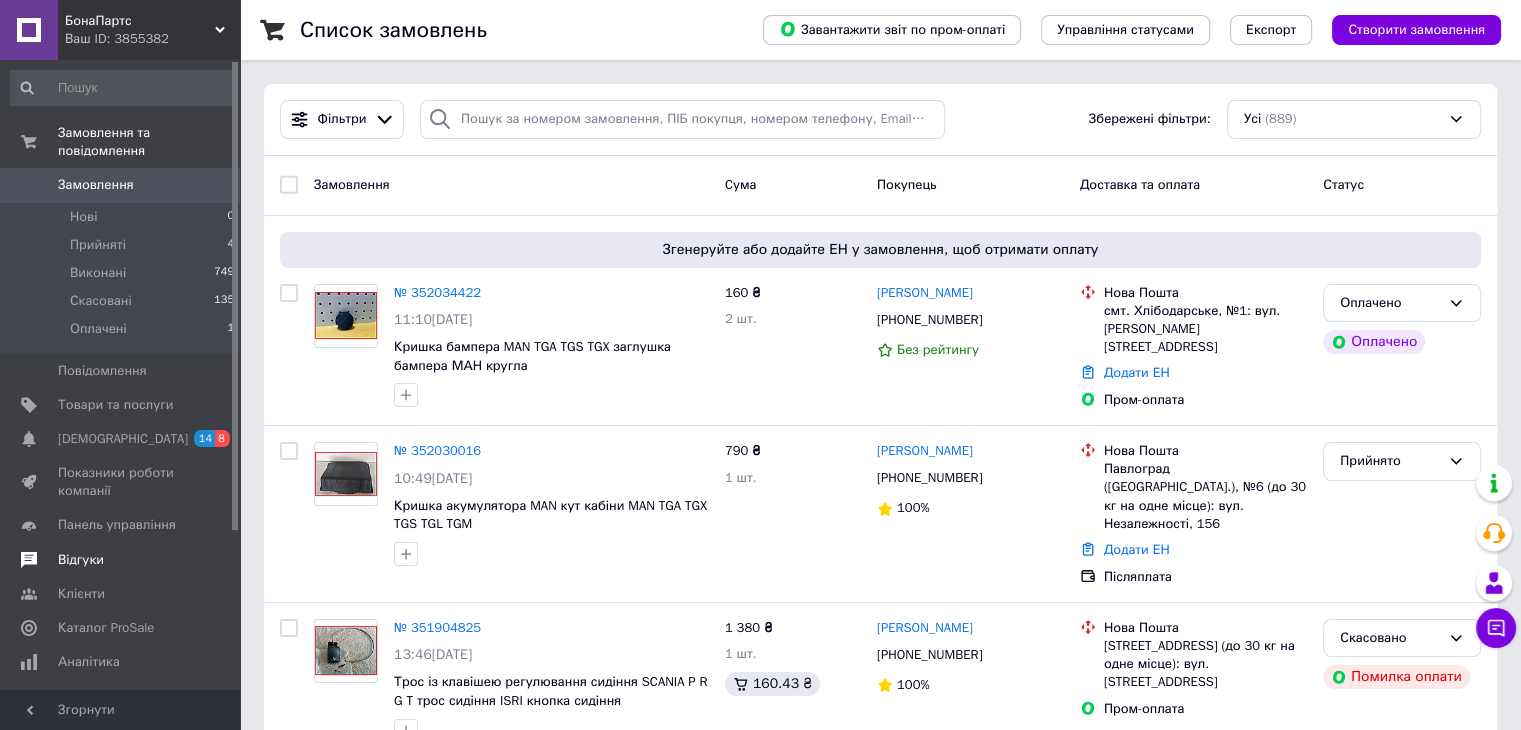 click on "Відгуки" at bounding box center [81, 560] 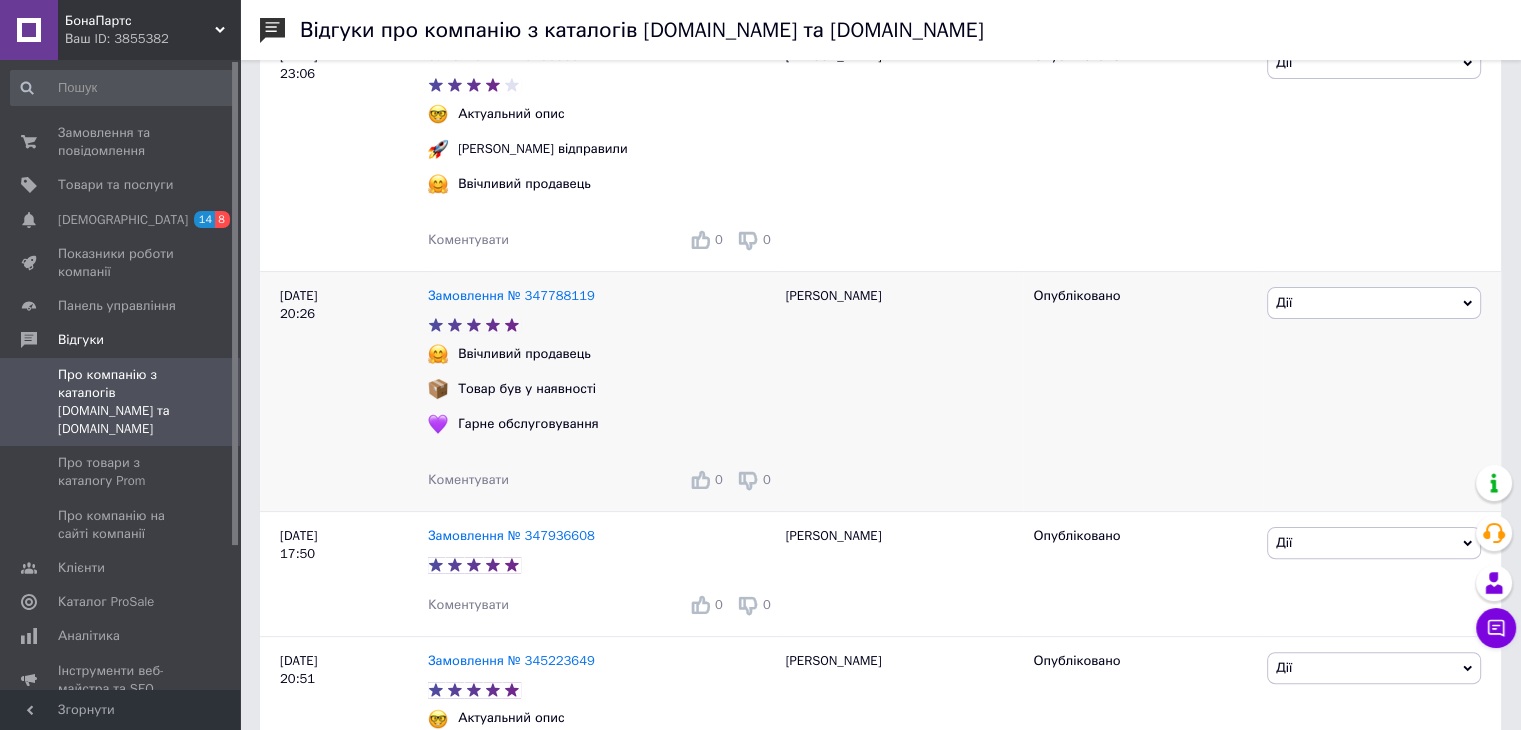 scroll, scrollTop: 0, scrollLeft: 0, axis: both 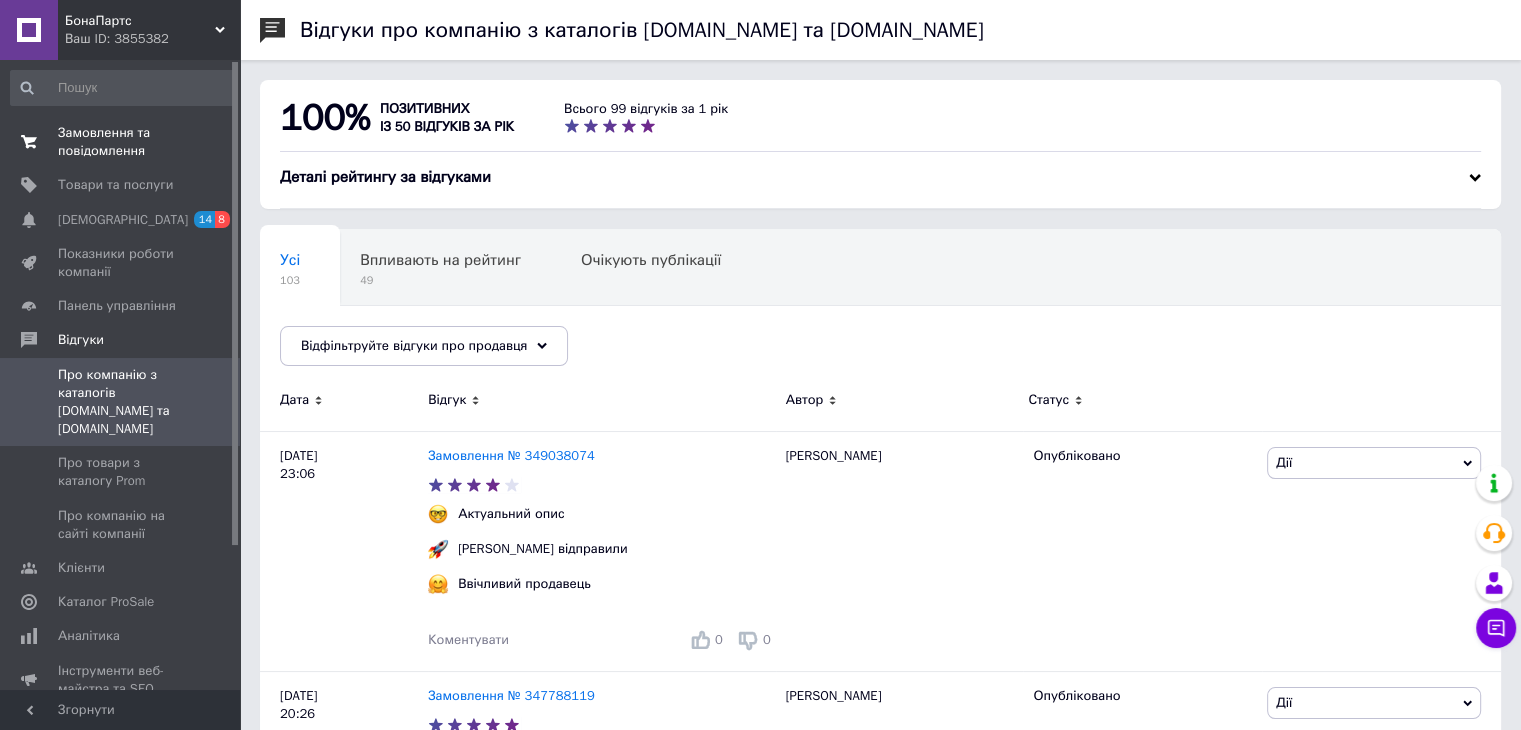 click on "Замовлення та повідомлення" at bounding box center (121, 142) 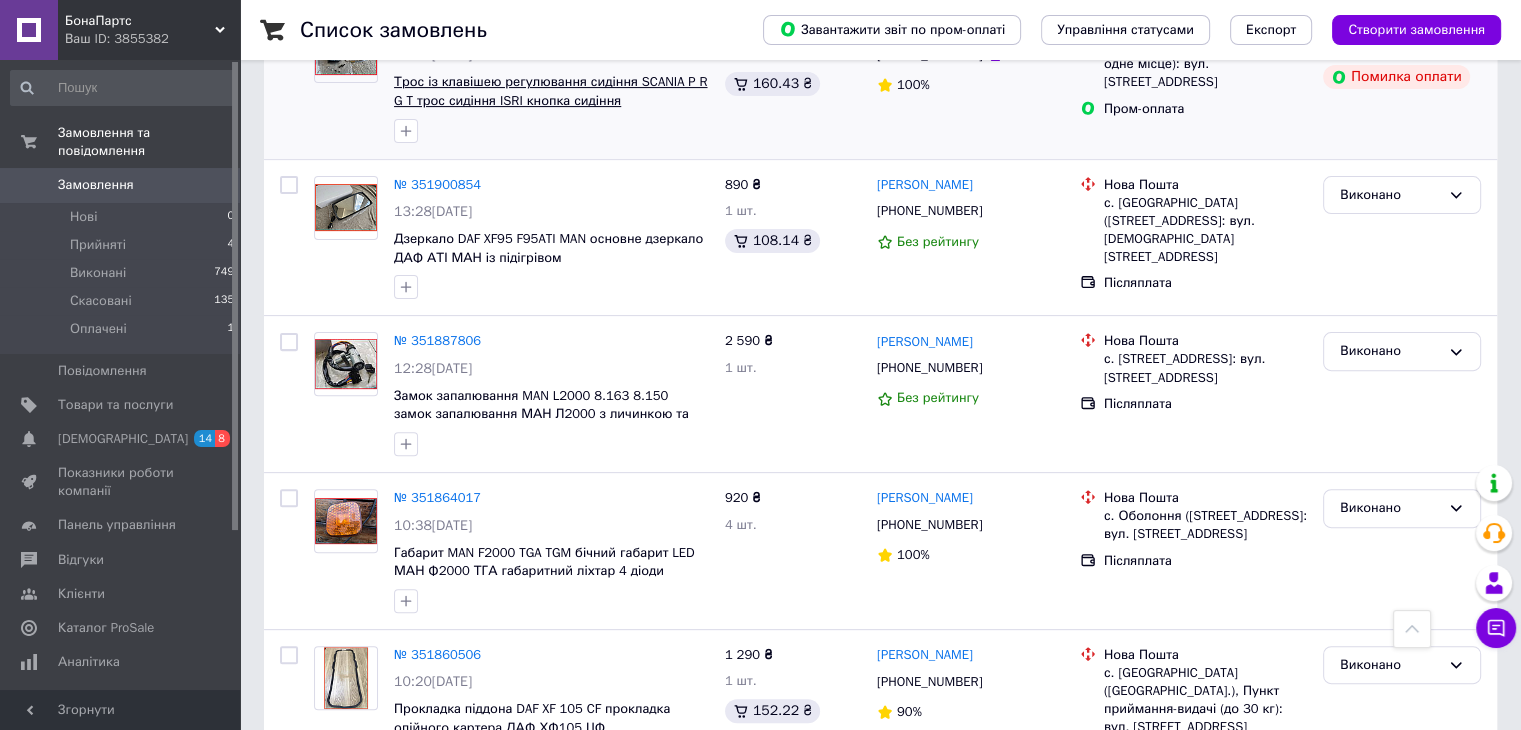 scroll, scrollTop: 1000, scrollLeft: 0, axis: vertical 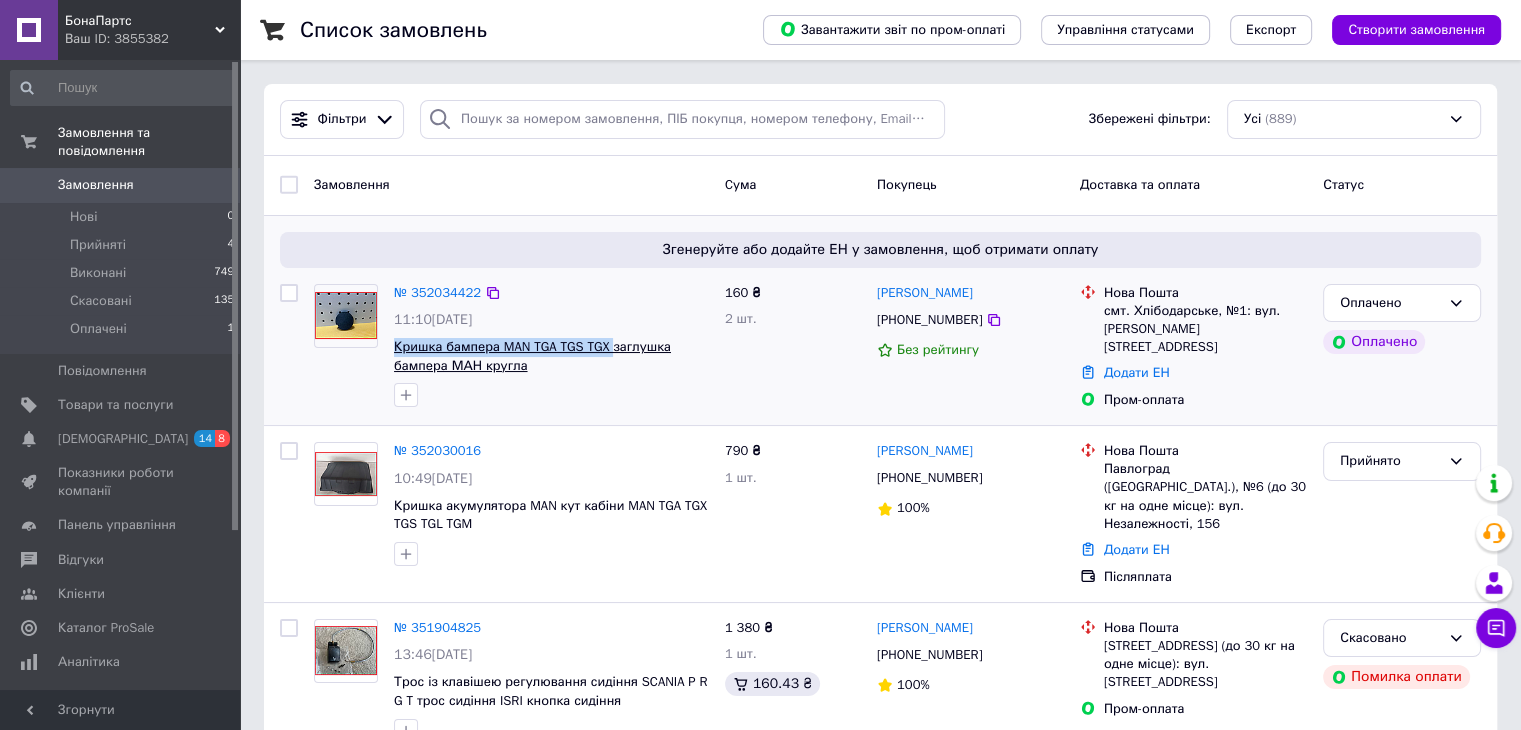 copy on "Кришка бампера MAN TGA TGS TGX" 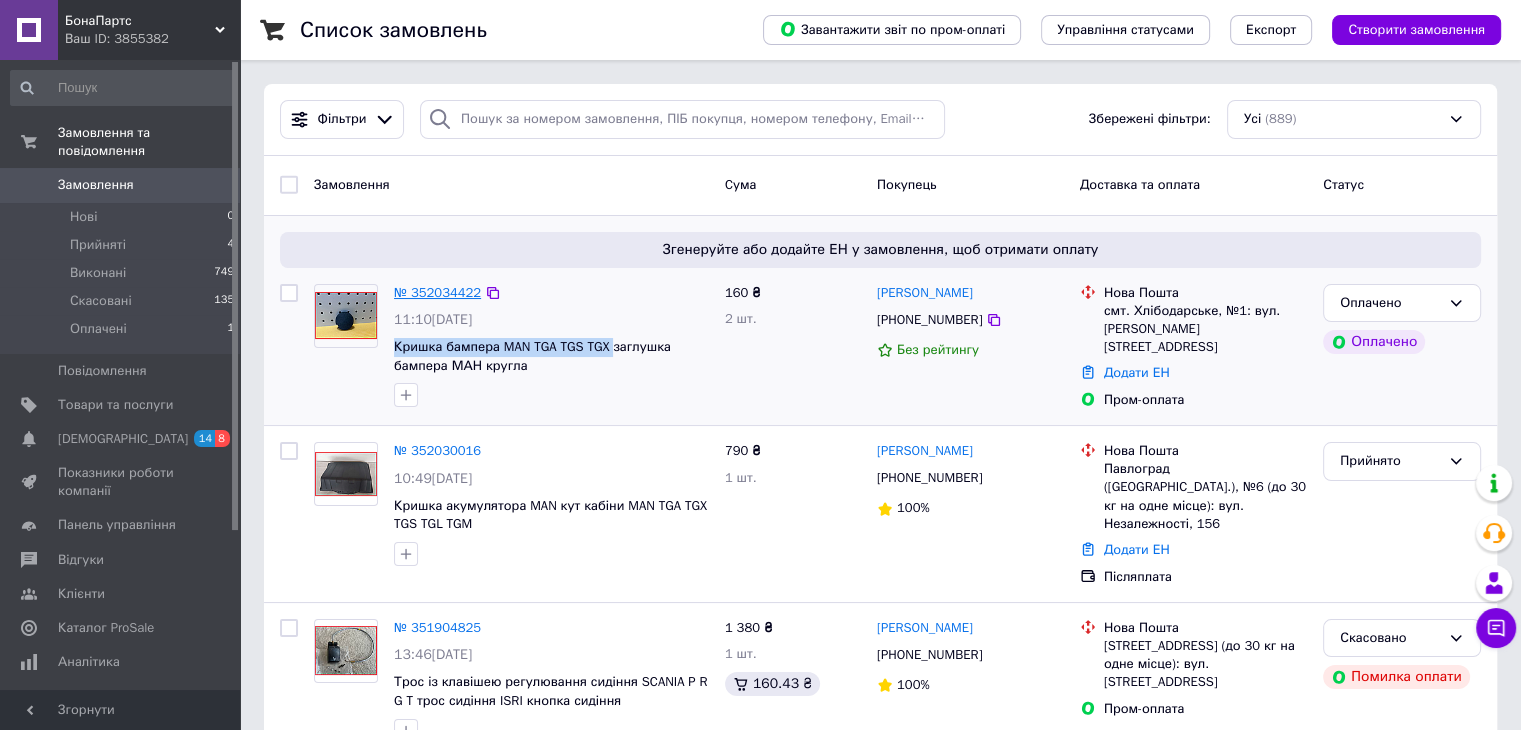 click on "№ 352034422" at bounding box center (437, 292) 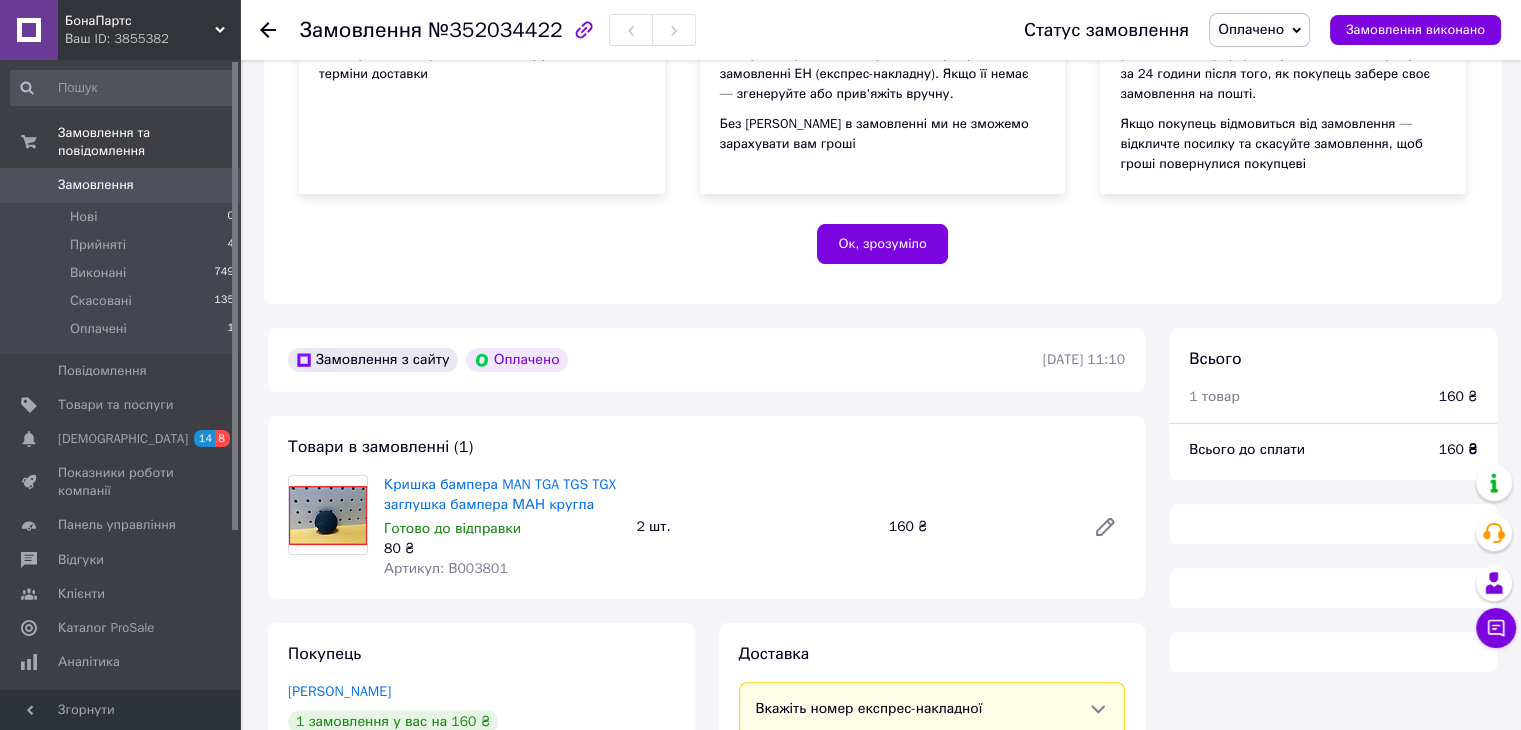 scroll, scrollTop: 400, scrollLeft: 0, axis: vertical 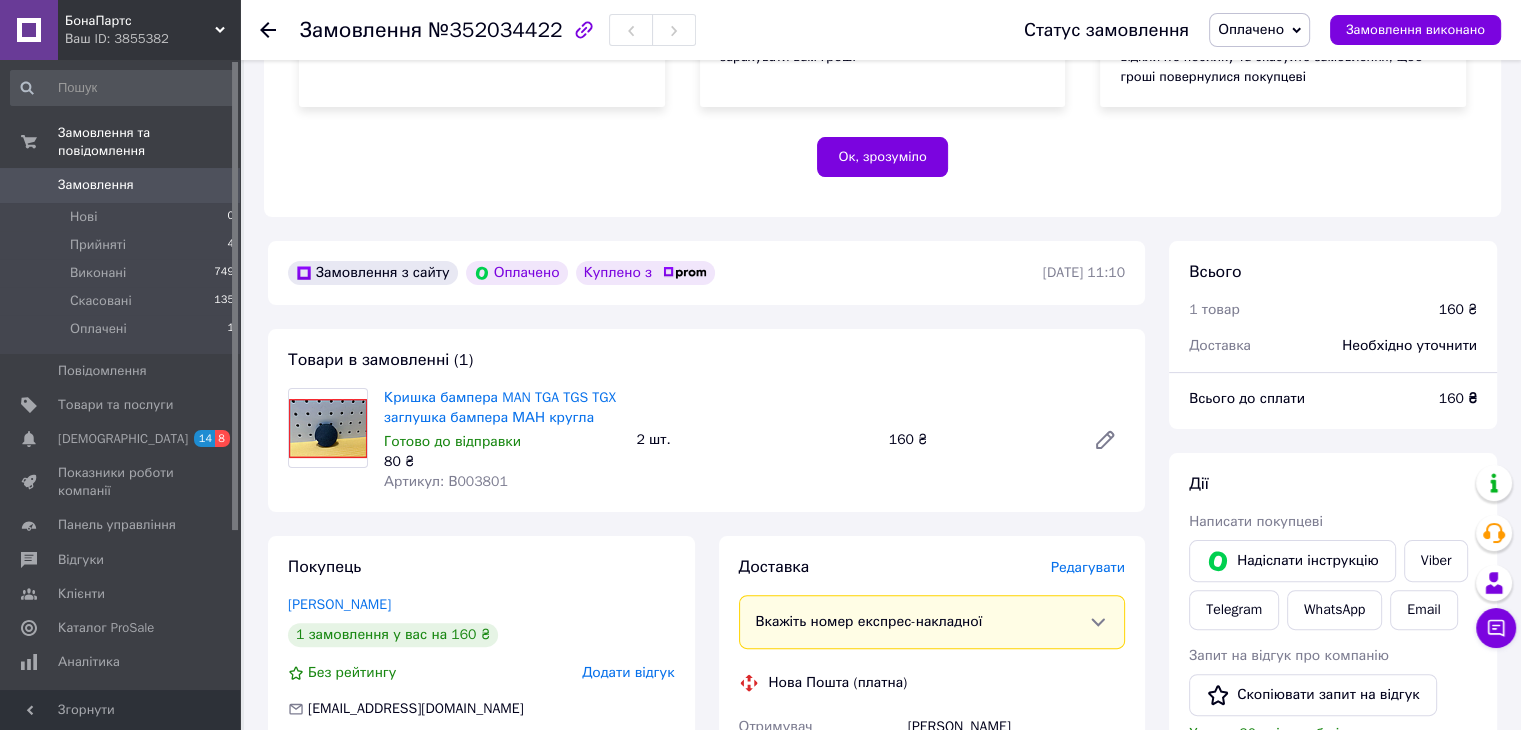 click on "Артикул: В003801" at bounding box center [446, 481] 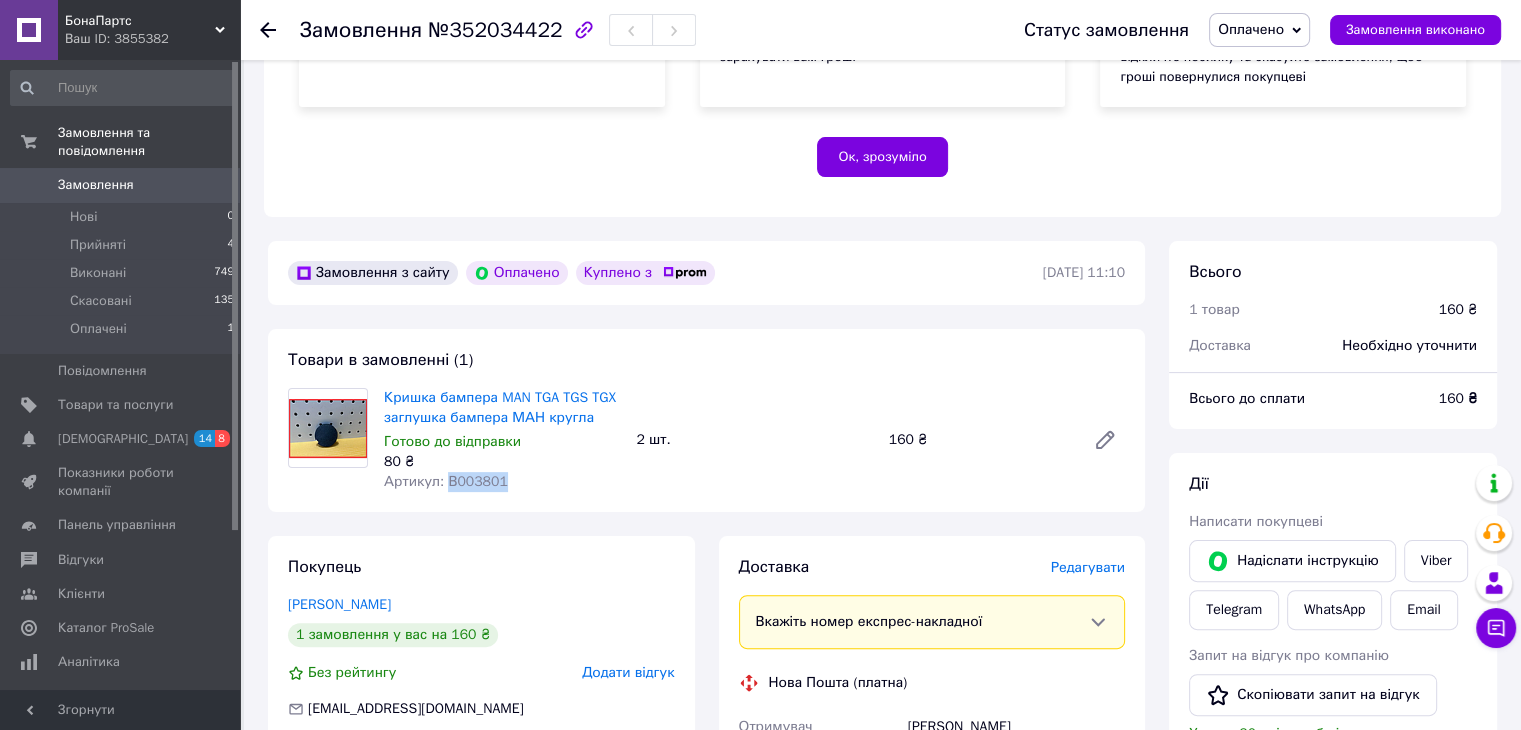 click on "Артикул: В003801" at bounding box center (446, 481) 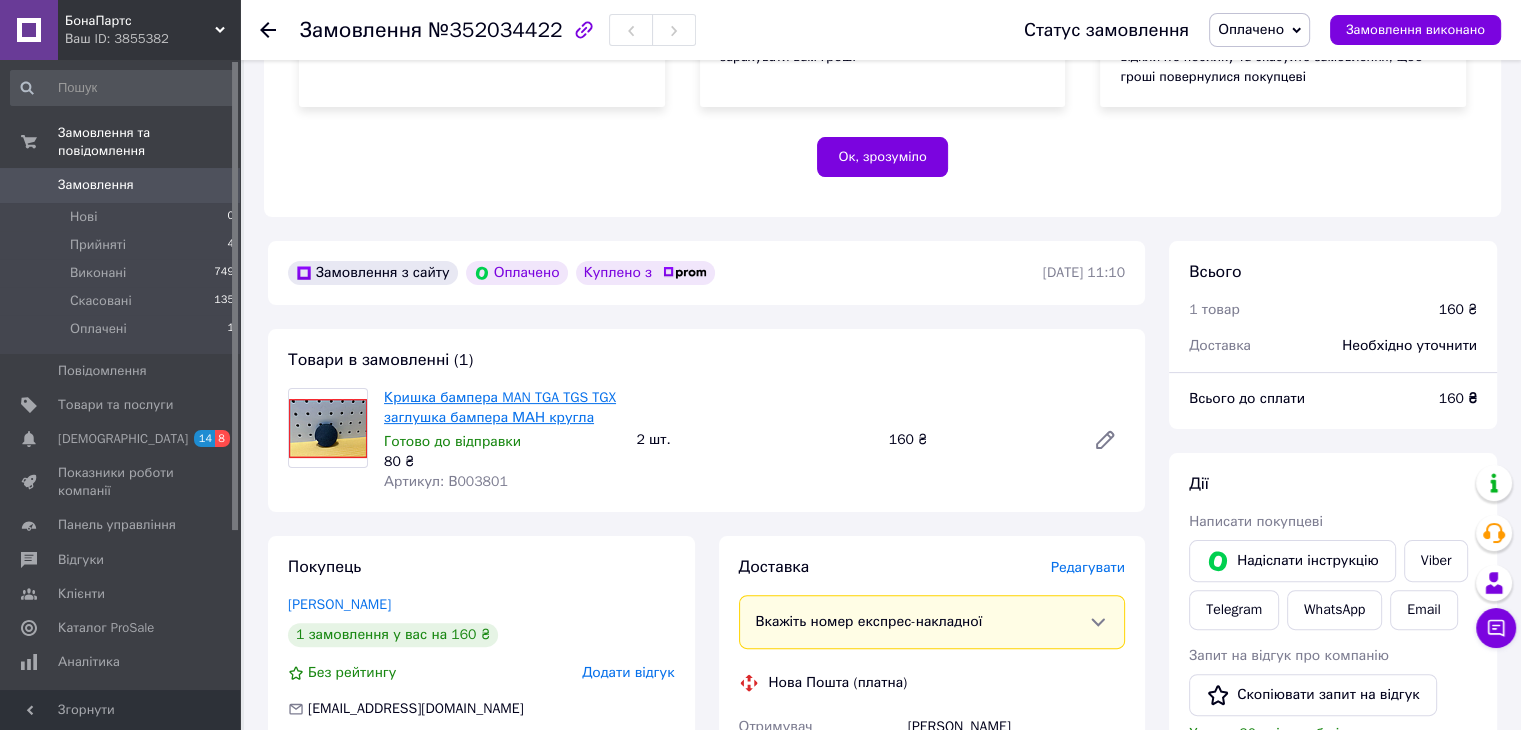 click on "Кришка бампера MAN TGA TGS TGX заглушка бампера МАН кругла Готово до відправки 80 ₴ Артикул: В003801" at bounding box center [502, 440] 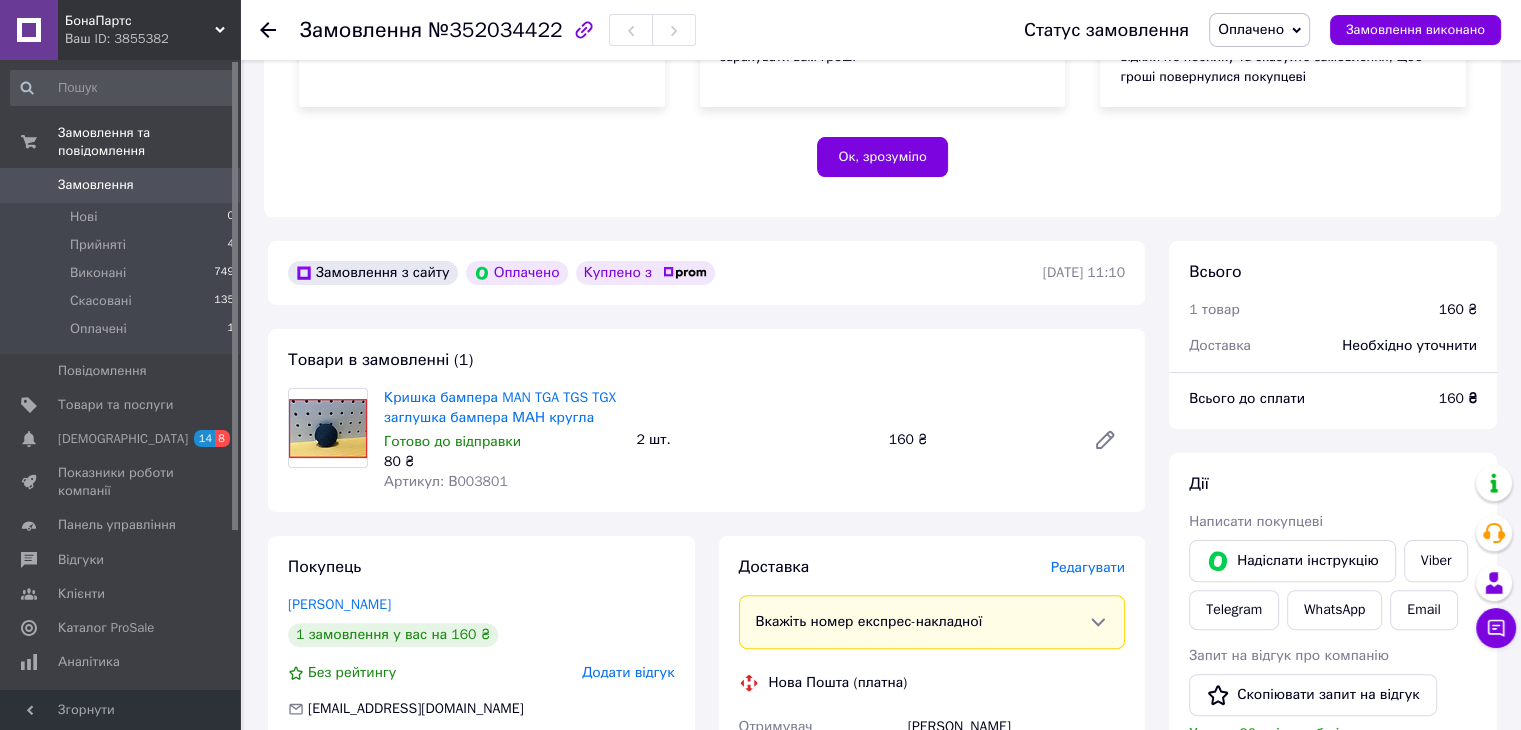 click 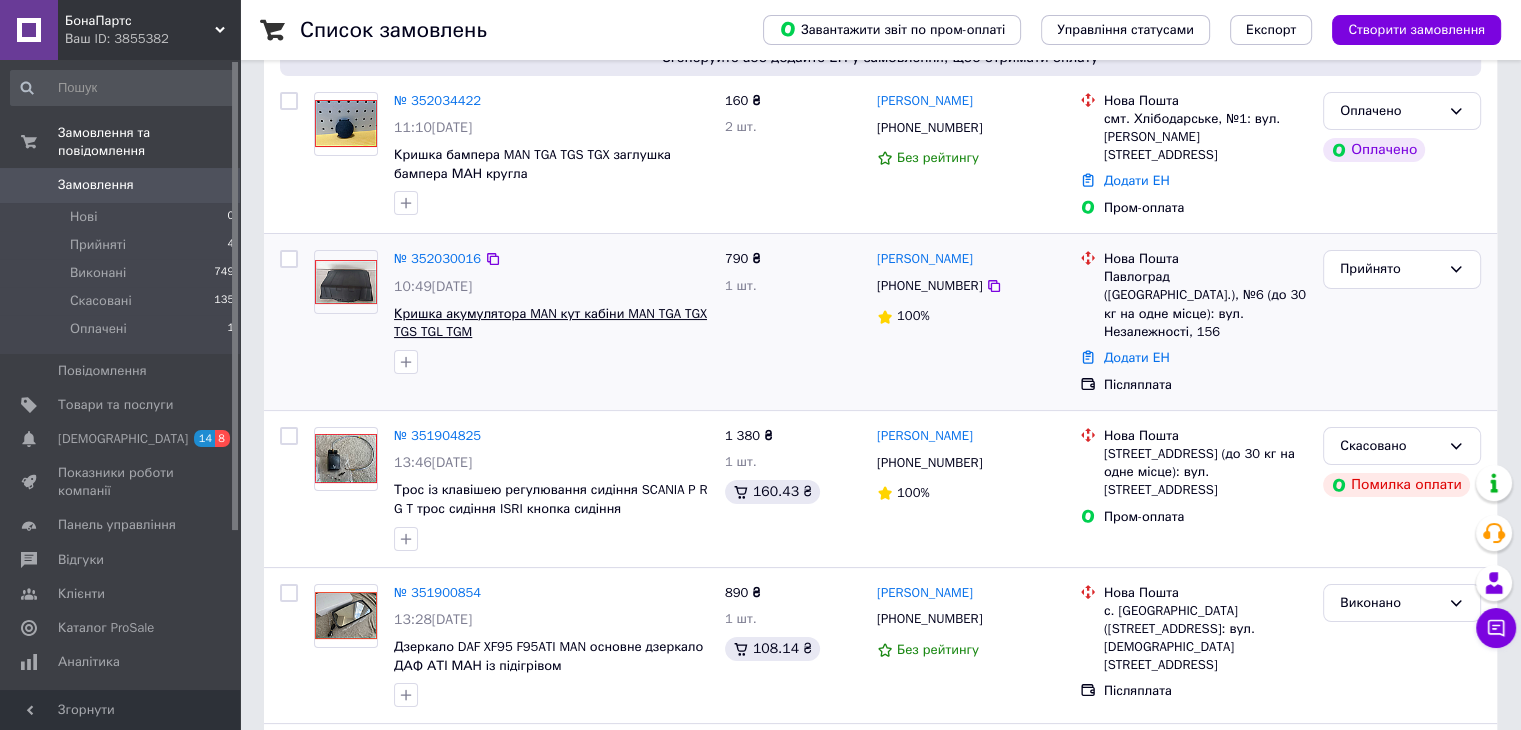 scroll, scrollTop: 200, scrollLeft: 0, axis: vertical 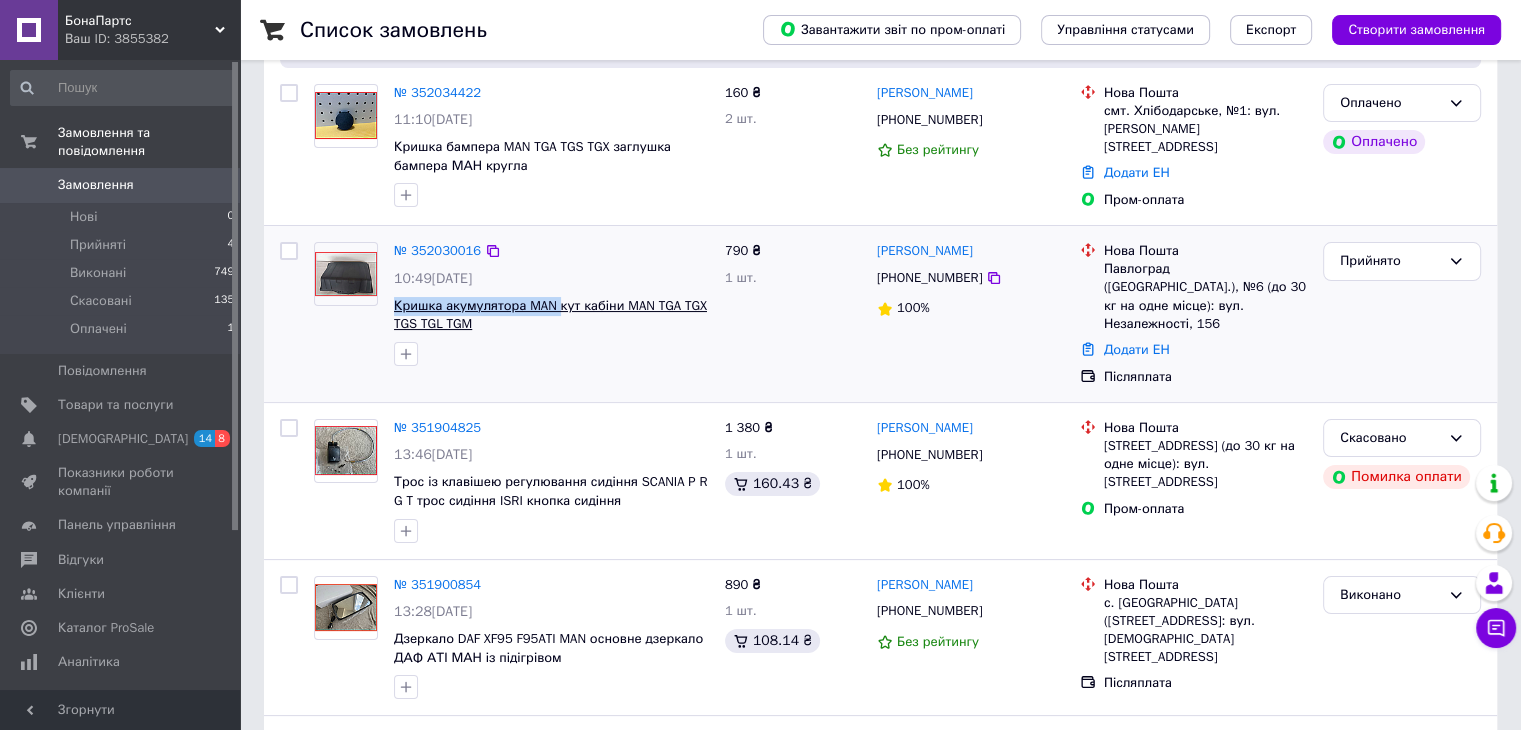 copy on "Кришка акумулятора MAN" 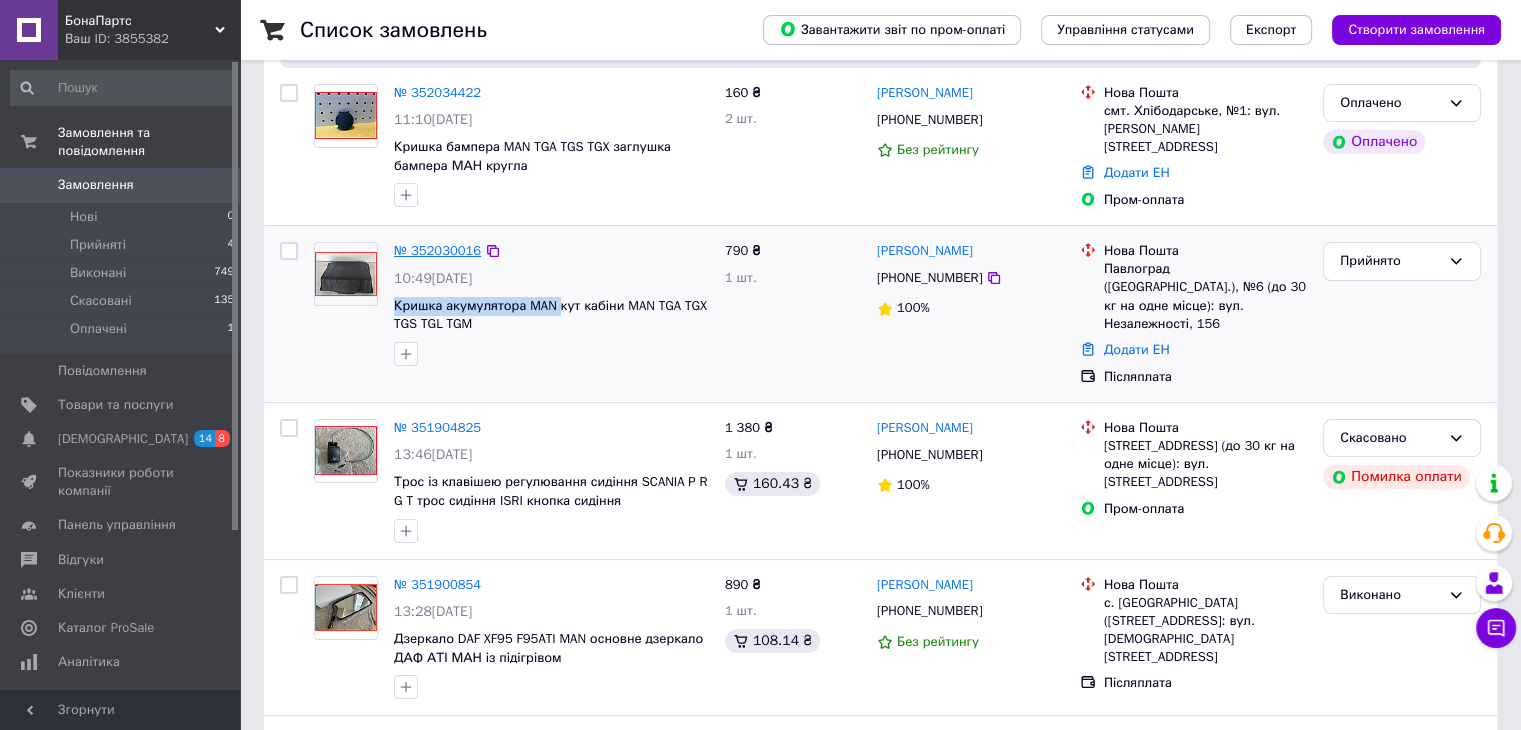 click on "№ 352030016" at bounding box center [437, 250] 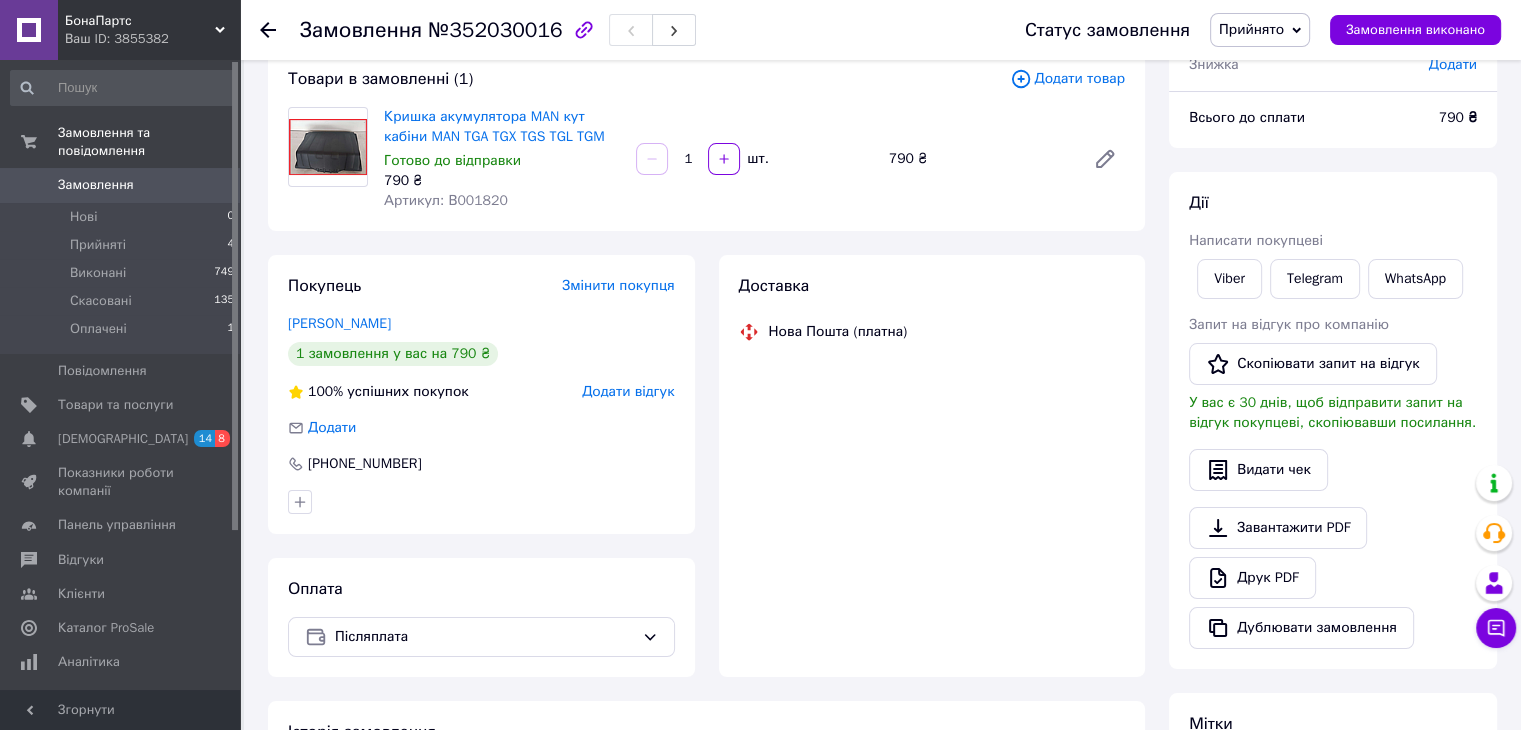 scroll, scrollTop: 200, scrollLeft: 0, axis: vertical 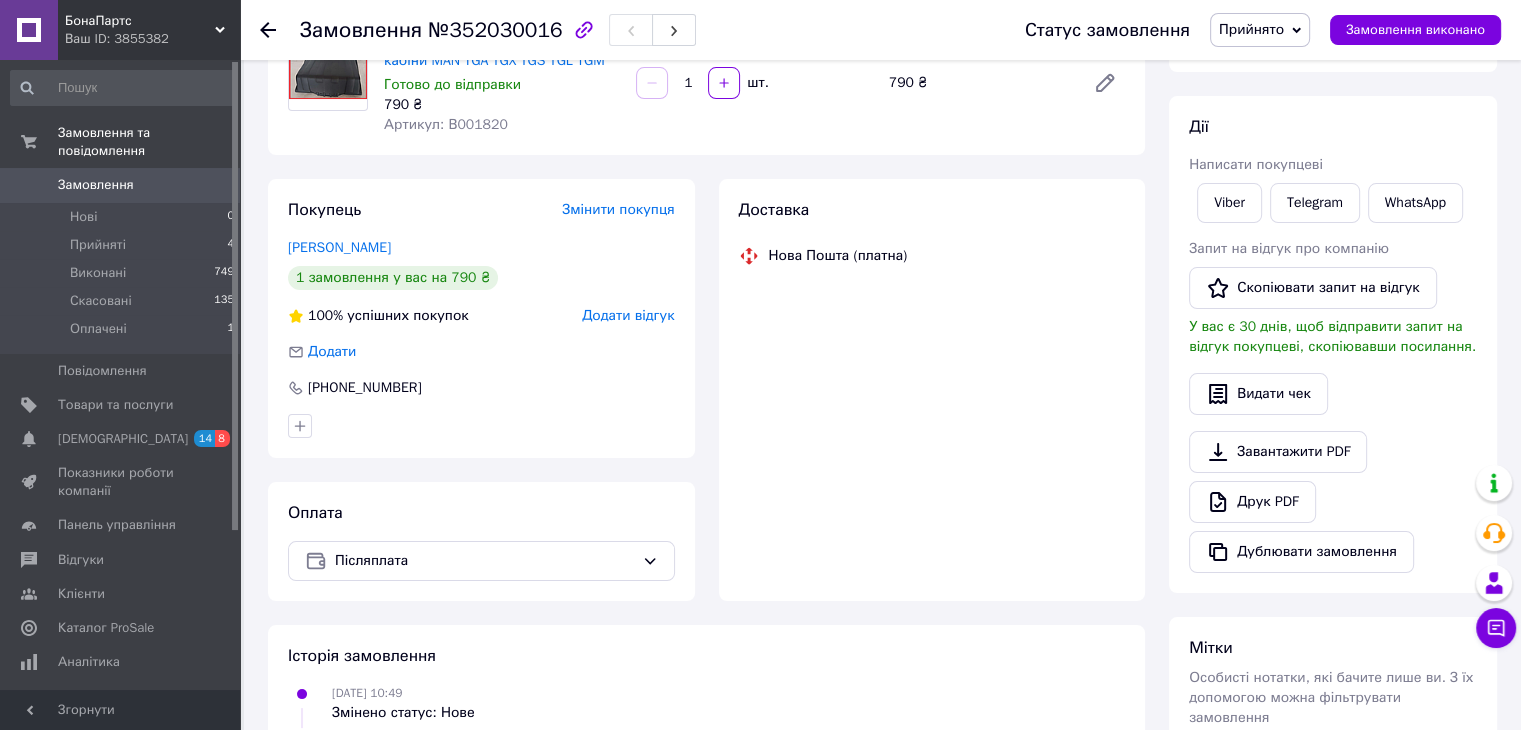 click on "Покупець Змінити покупця [PERSON_NAME] 1 замовлення у вас на 790 ₴ 100%   успішних покупок Додати відгук Додати [PHONE_NUMBER]" at bounding box center (481, 318) 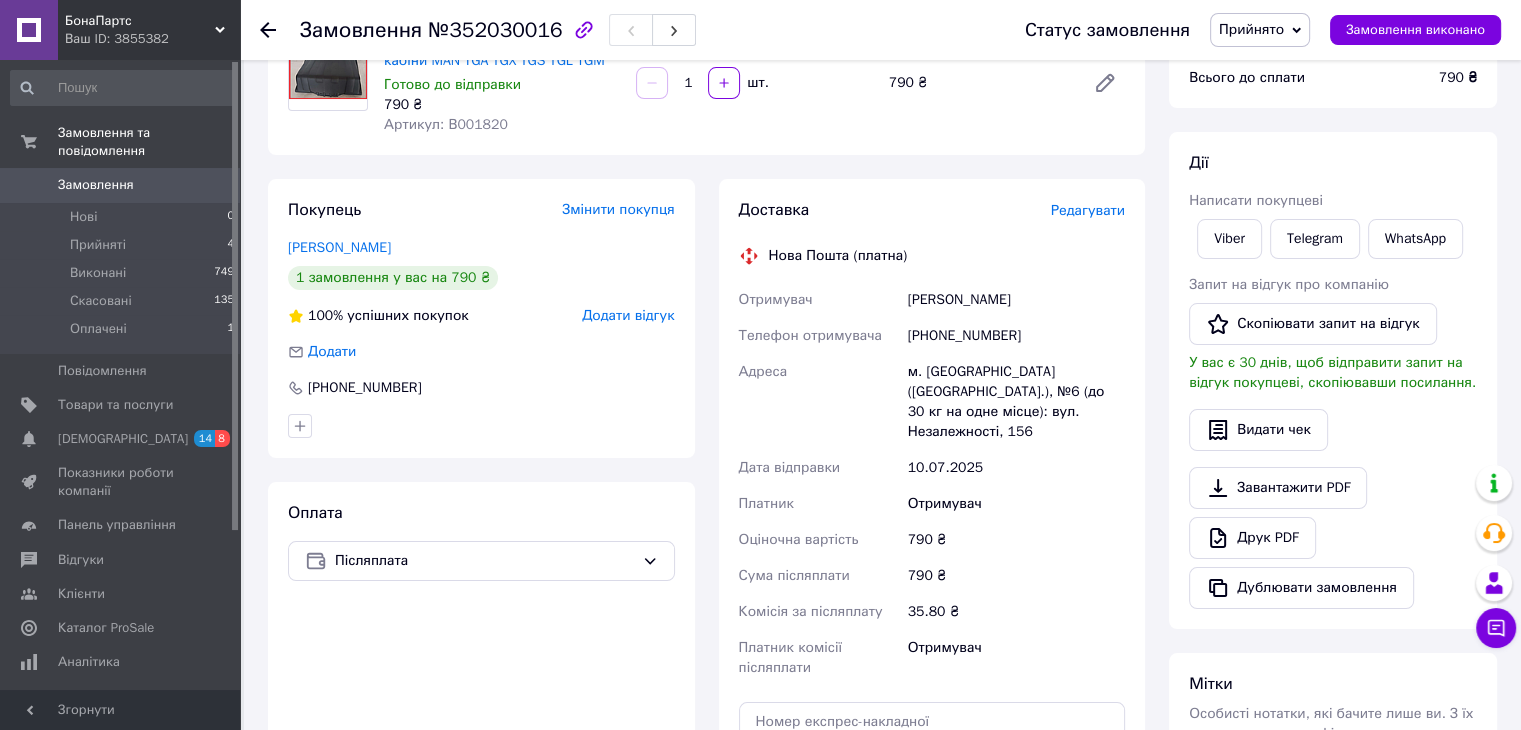 click on "Артикул: В001820" at bounding box center [446, 124] 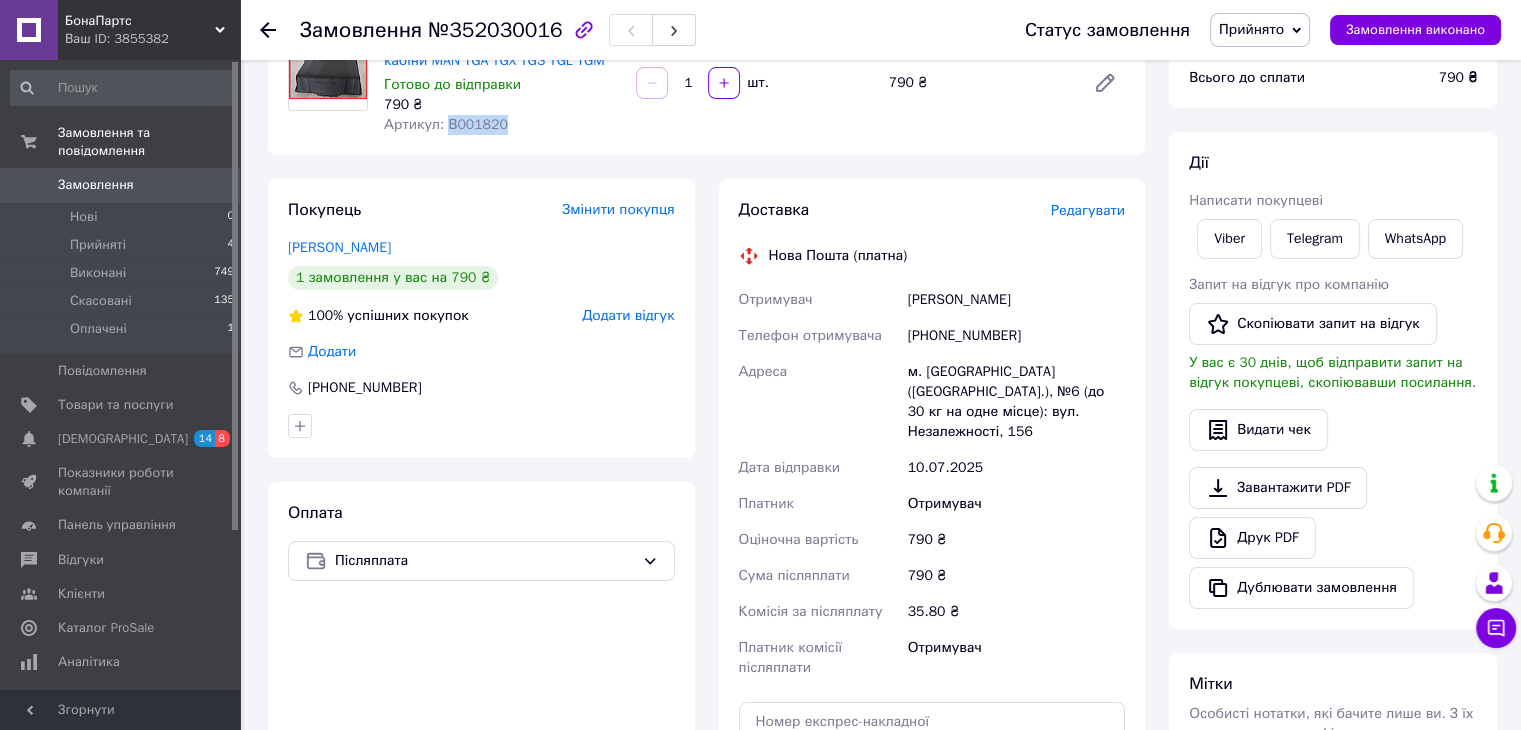 click on "Артикул: В001820" at bounding box center [446, 124] 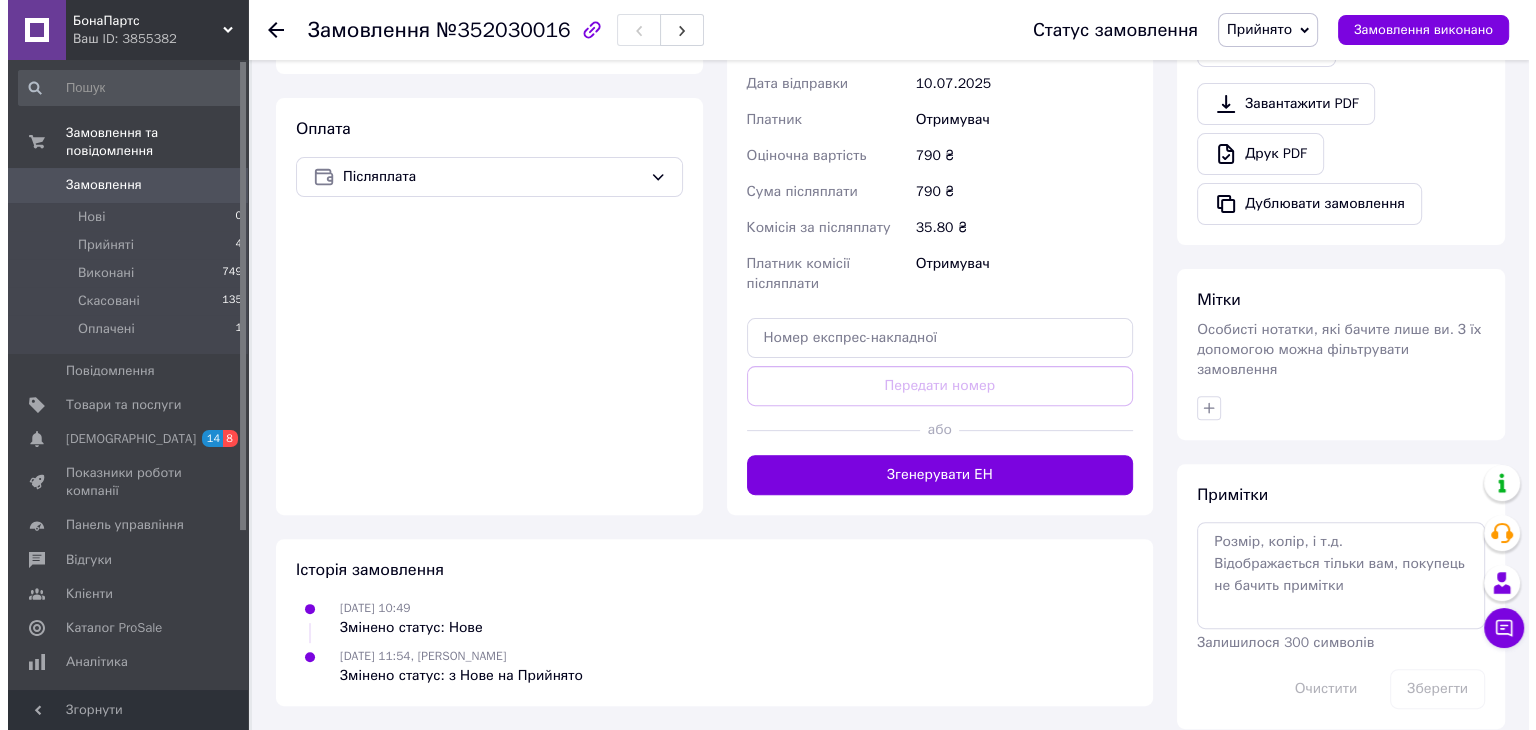 scroll, scrollTop: 0, scrollLeft: 0, axis: both 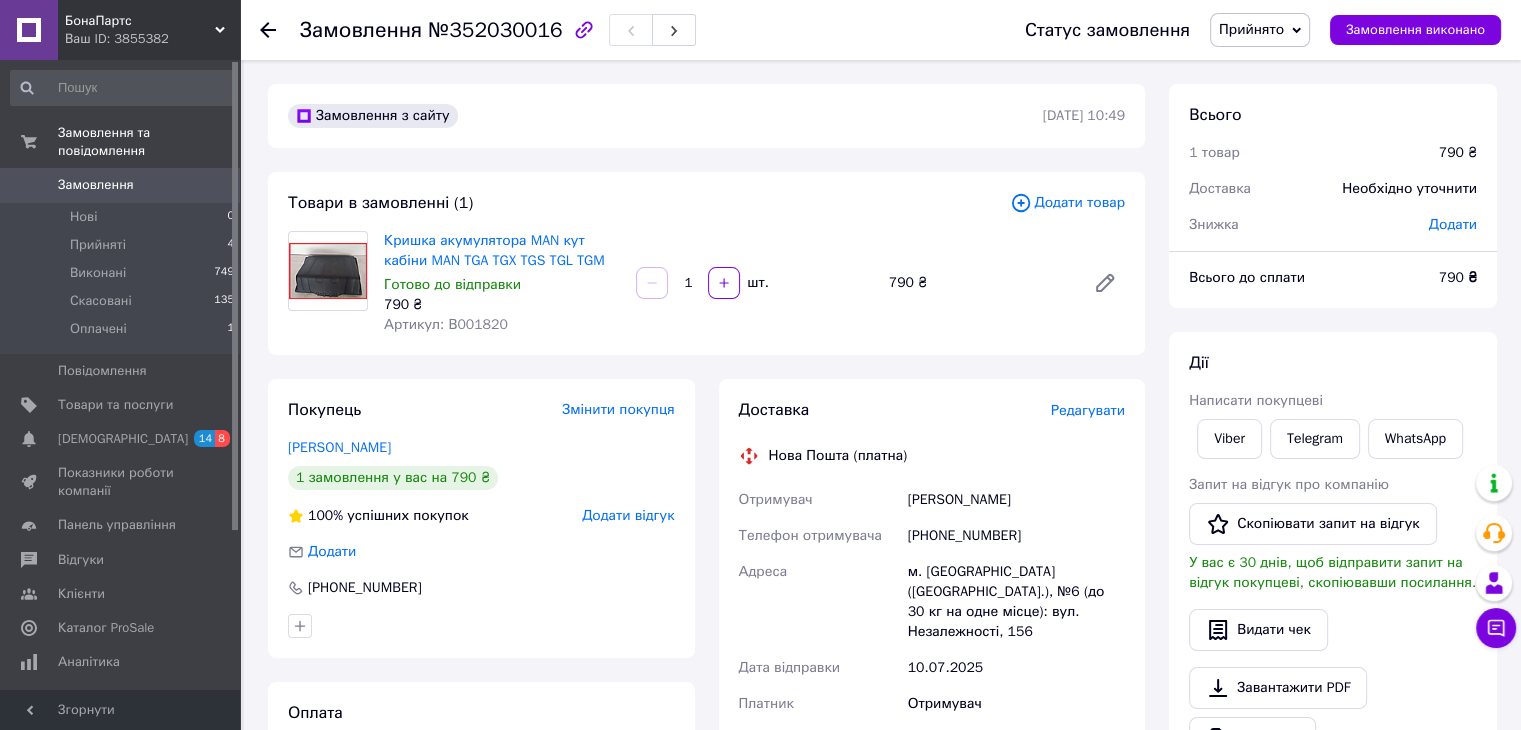 click 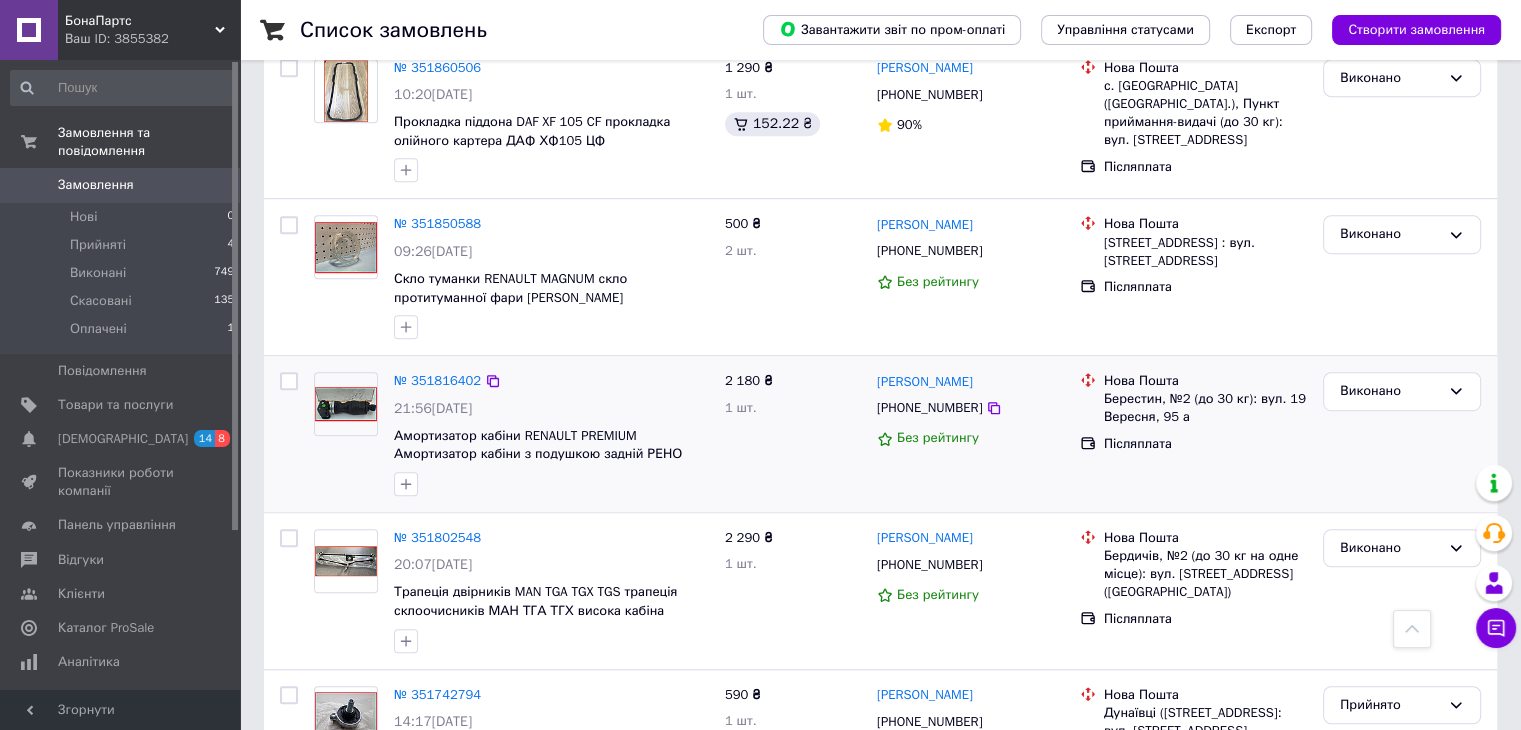 scroll, scrollTop: 1300, scrollLeft: 0, axis: vertical 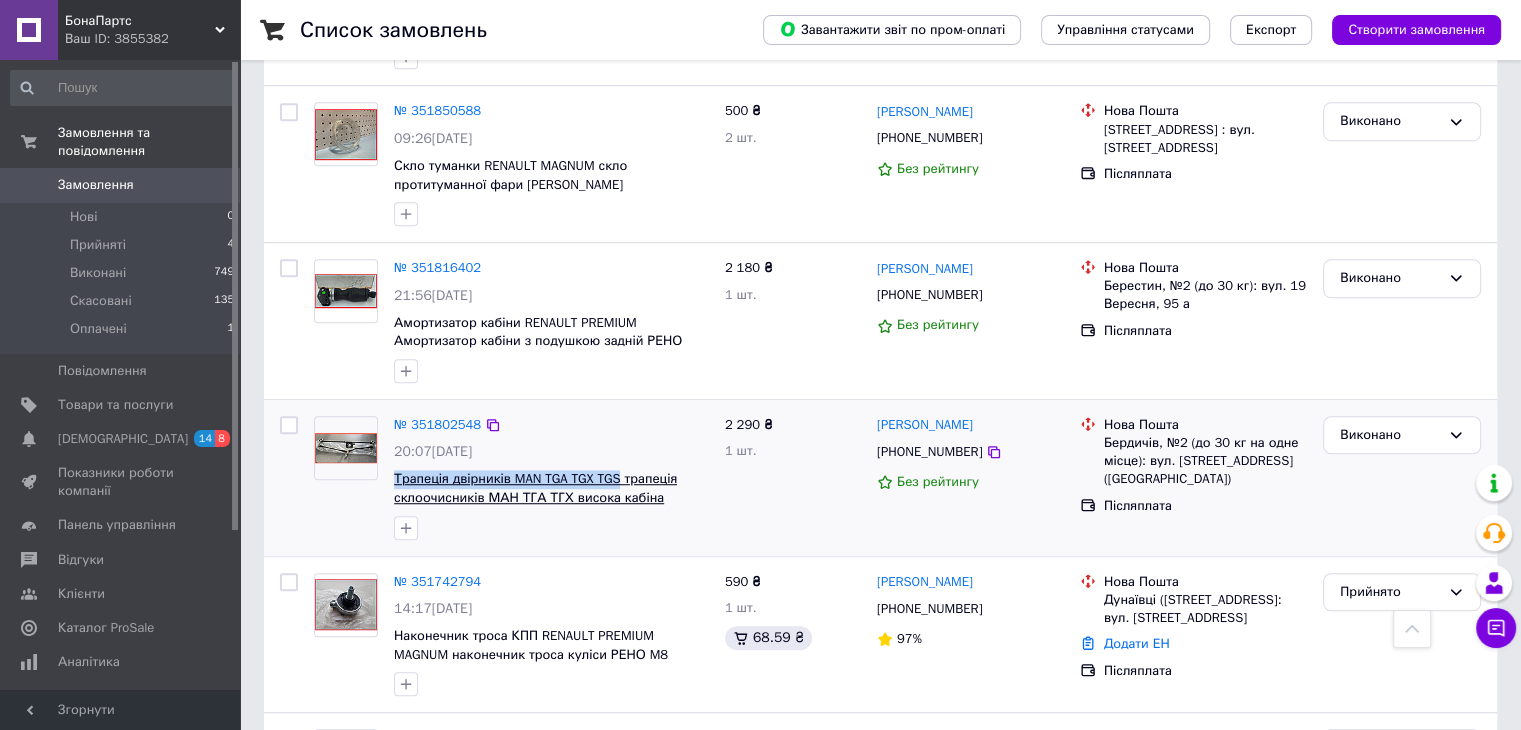 copy on "Трапеція двірників MAN TGA TGX TGS" 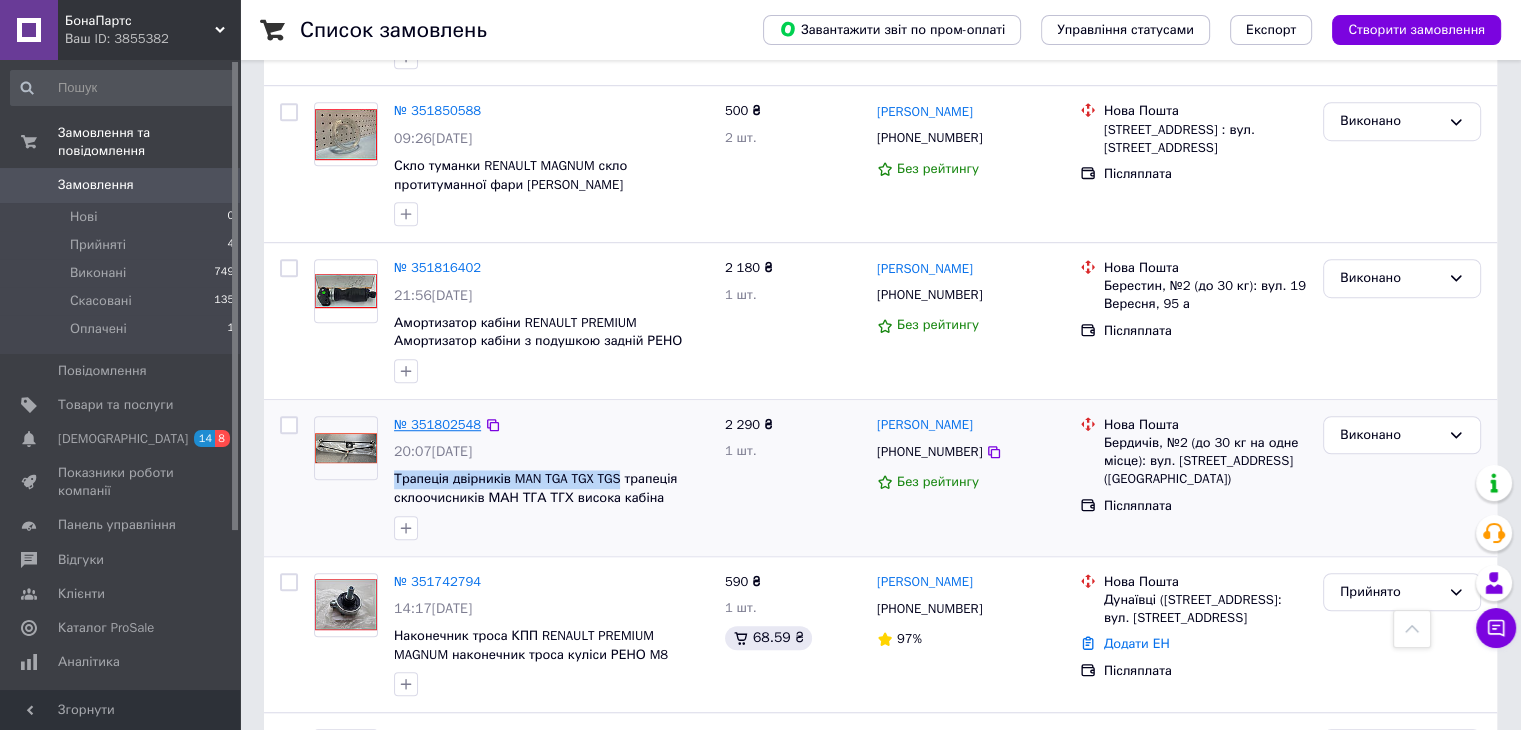 click on "№ 351802548" at bounding box center (437, 424) 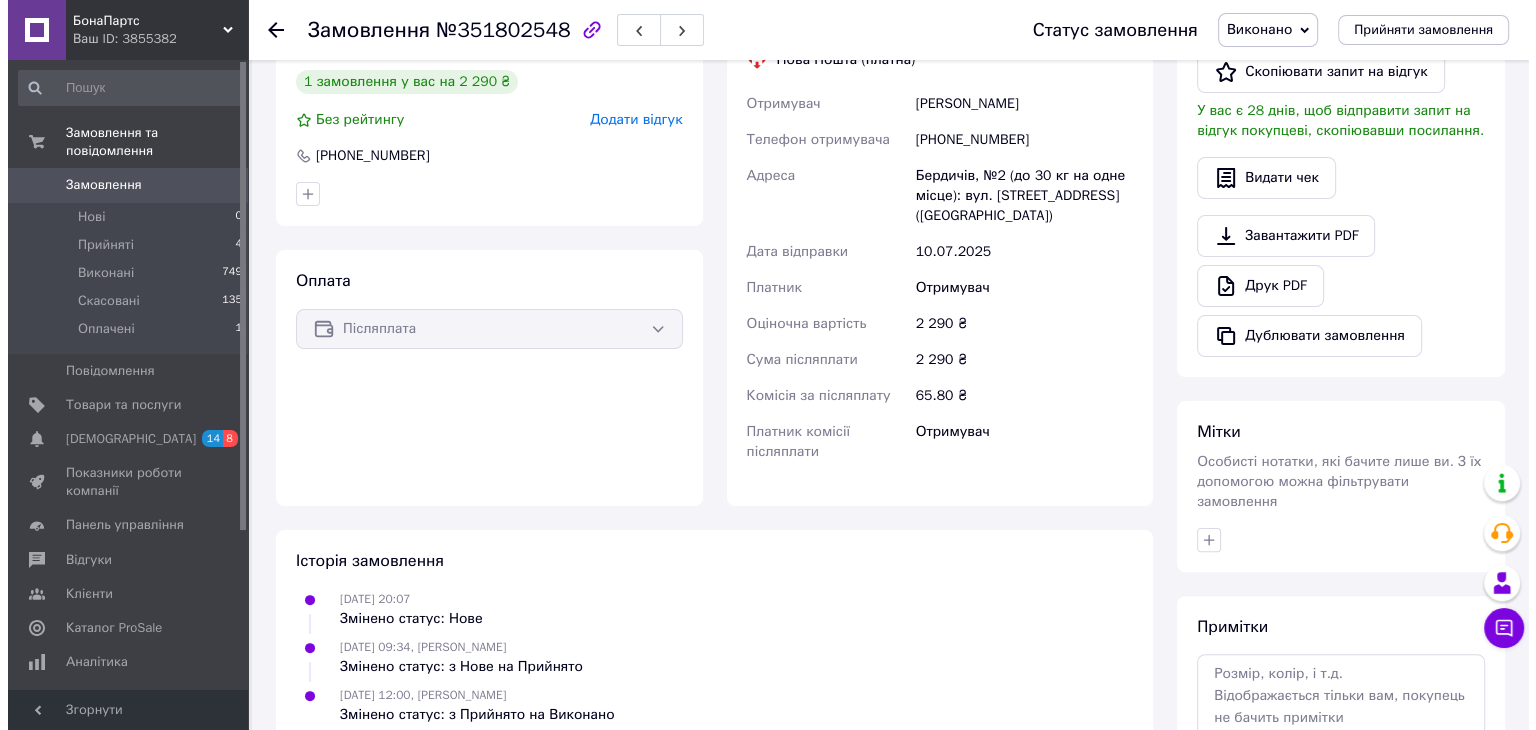 scroll, scrollTop: 0, scrollLeft: 0, axis: both 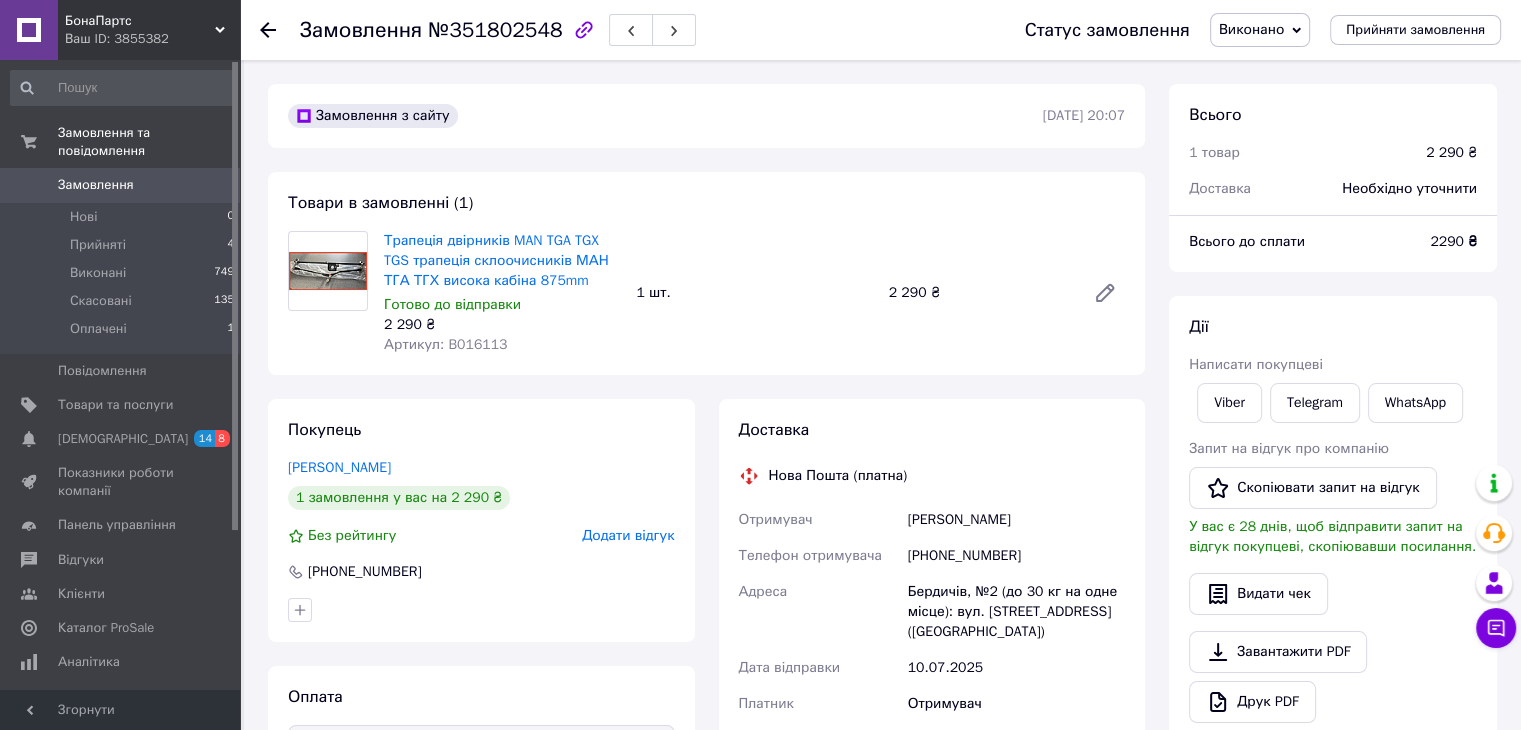 click on "Артикул: B016113" at bounding box center [445, 344] 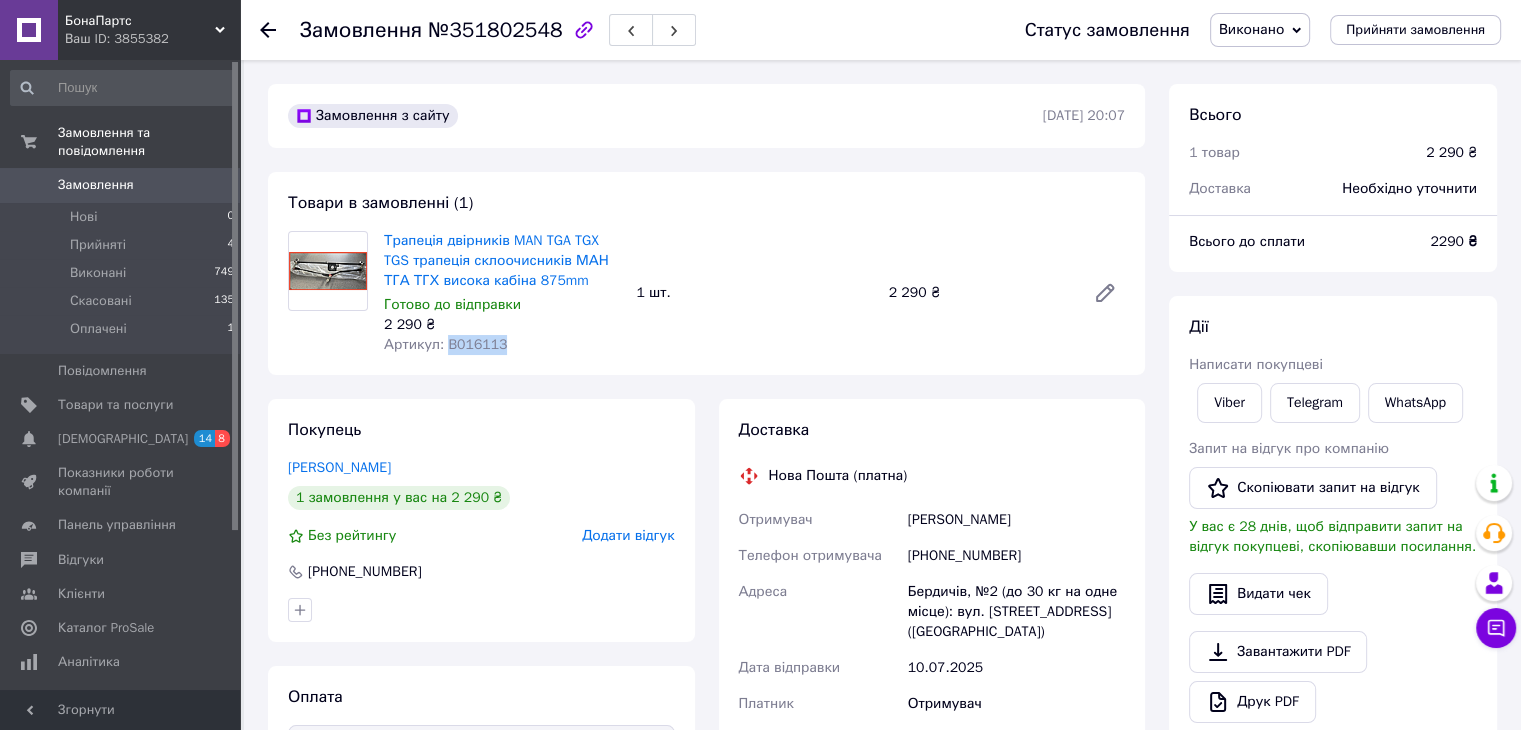 click on "Артикул: B016113" at bounding box center [445, 344] 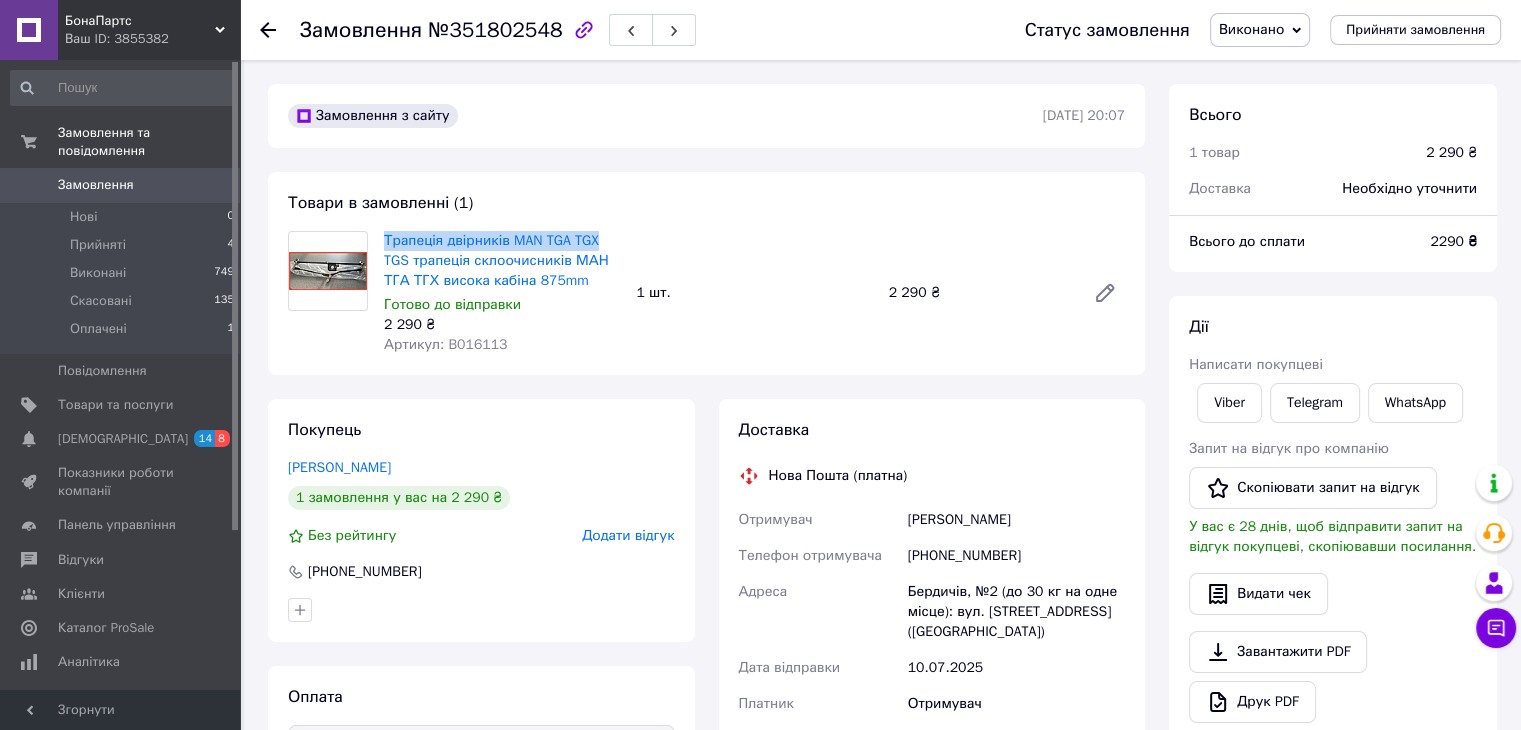 copy on "Трапеція двірників MAN TGA TGX" 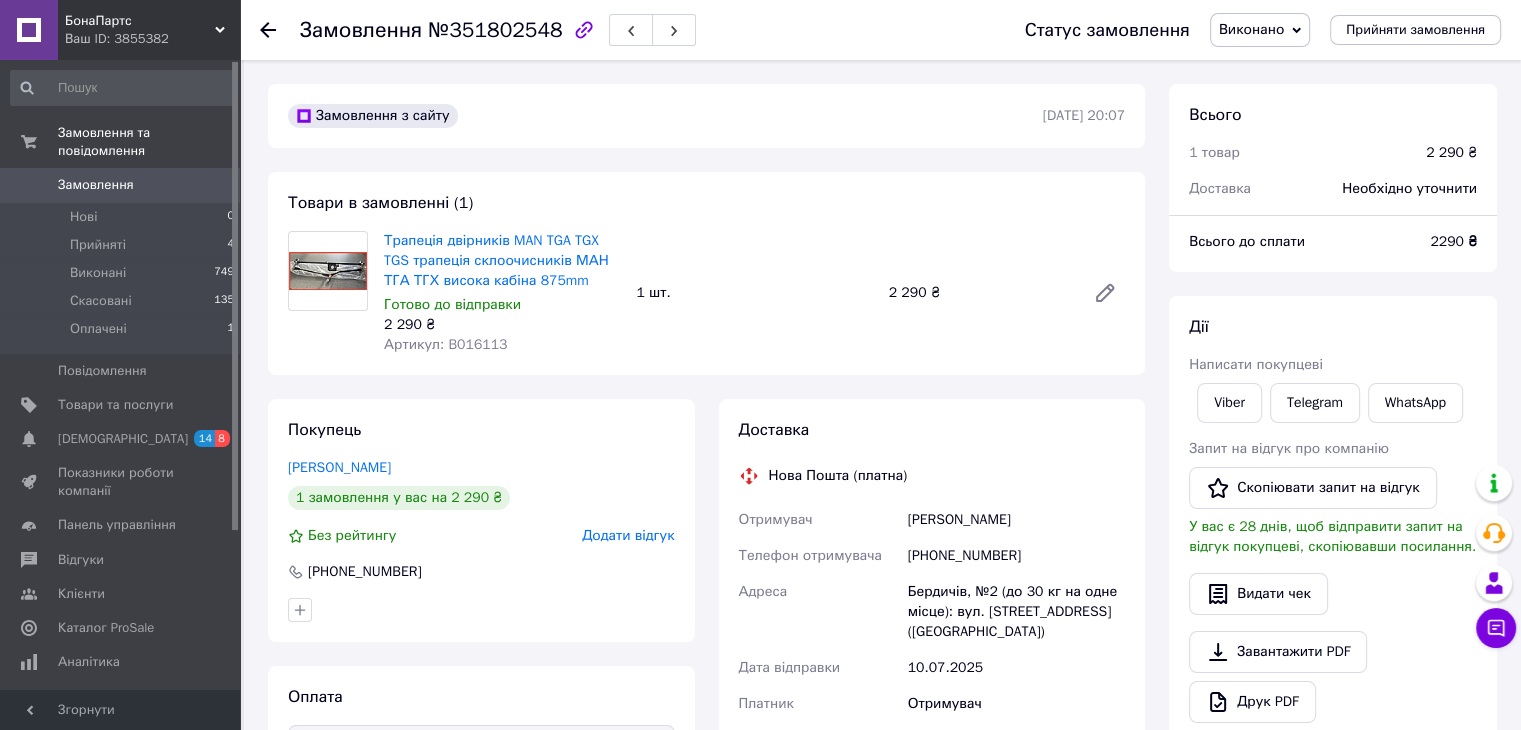 click on "Артикул: B016113" at bounding box center (445, 344) 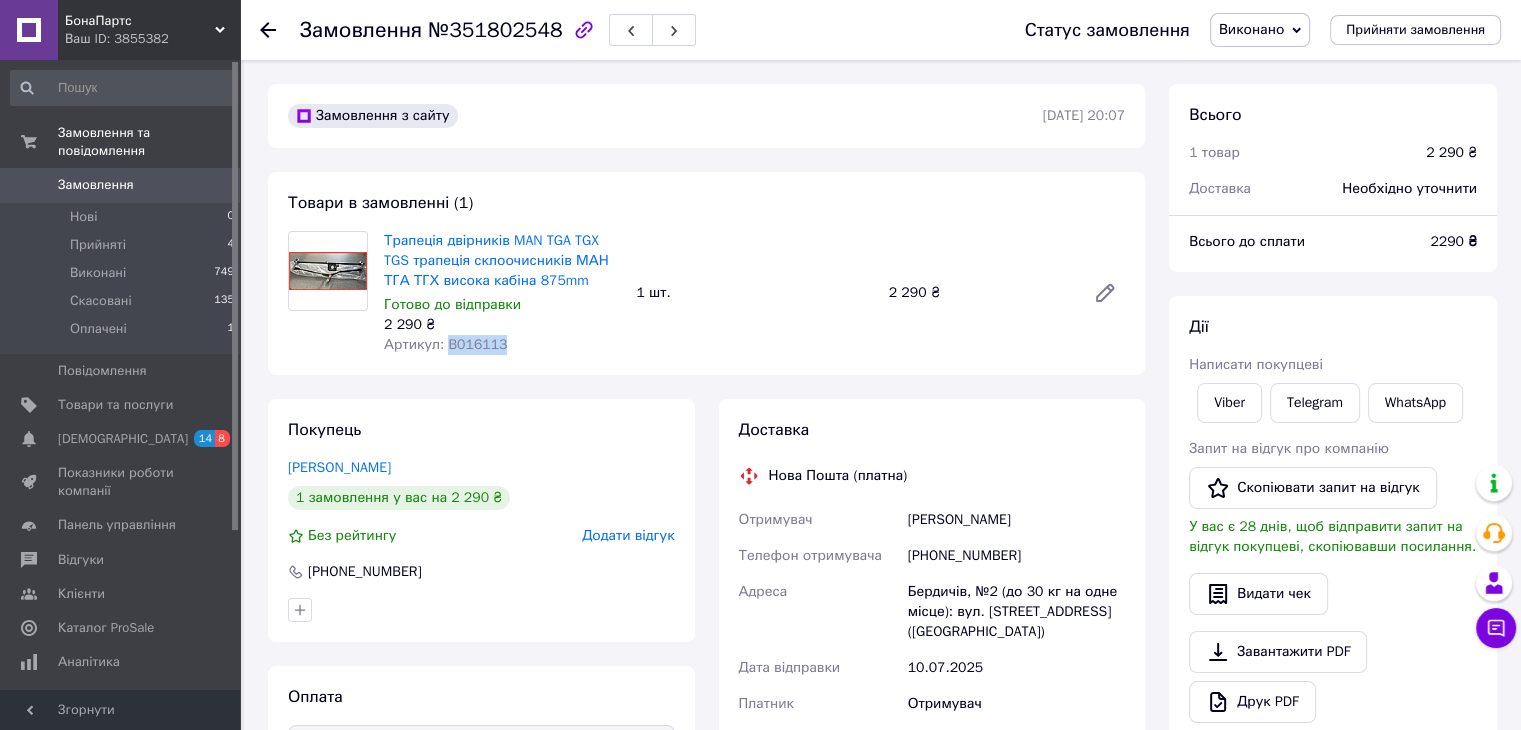click on "Артикул: B016113" at bounding box center (445, 344) 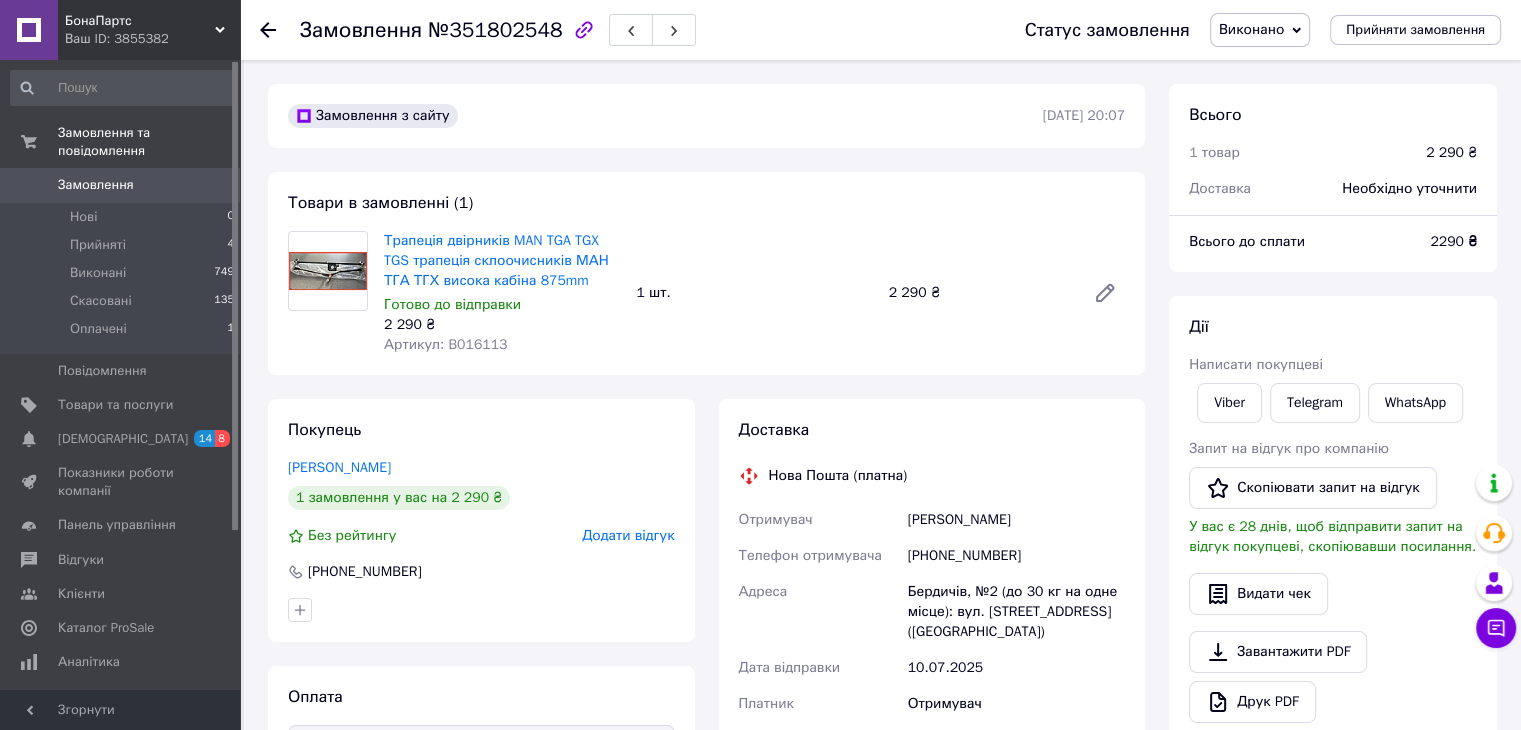 click 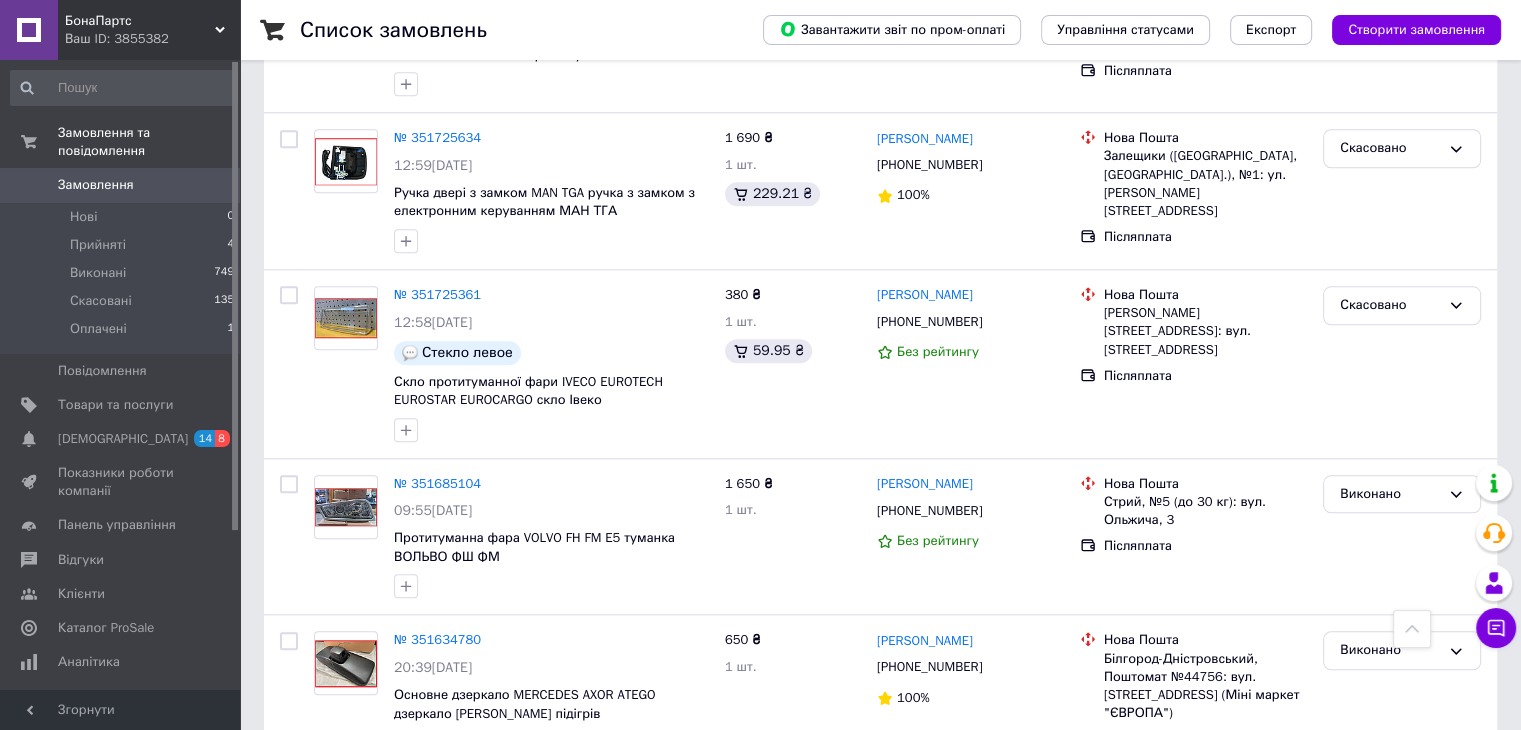scroll, scrollTop: 1500, scrollLeft: 0, axis: vertical 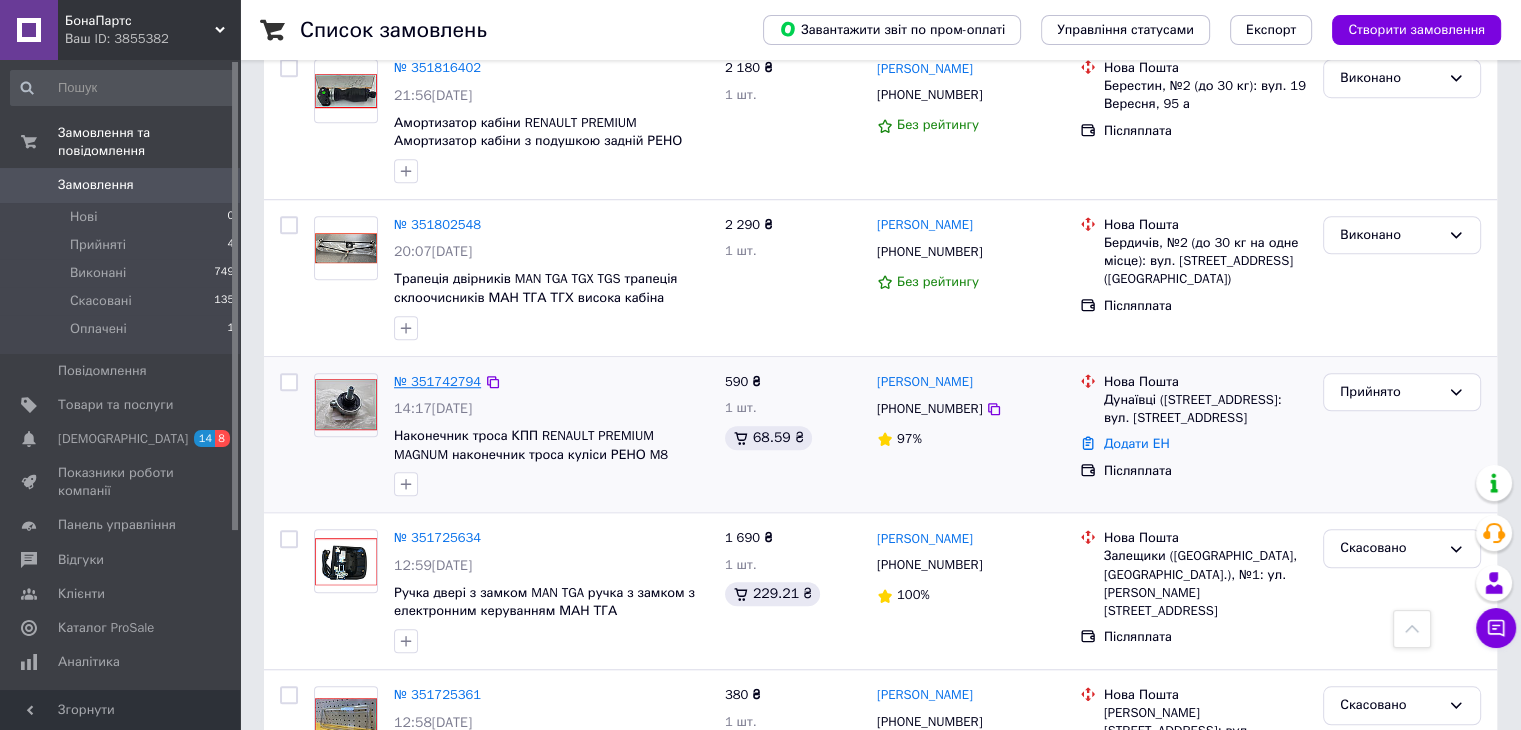 click on "№ 351742794" at bounding box center (437, 381) 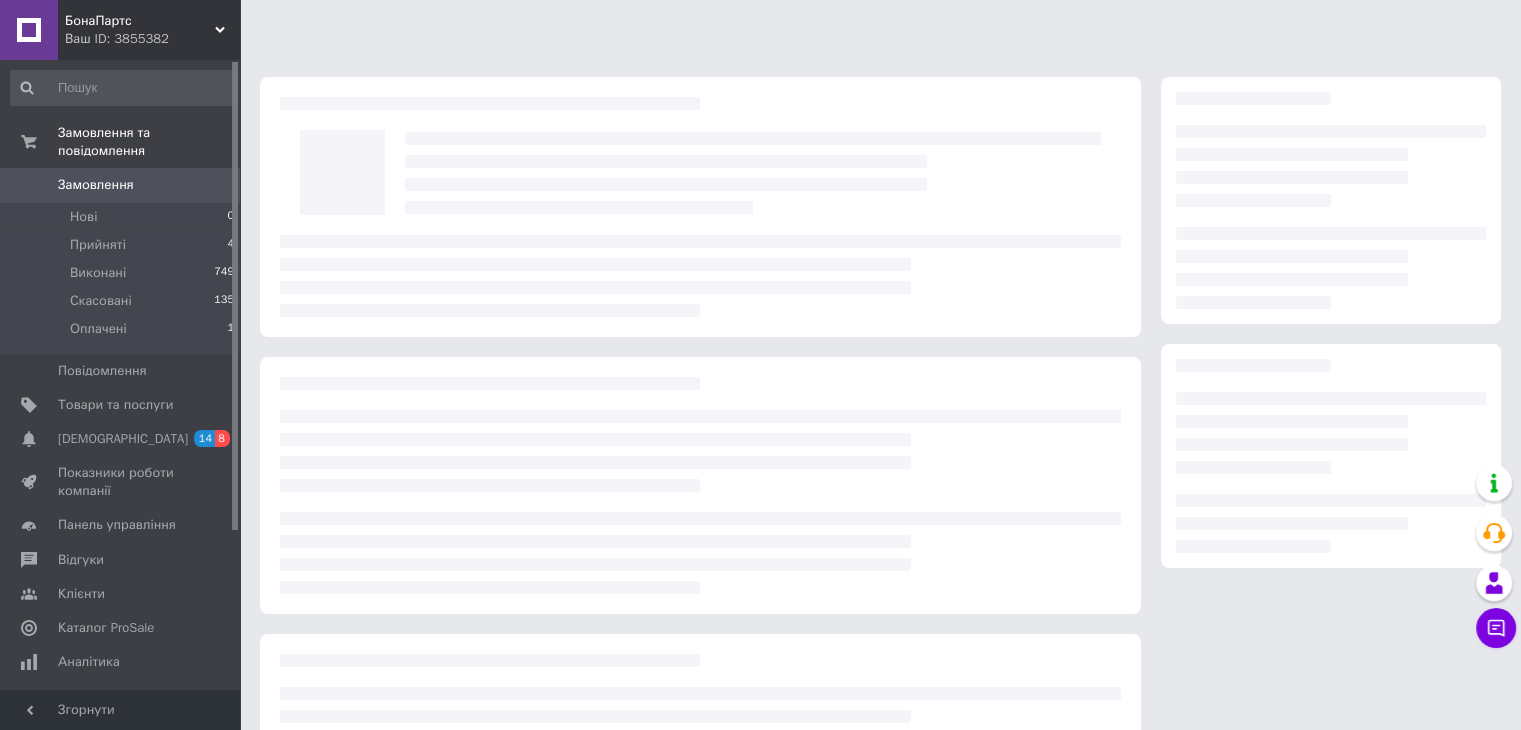 scroll, scrollTop: 0, scrollLeft: 0, axis: both 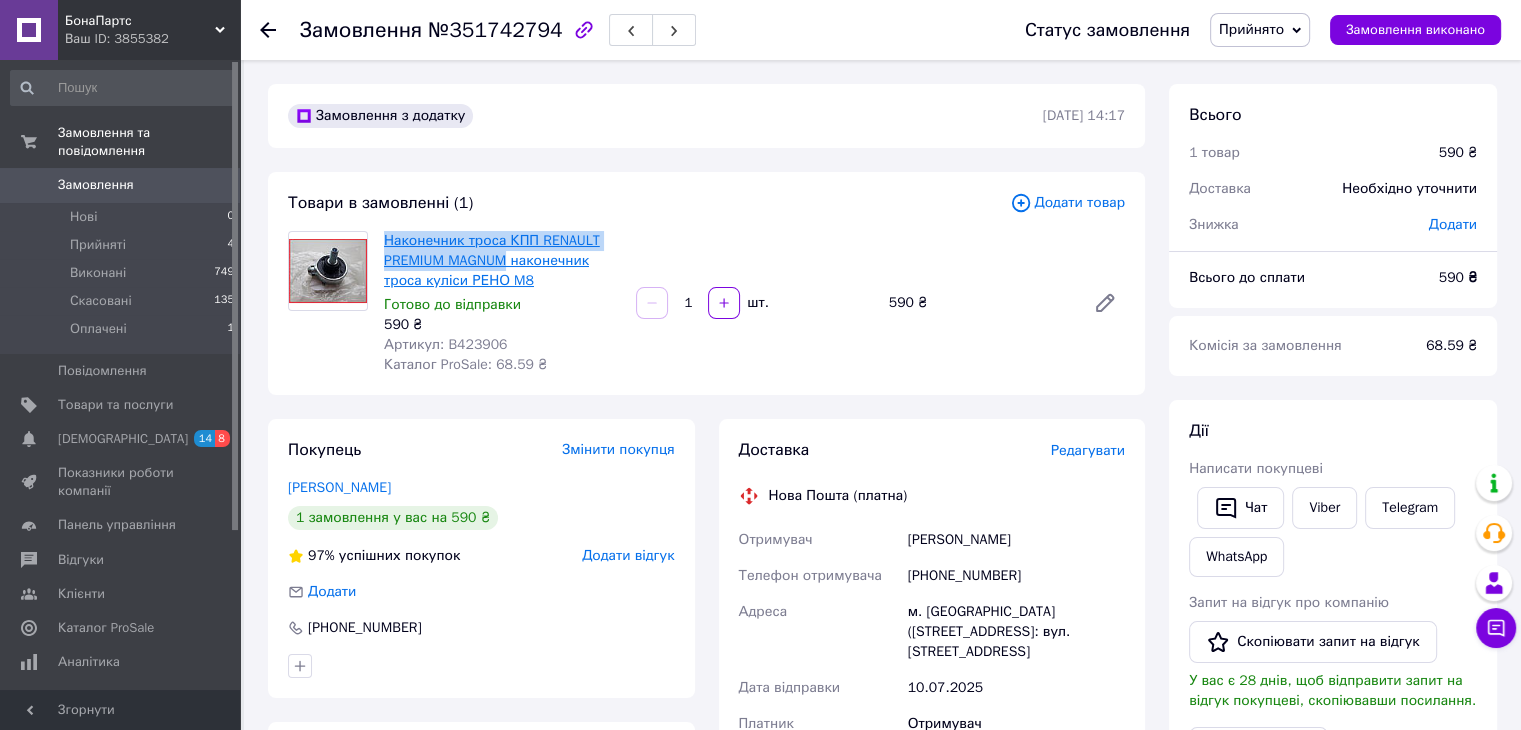 copy on "Наконечник троса КПП RENAULT PREMIUM MAGNUM" 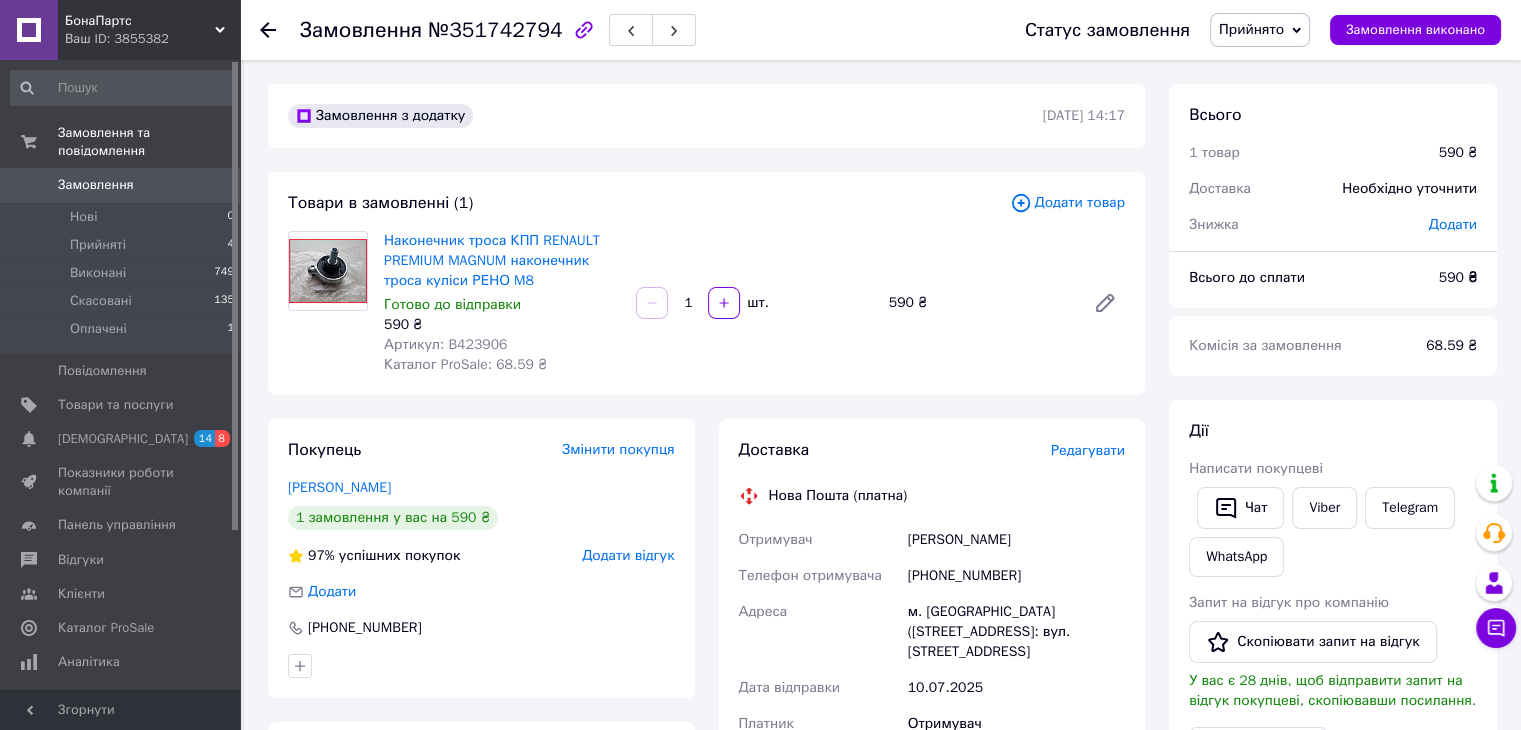 click on "Артикул: B423906" at bounding box center [445, 344] 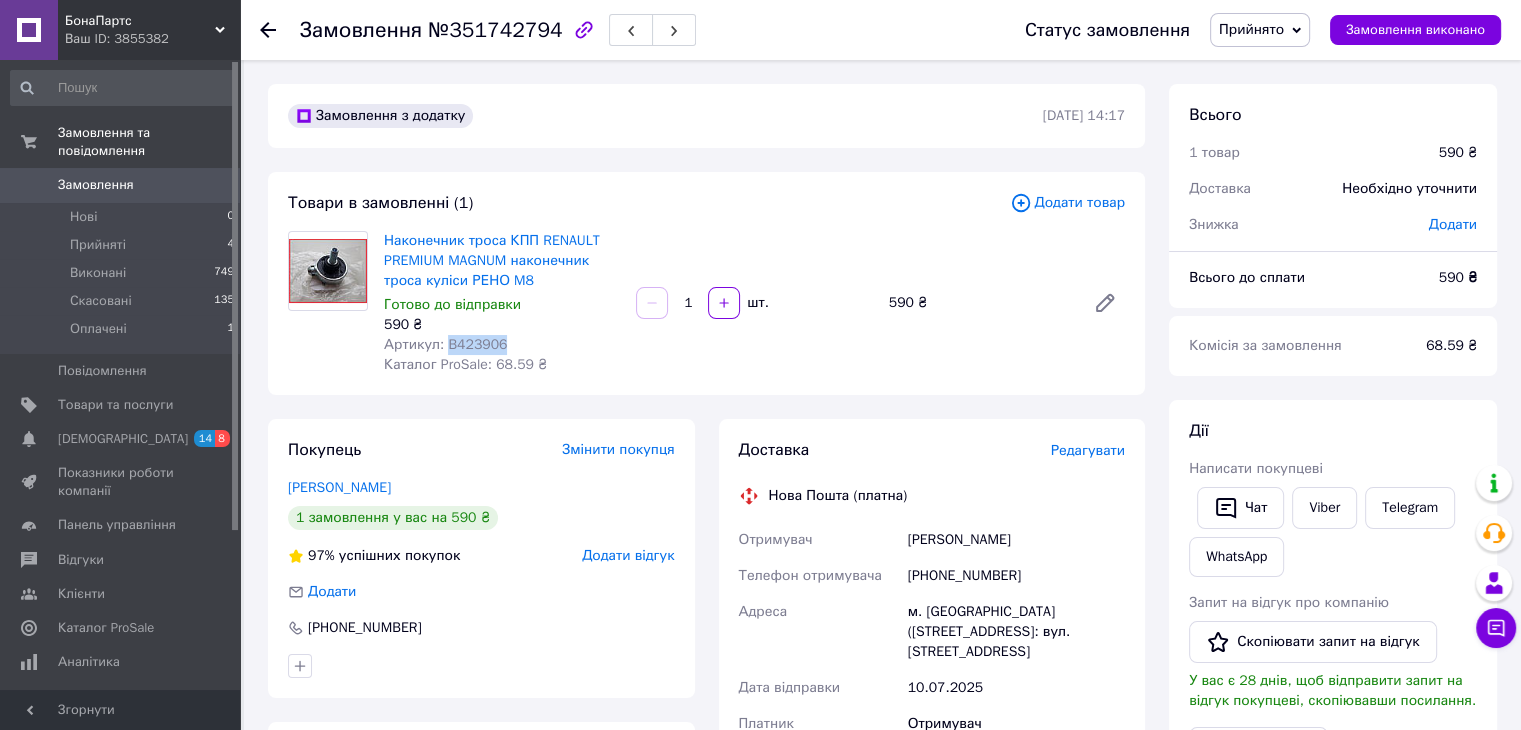 click on "Артикул: B423906" at bounding box center (445, 344) 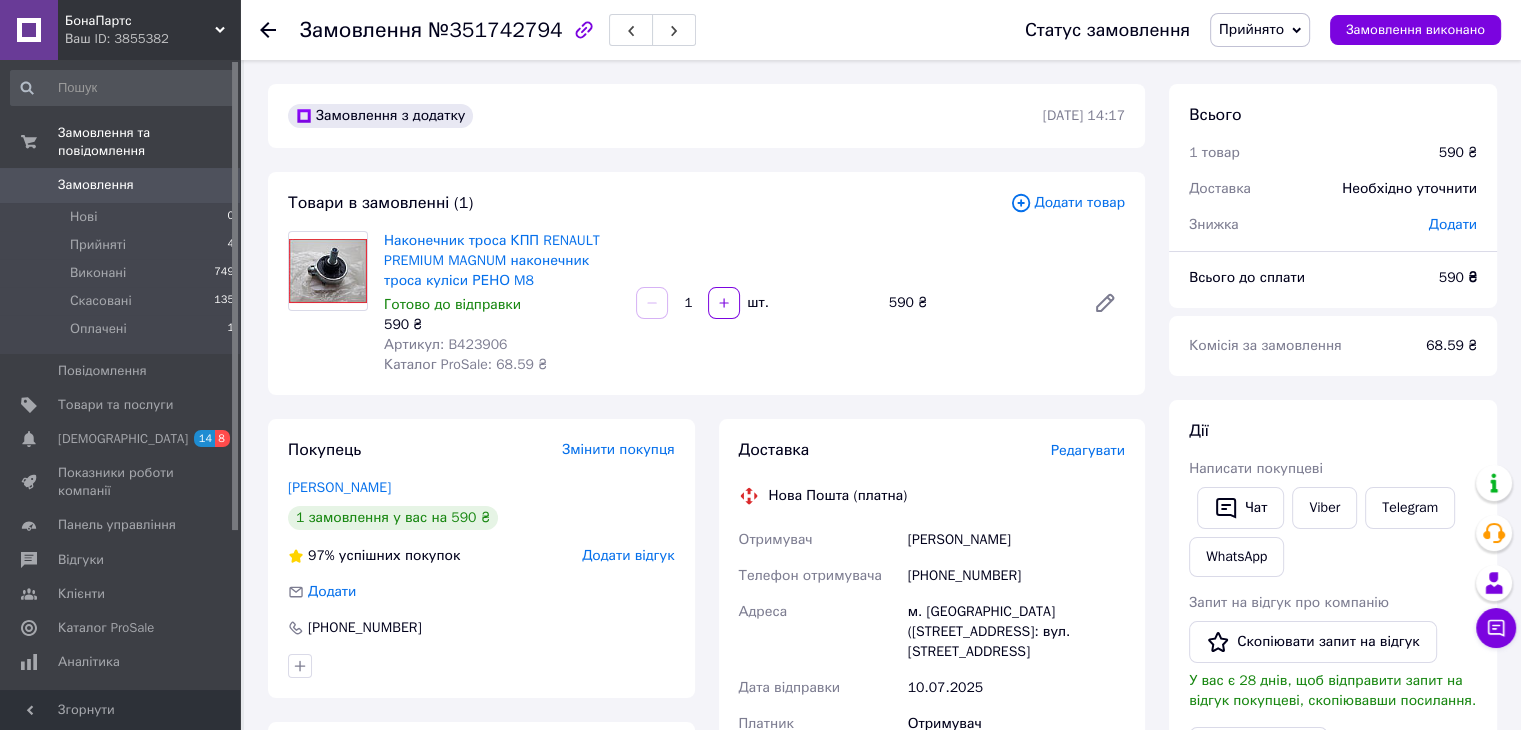 click 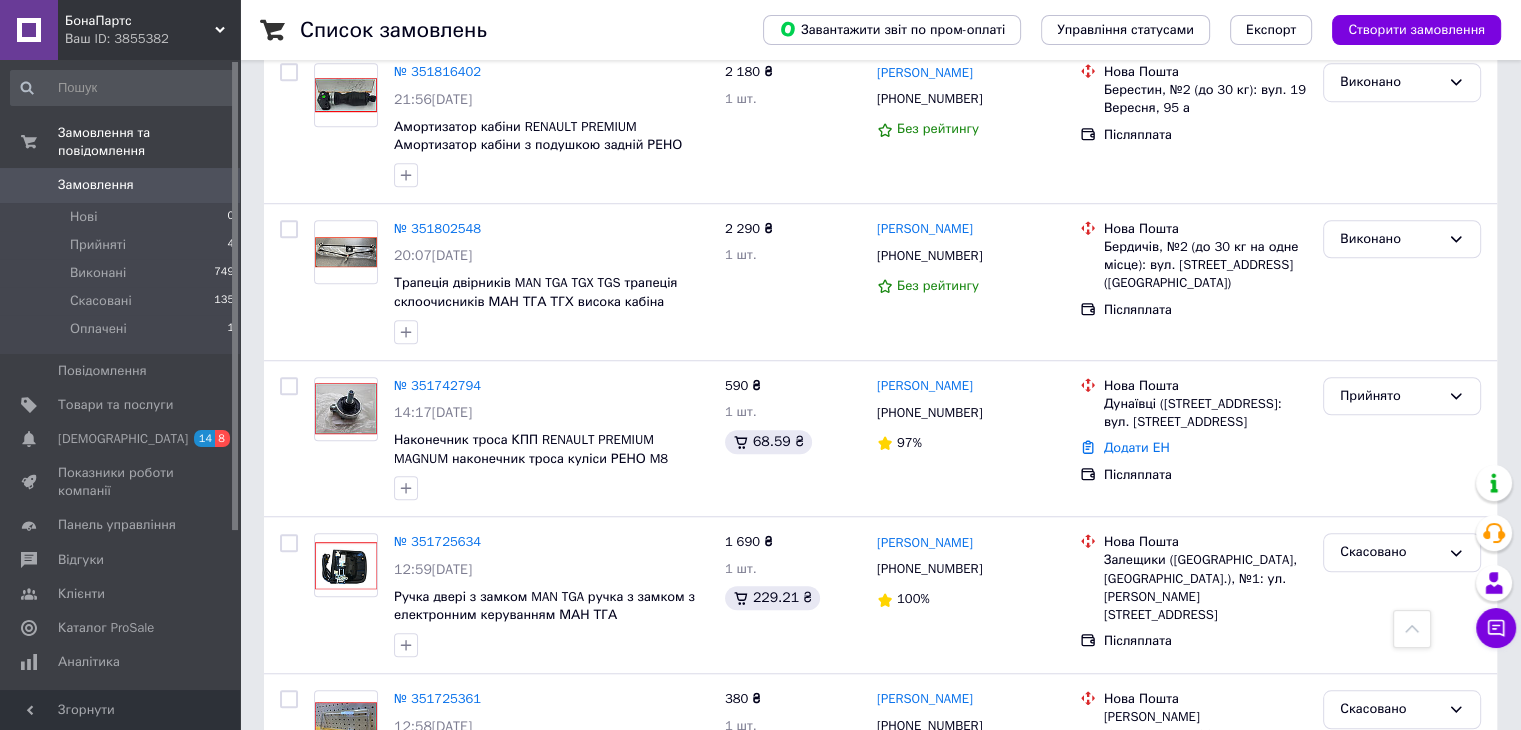 scroll, scrollTop: 1500, scrollLeft: 0, axis: vertical 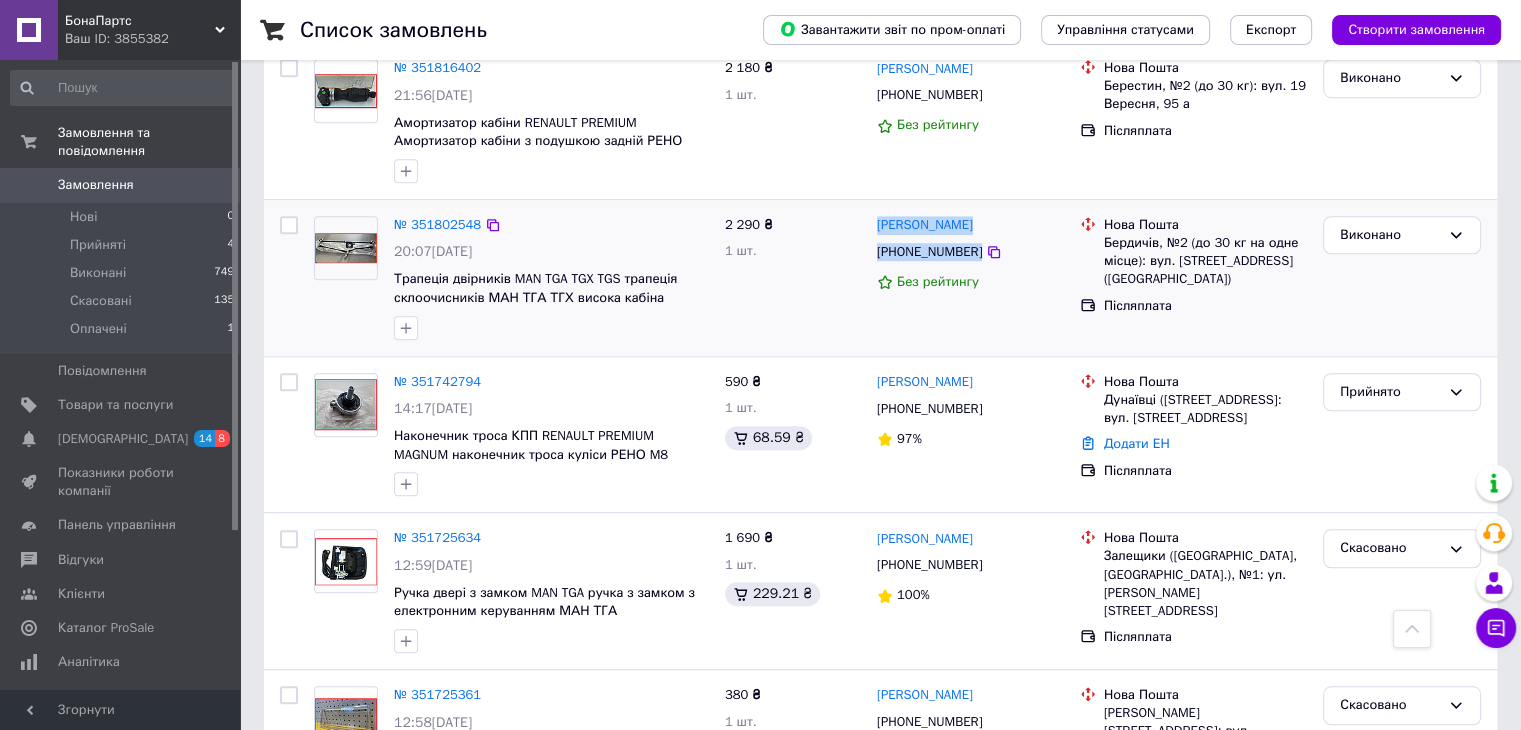 drag, startPoint x: 1014, startPoint y: 228, endPoint x: 872, endPoint y: 210, distance: 143.13629 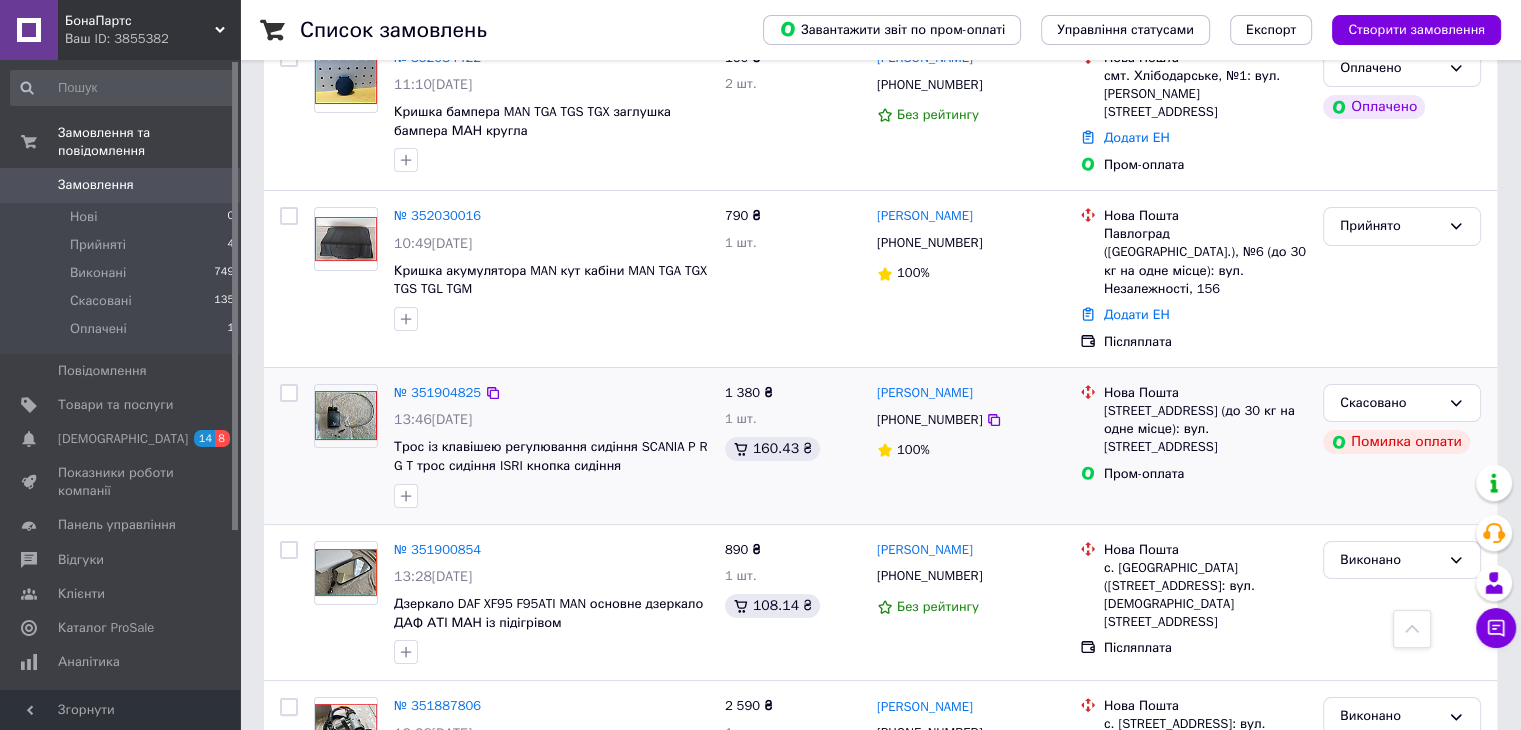 scroll, scrollTop: 0, scrollLeft: 0, axis: both 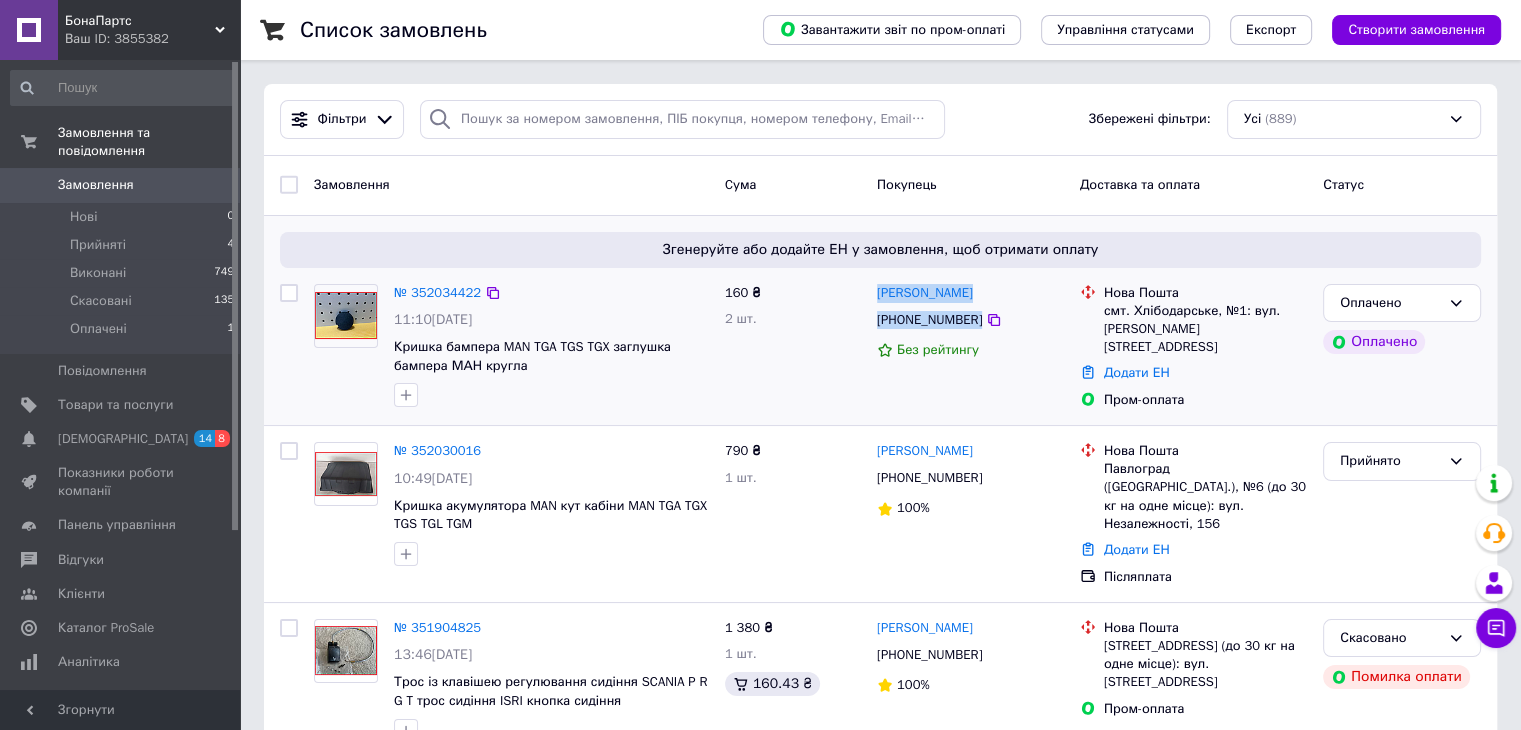 drag, startPoint x: 1004, startPoint y: 325, endPoint x: 869, endPoint y: 301, distance: 137.11674 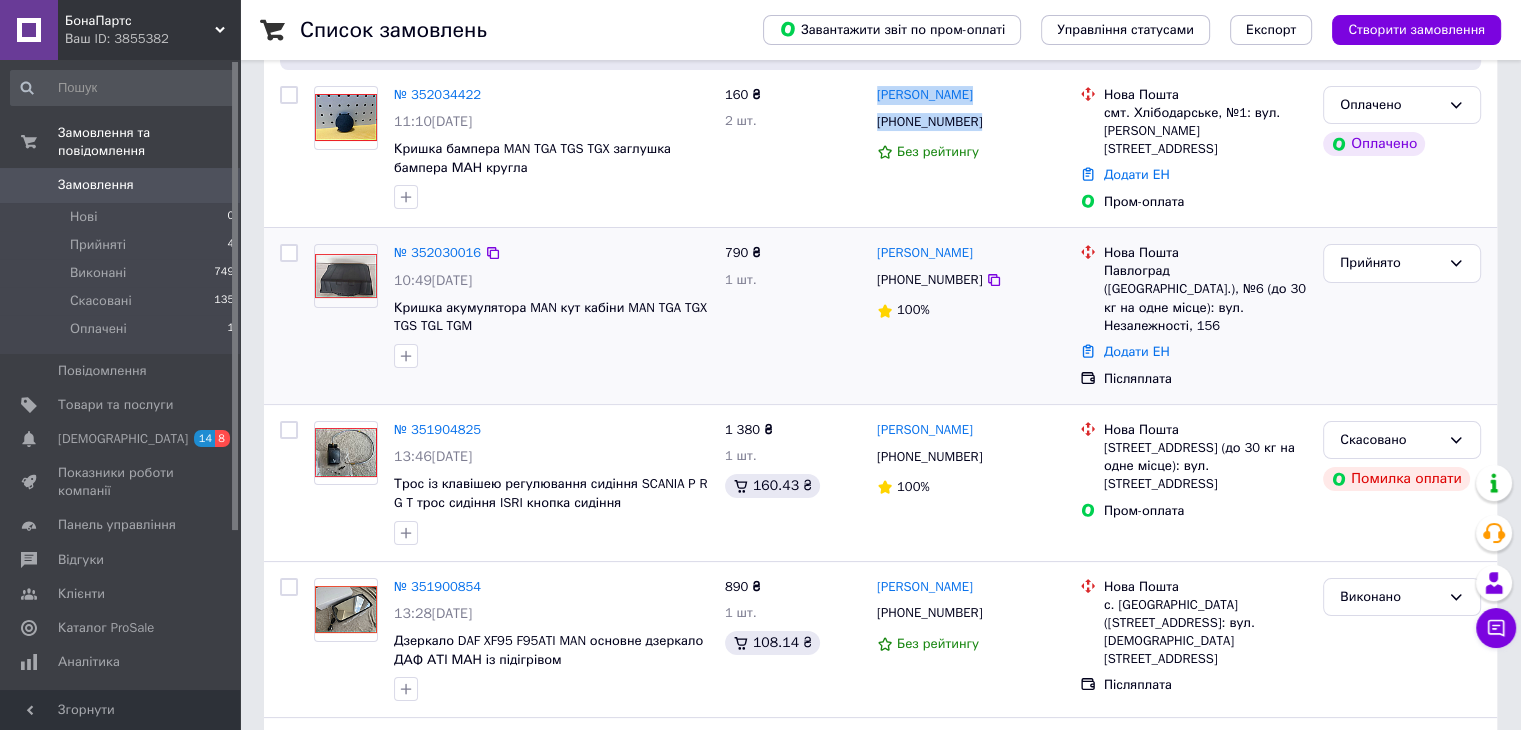 scroll, scrollTop: 200, scrollLeft: 0, axis: vertical 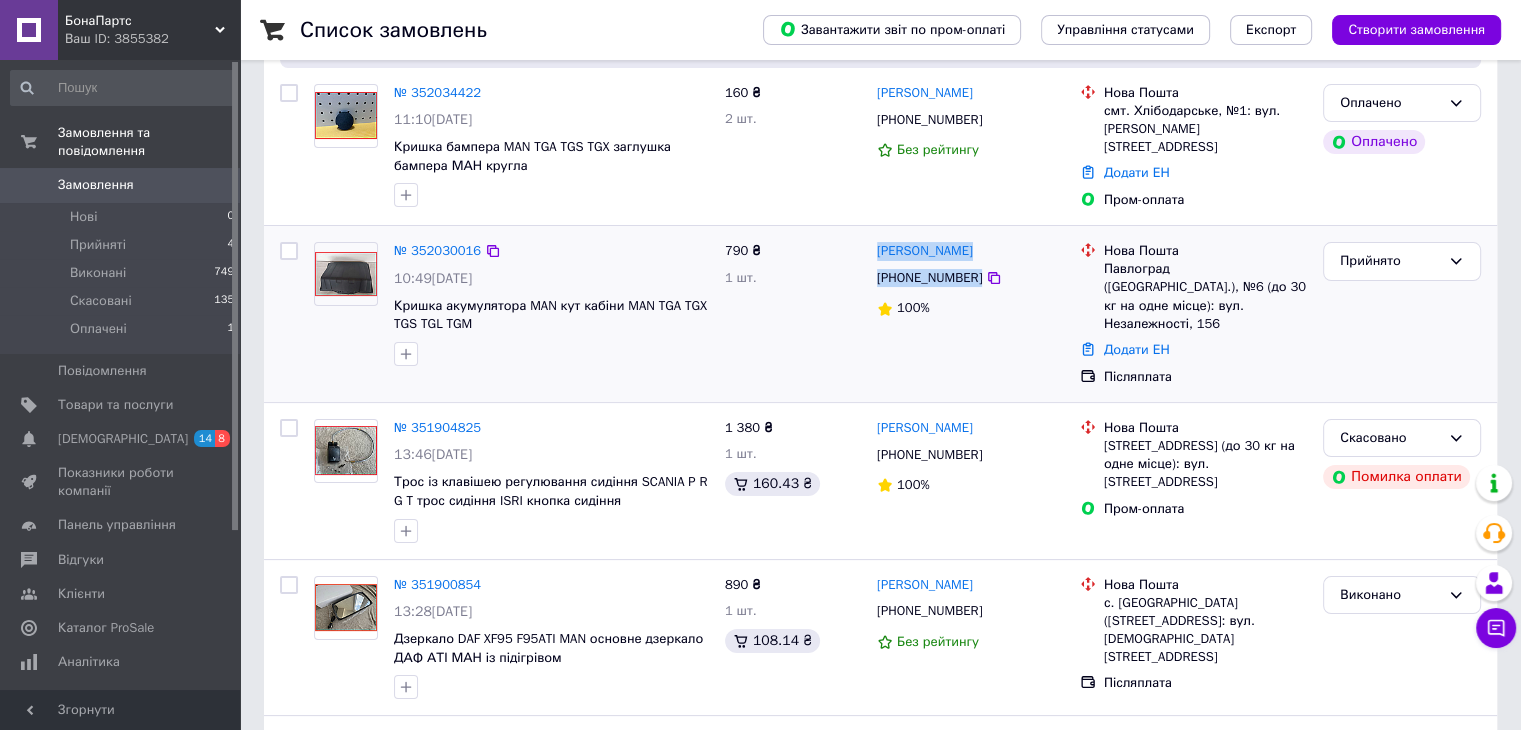 drag, startPoint x: 996, startPoint y: 281, endPoint x: 868, endPoint y: 245, distance: 132.96616 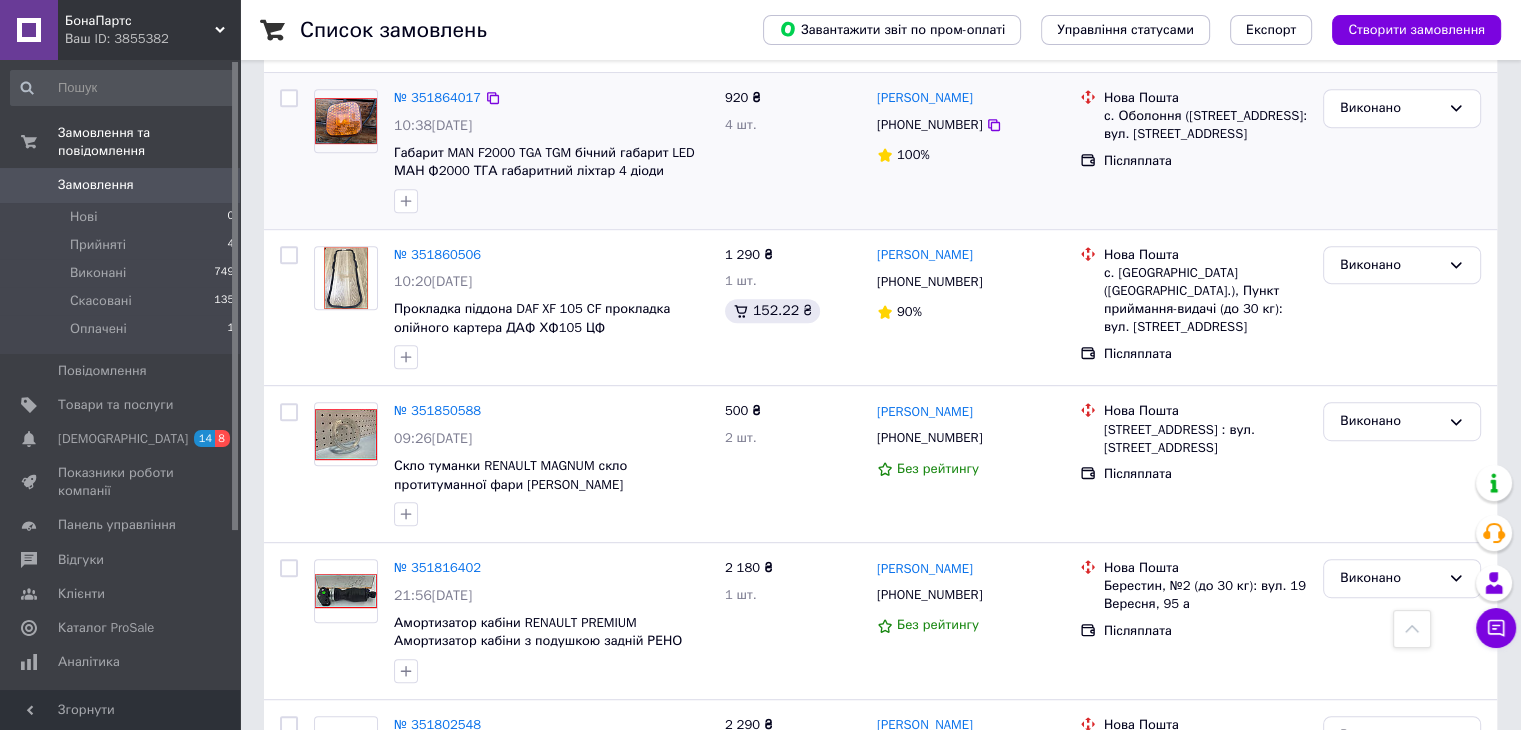 scroll, scrollTop: 2607, scrollLeft: 0, axis: vertical 